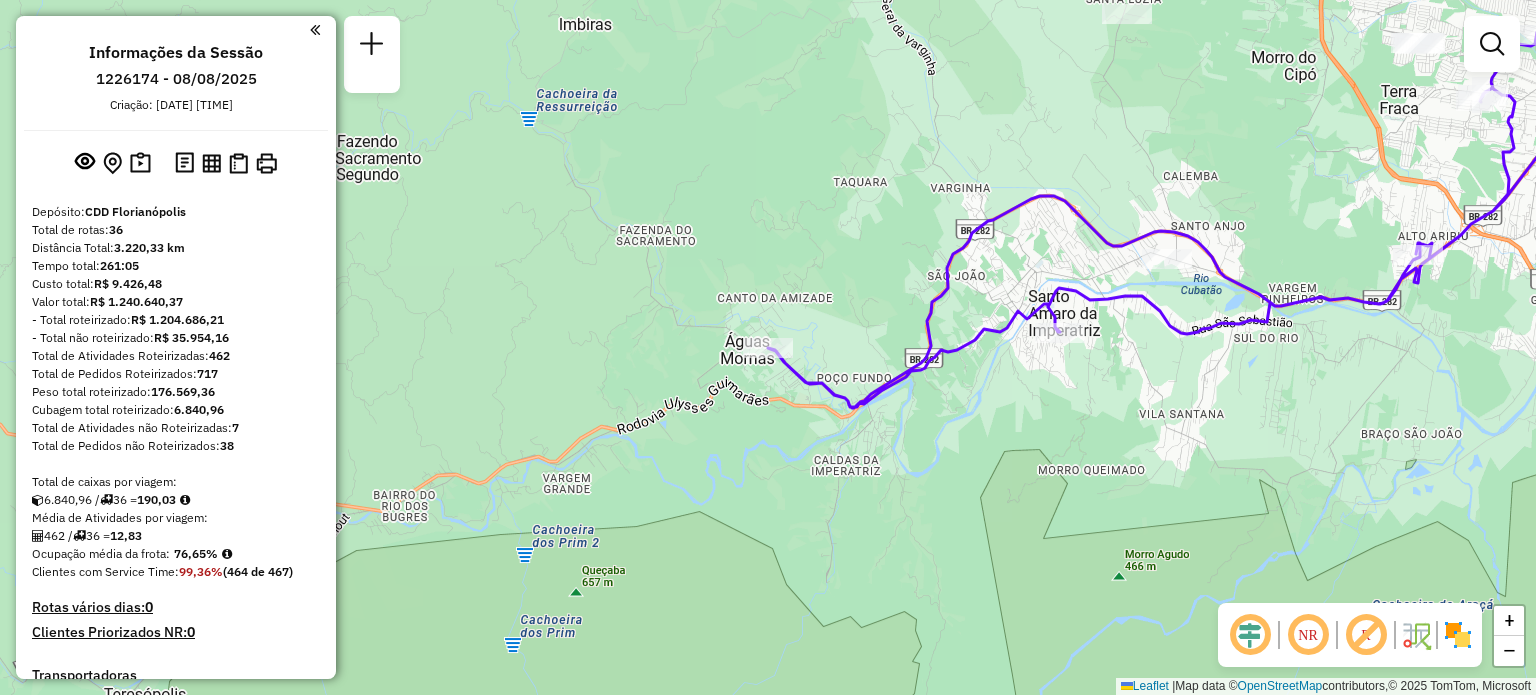 scroll, scrollTop: 0, scrollLeft: 0, axis: both 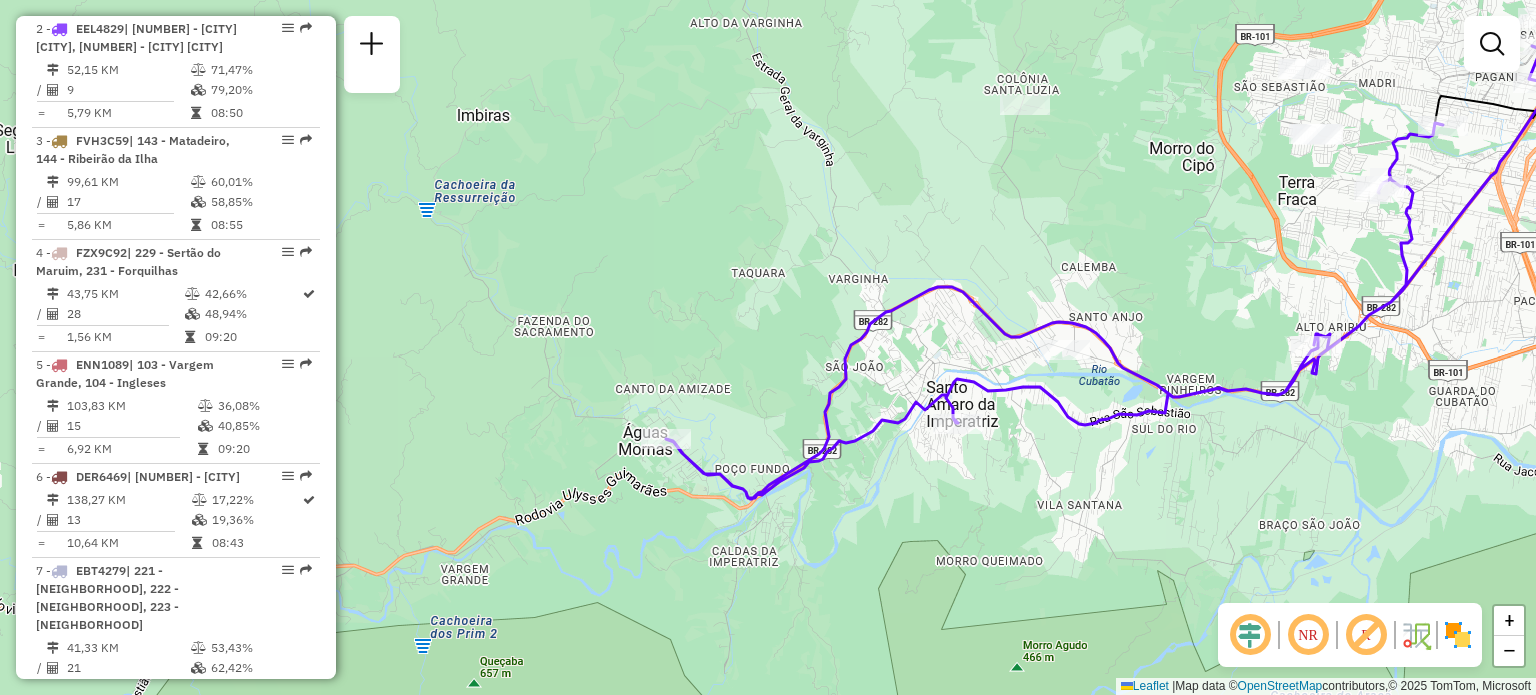 drag, startPoint x: 848, startPoint y: 149, endPoint x: 354, endPoint y: 365, distance: 539.1586 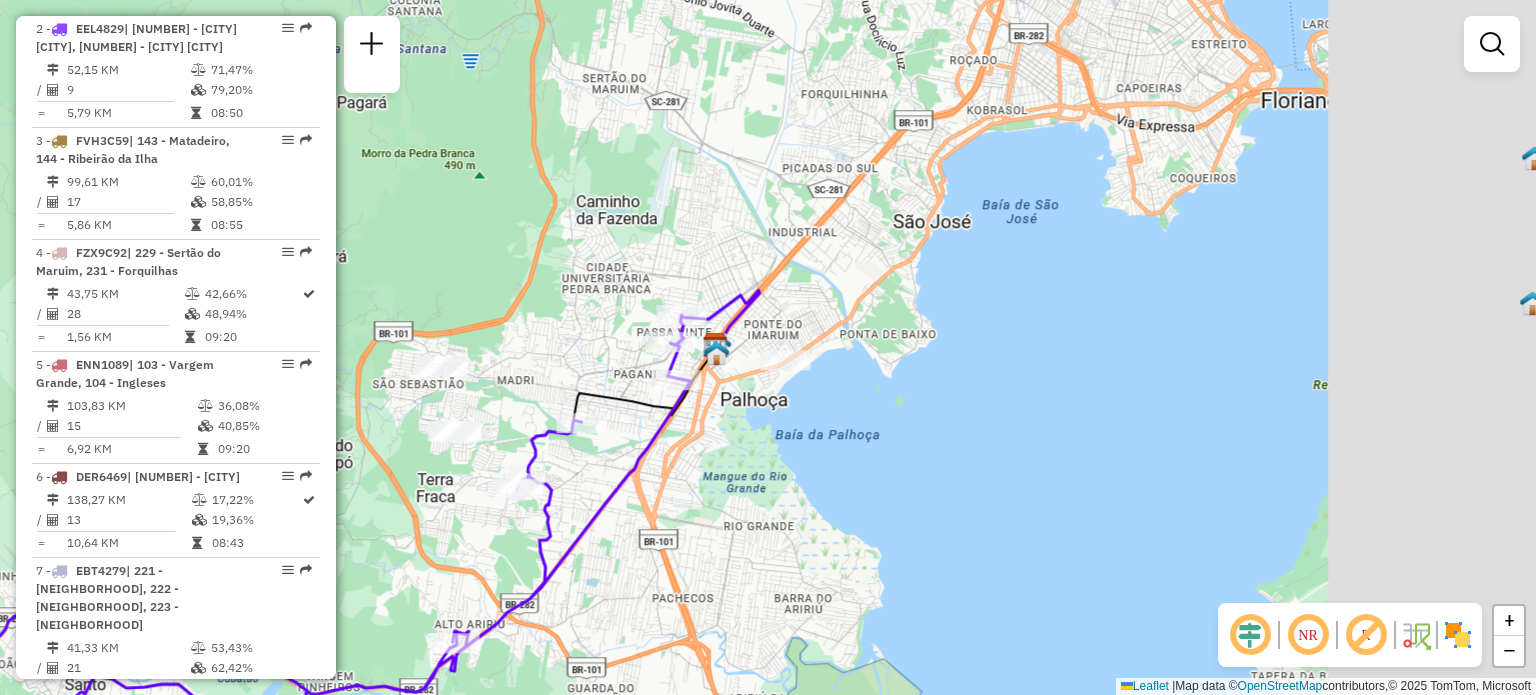drag, startPoint x: 765, startPoint y: 295, endPoint x: 1020, endPoint y: 119, distance: 309.84027 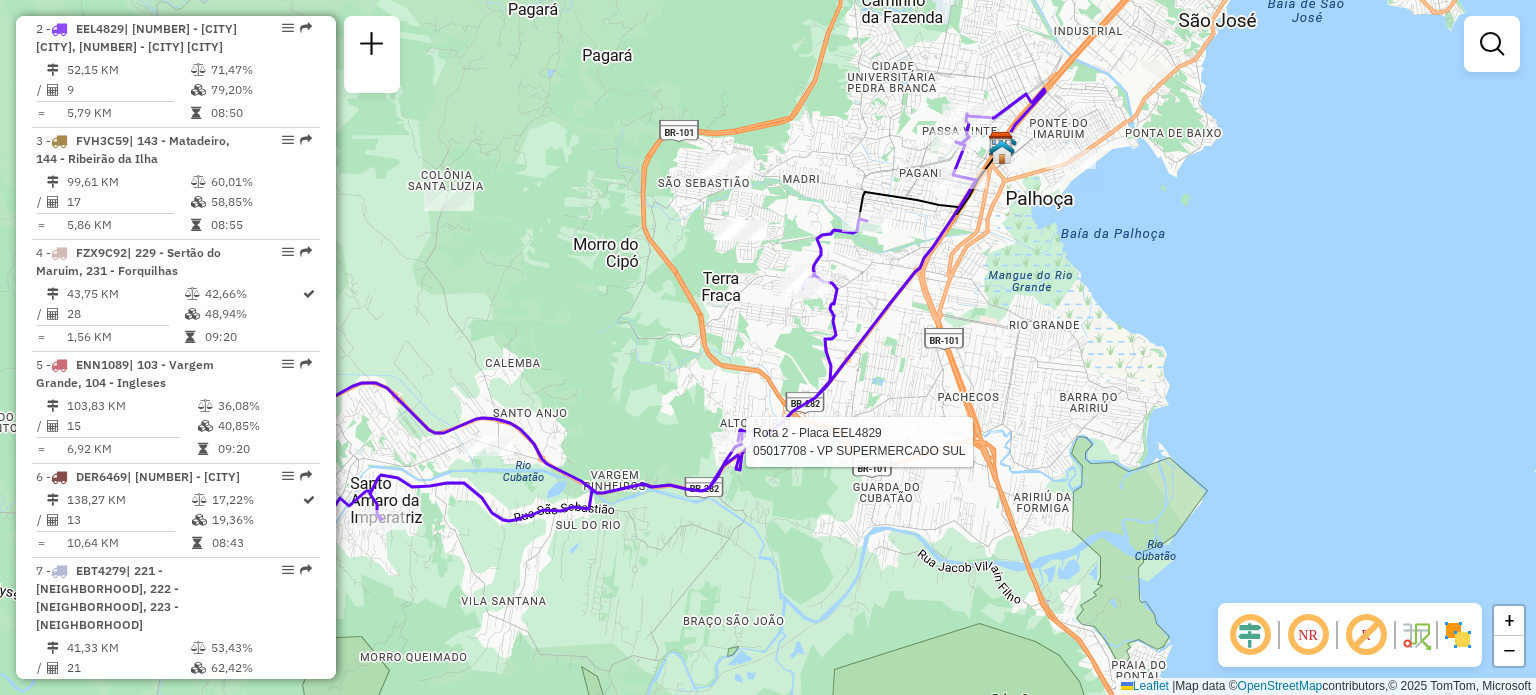 select on "**********" 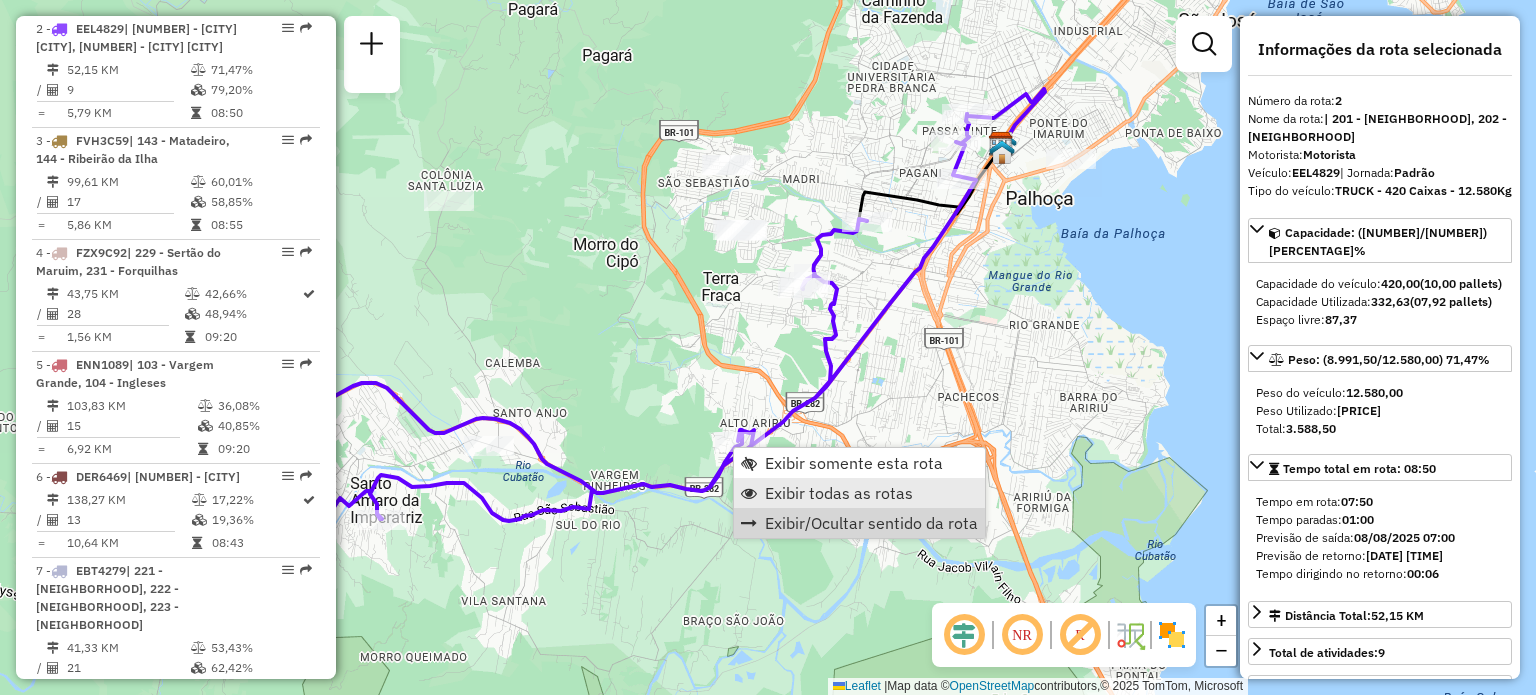 click on "Exibir todas as rotas" at bounding box center (839, 493) 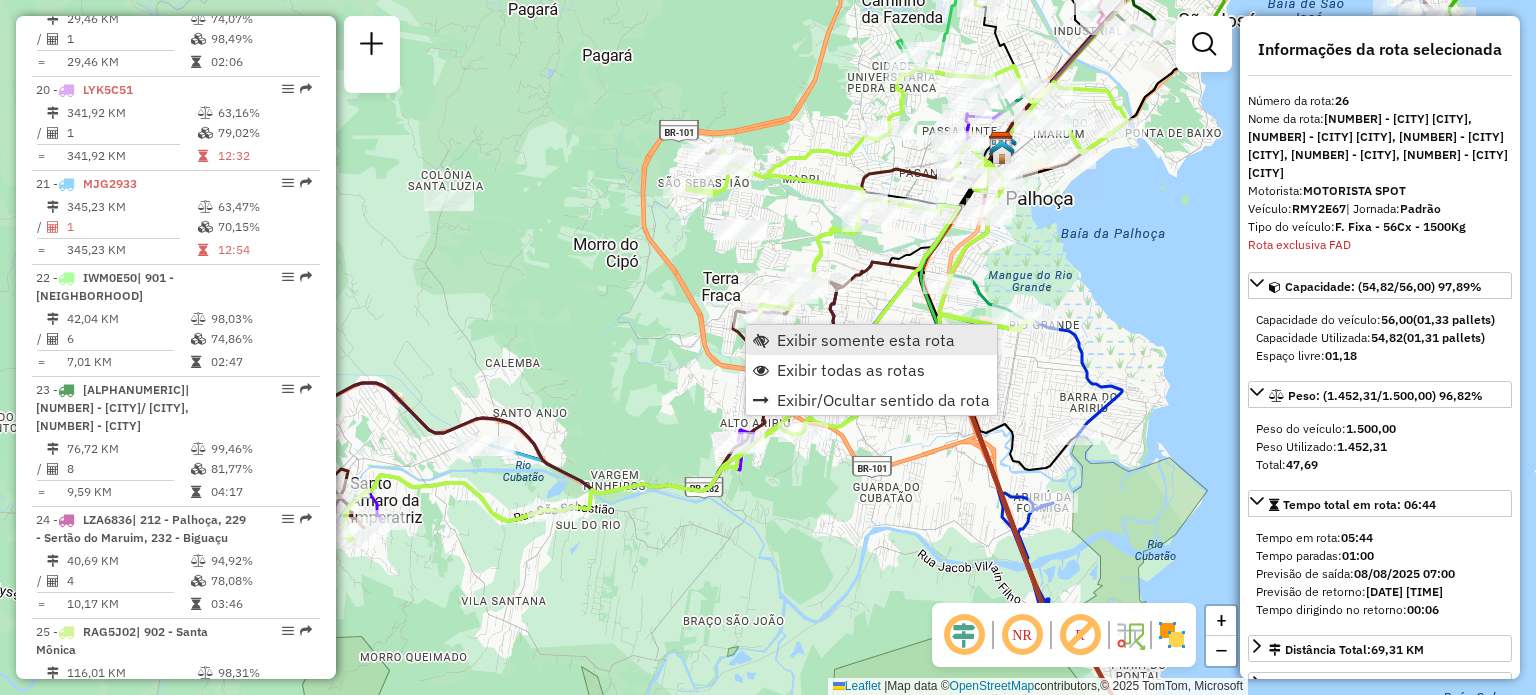 scroll, scrollTop: 3619, scrollLeft: 0, axis: vertical 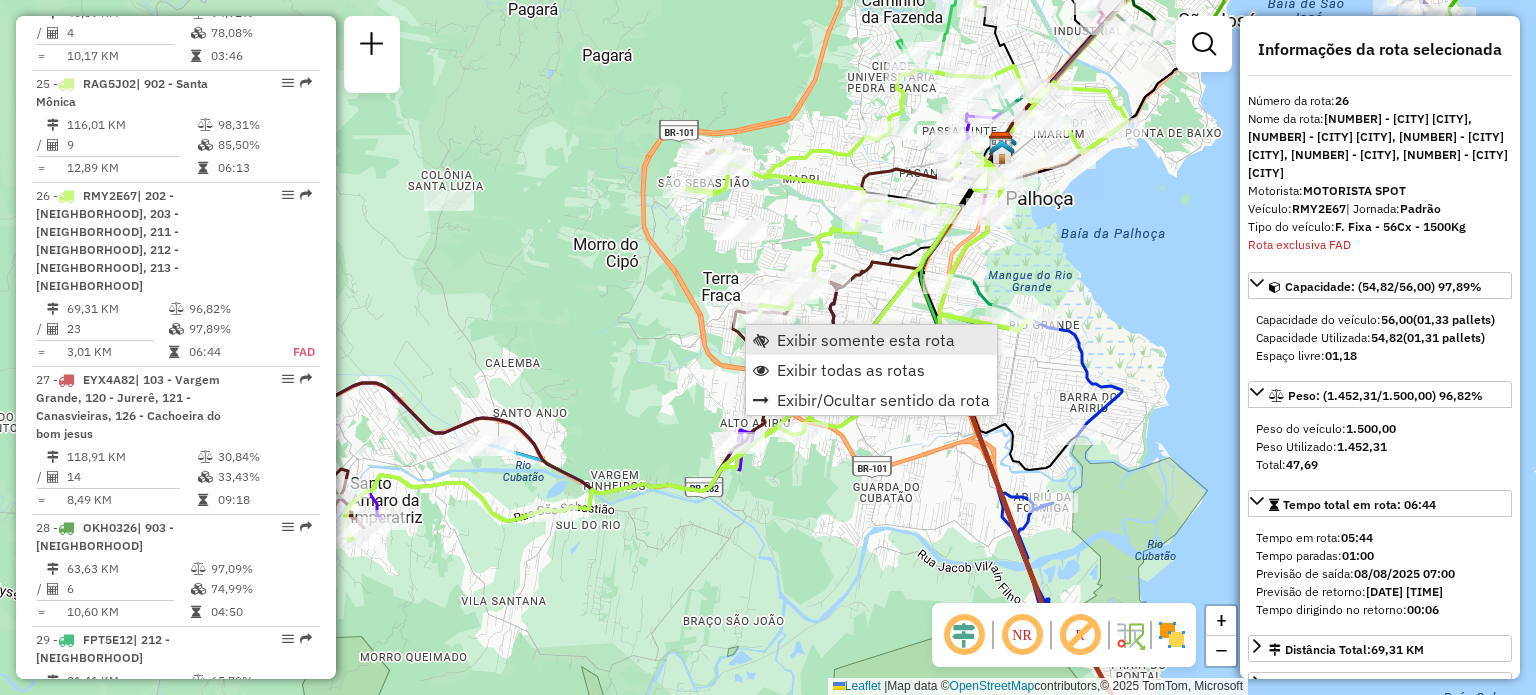 click on "Exibir somente esta rota" at bounding box center (866, 340) 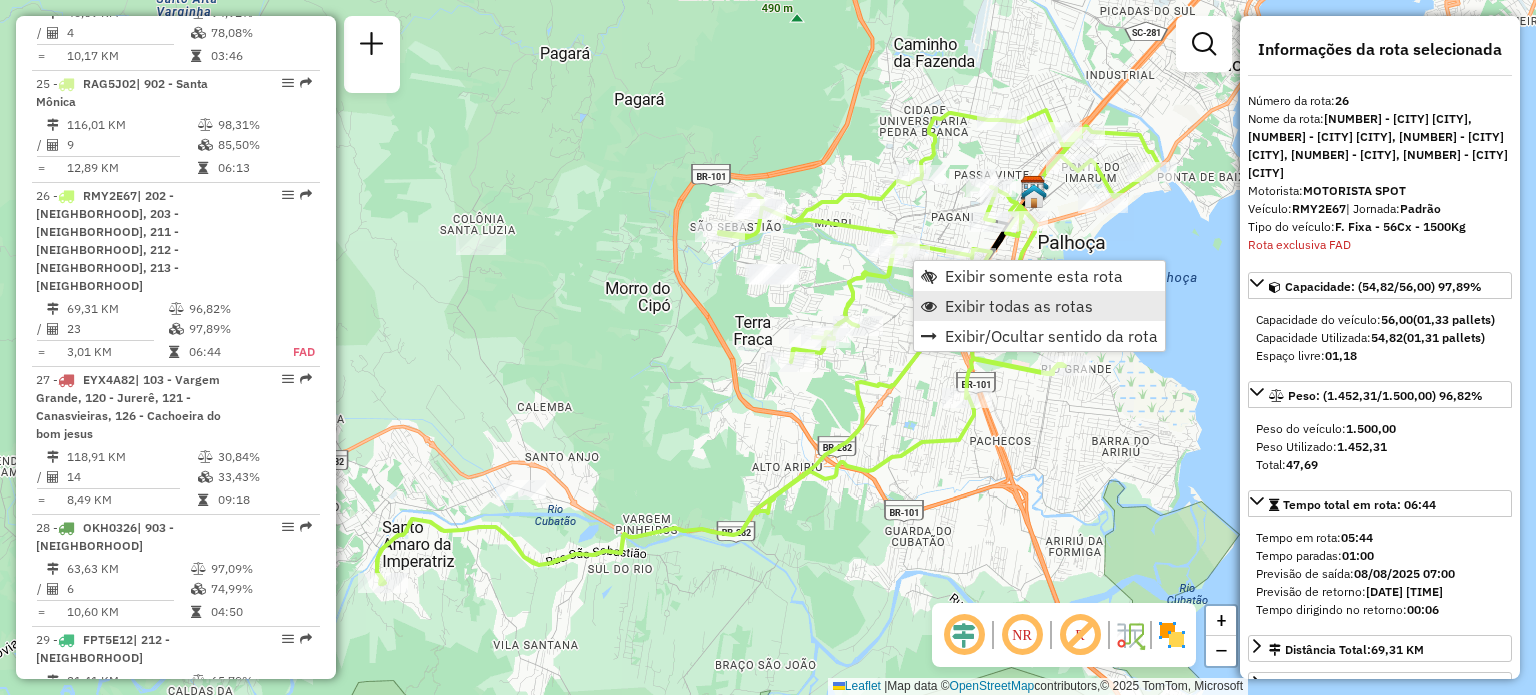 click on "Exibir todas as rotas" at bounding box center [1019, 306] 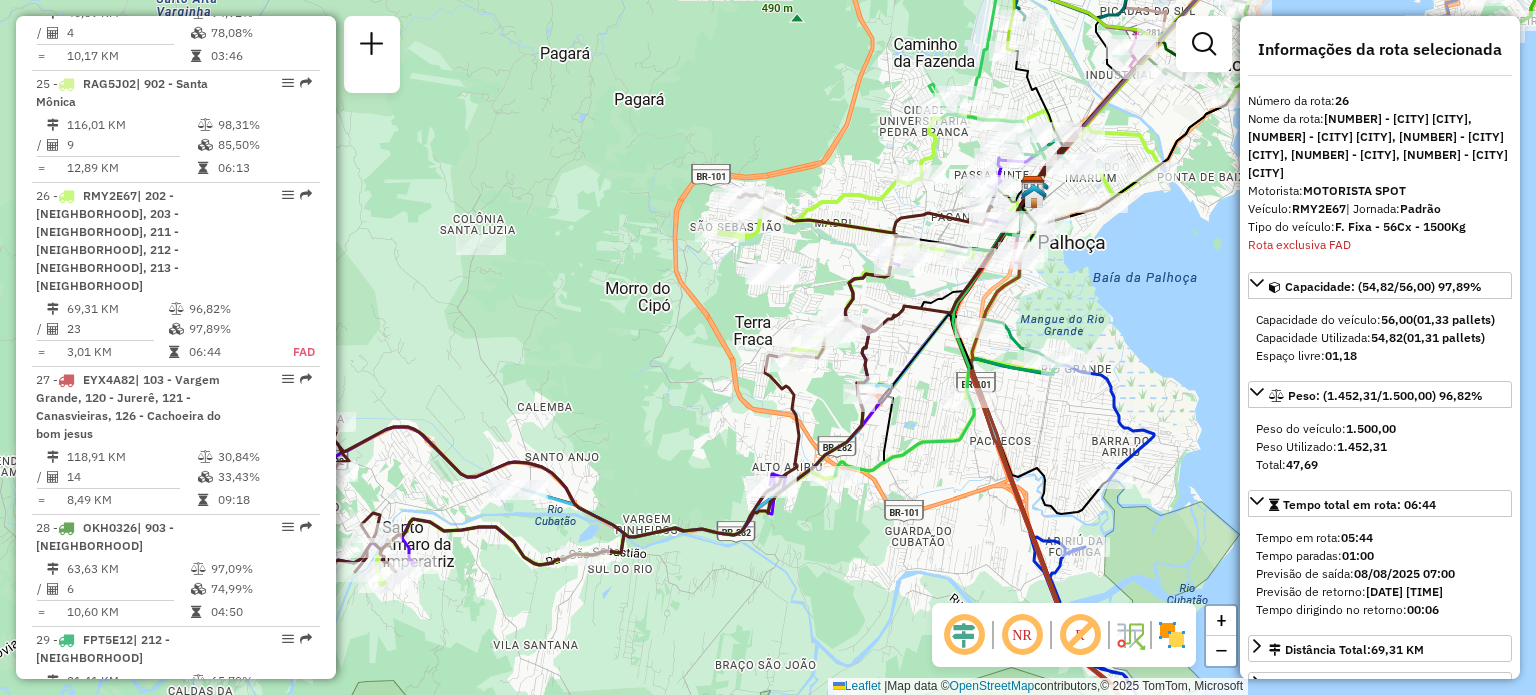 click 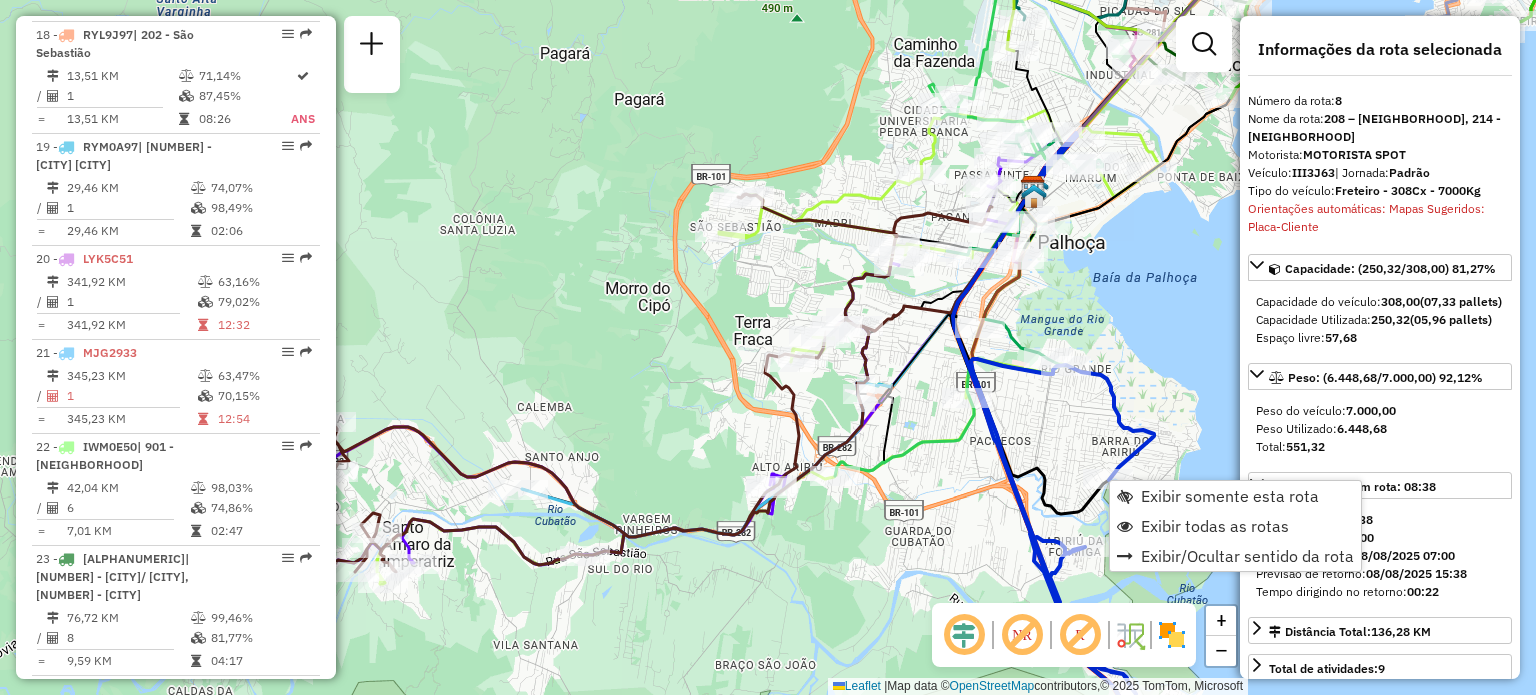 scroll, scrollTop: 1571, scrollLeft: 0, axis: vertical 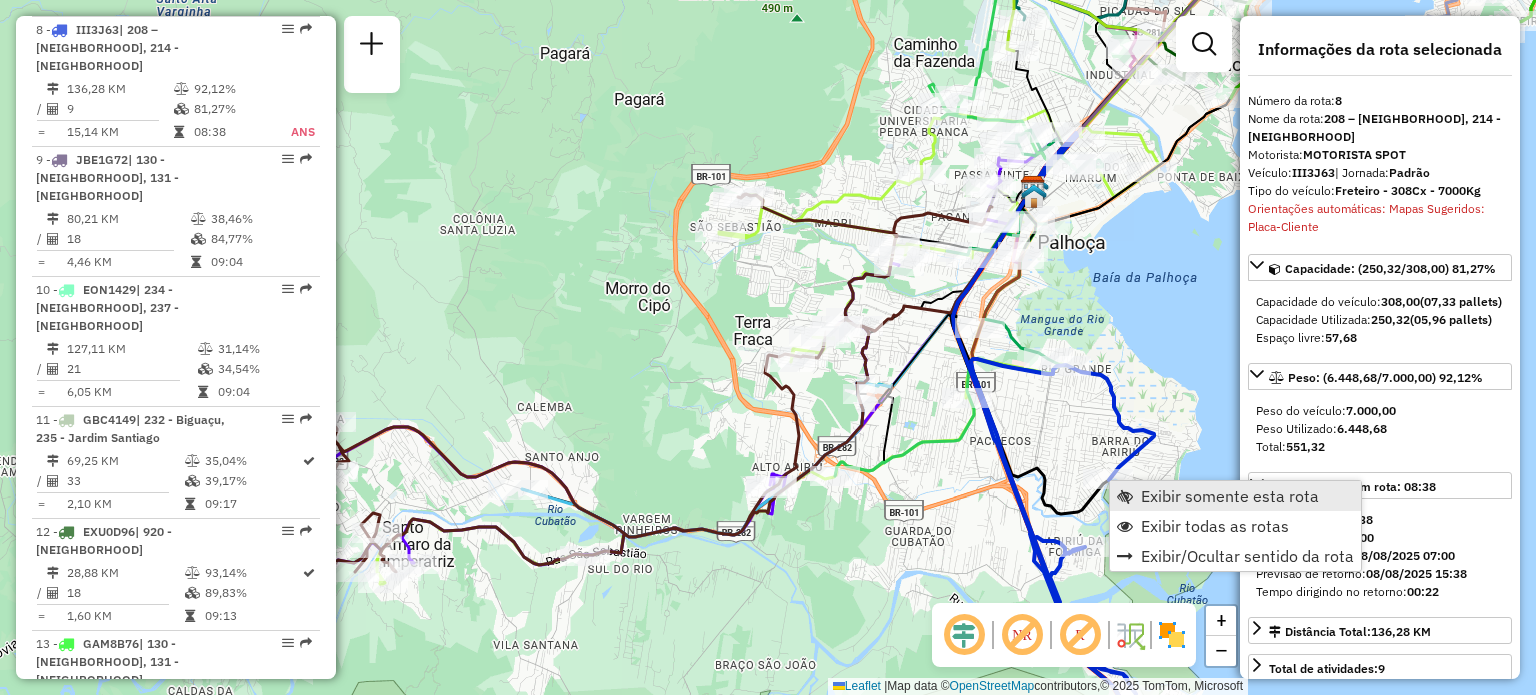 click on "Exibir somente esta rota" at bounding box center [1230, 496] 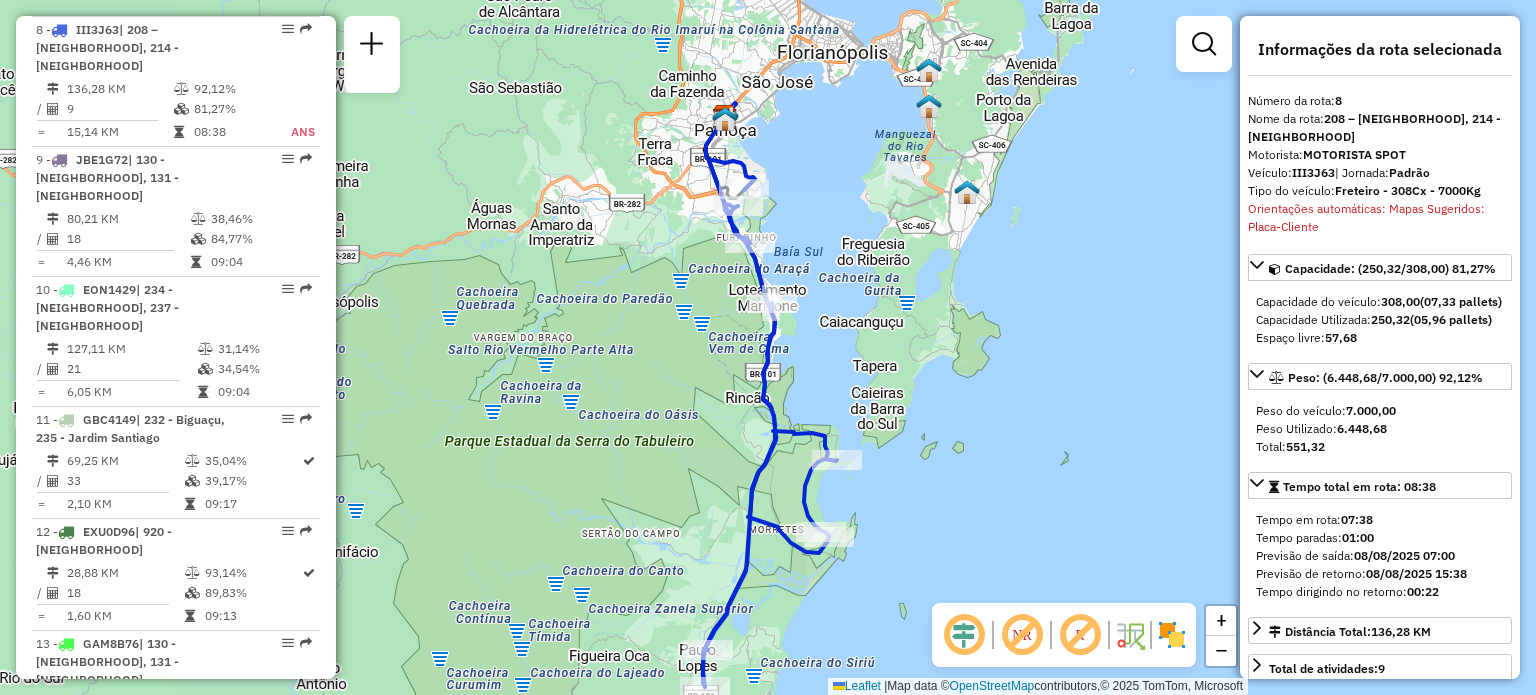 drag, startPoint x: 859, startPoint y: 242, endPoint x: 860, endPoint y: 378, distance: 136.00368 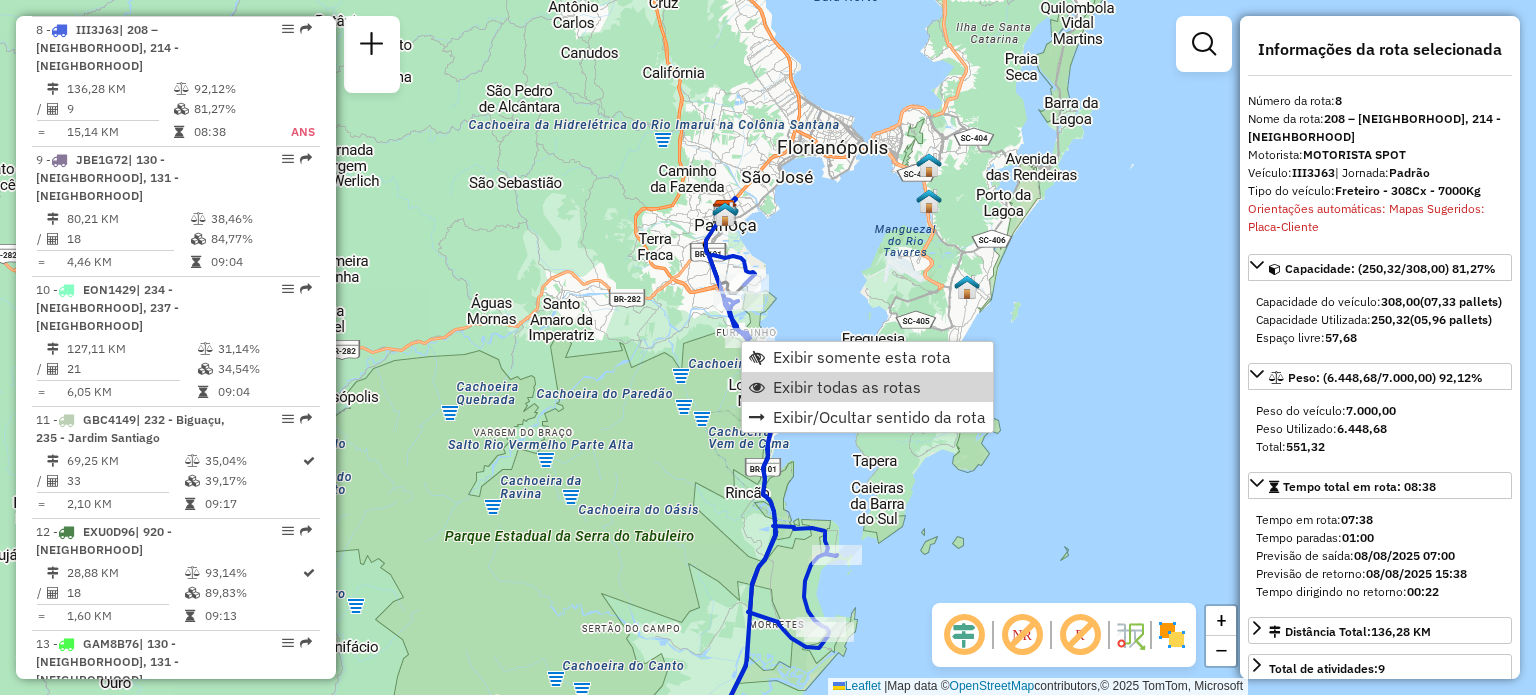 click on "Exibir todas as rotas" at bounding box center (847, 387) 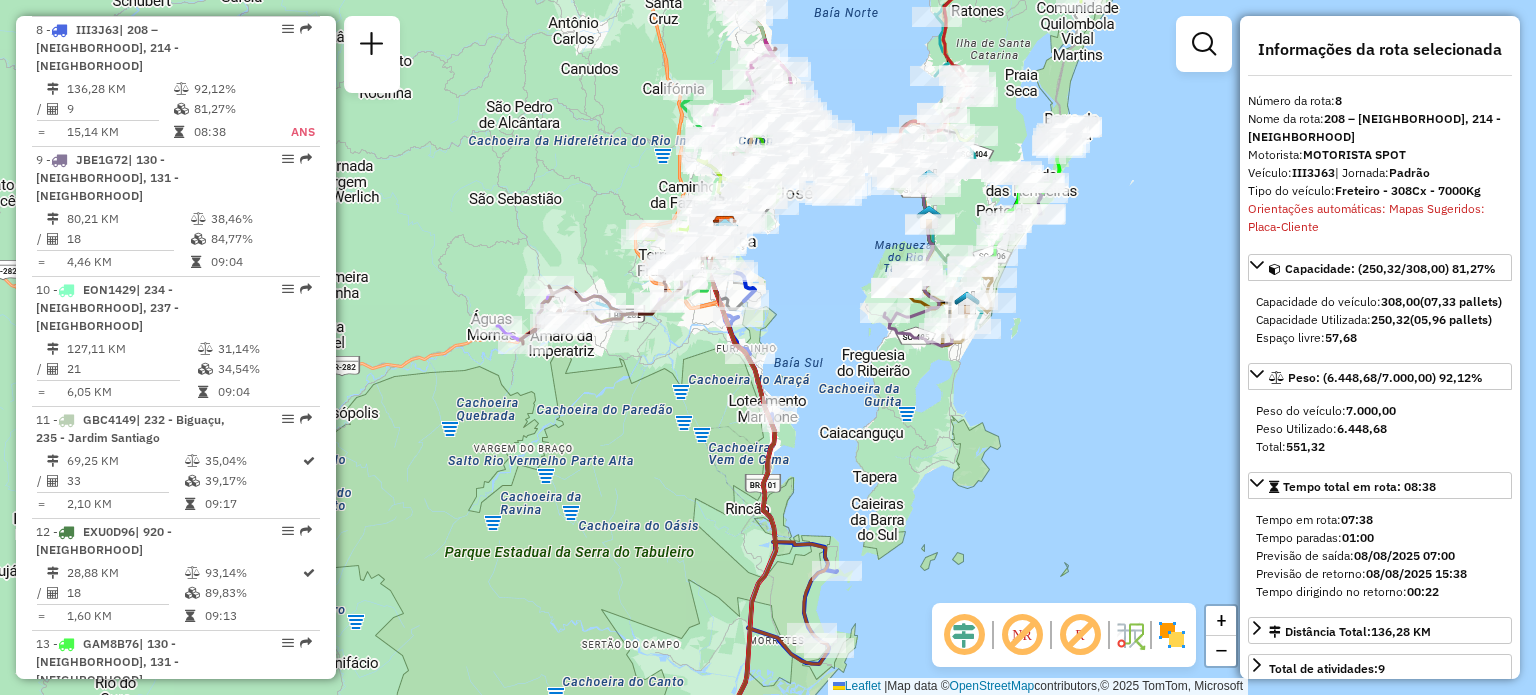 drag, startPoint x: 757, startPoint y: 243, endPoint x: 727, endPoint y: 558, distance: 316.42535 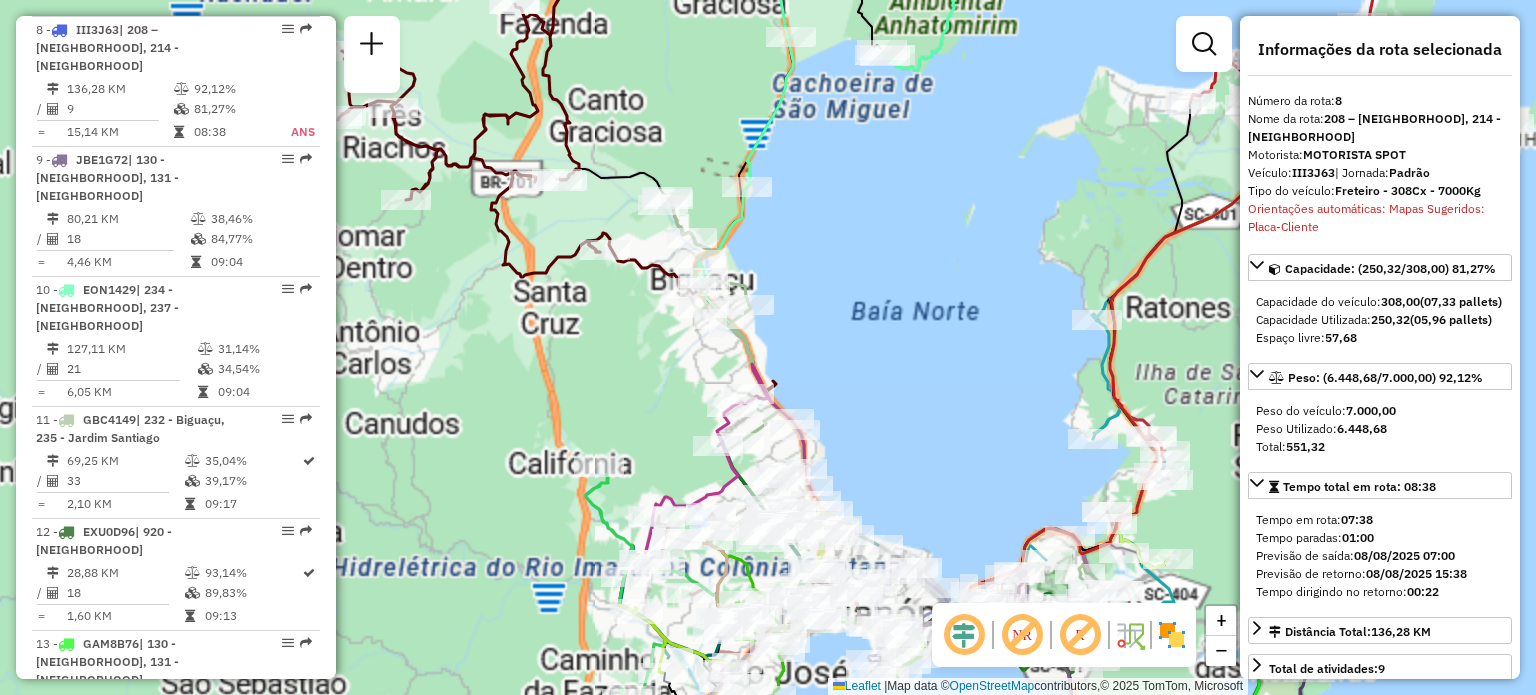drag, startPoint x: 501, startPoint y: 335, endPoint x: 677, endPoint y: 534, distance: 265.66333 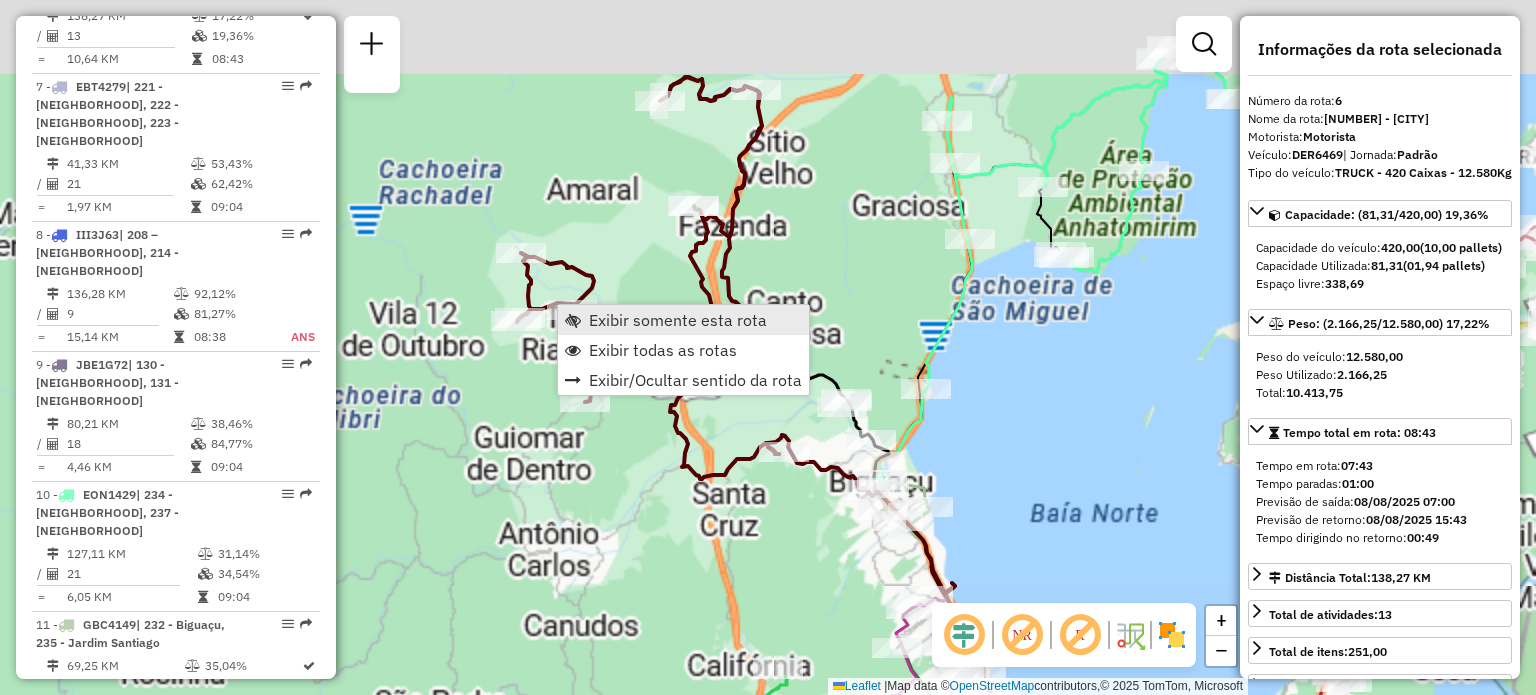 scroll, scrollTop: 1328, scrollLeft: 0, axis: vertical 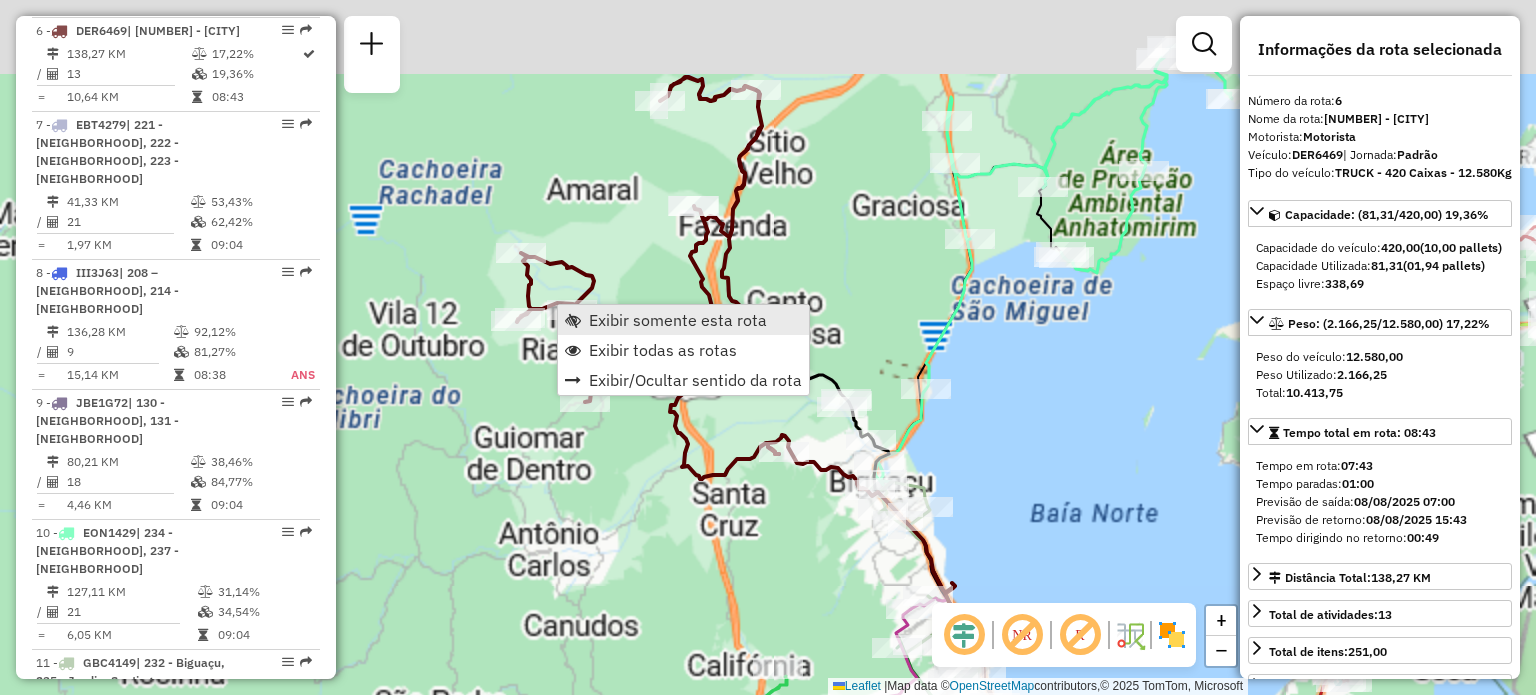 click on "Exibir somente esta rota" at bounding box center (678, 320) 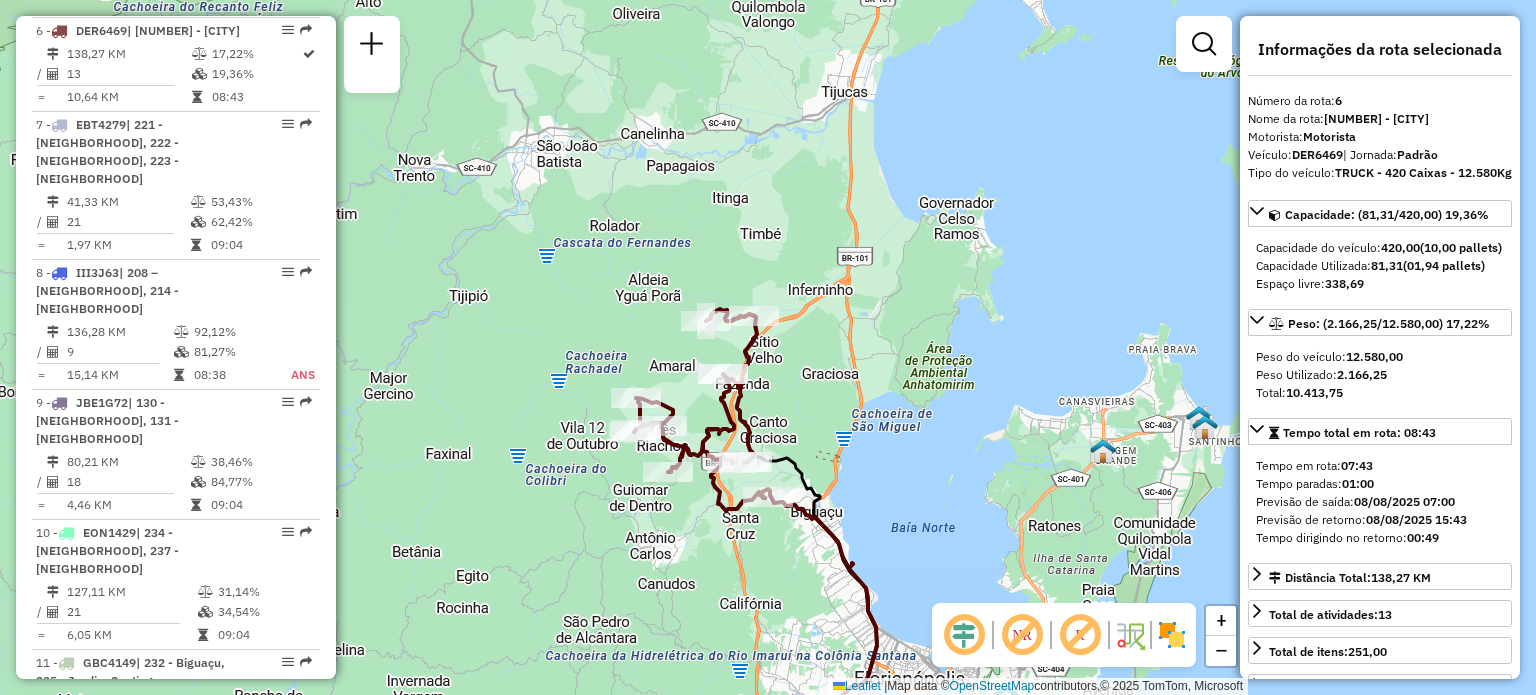 drag, startPoint x: 728, startPoint y: 322, endPoint x: 773, endPoint y: 435, distance: 121.630585 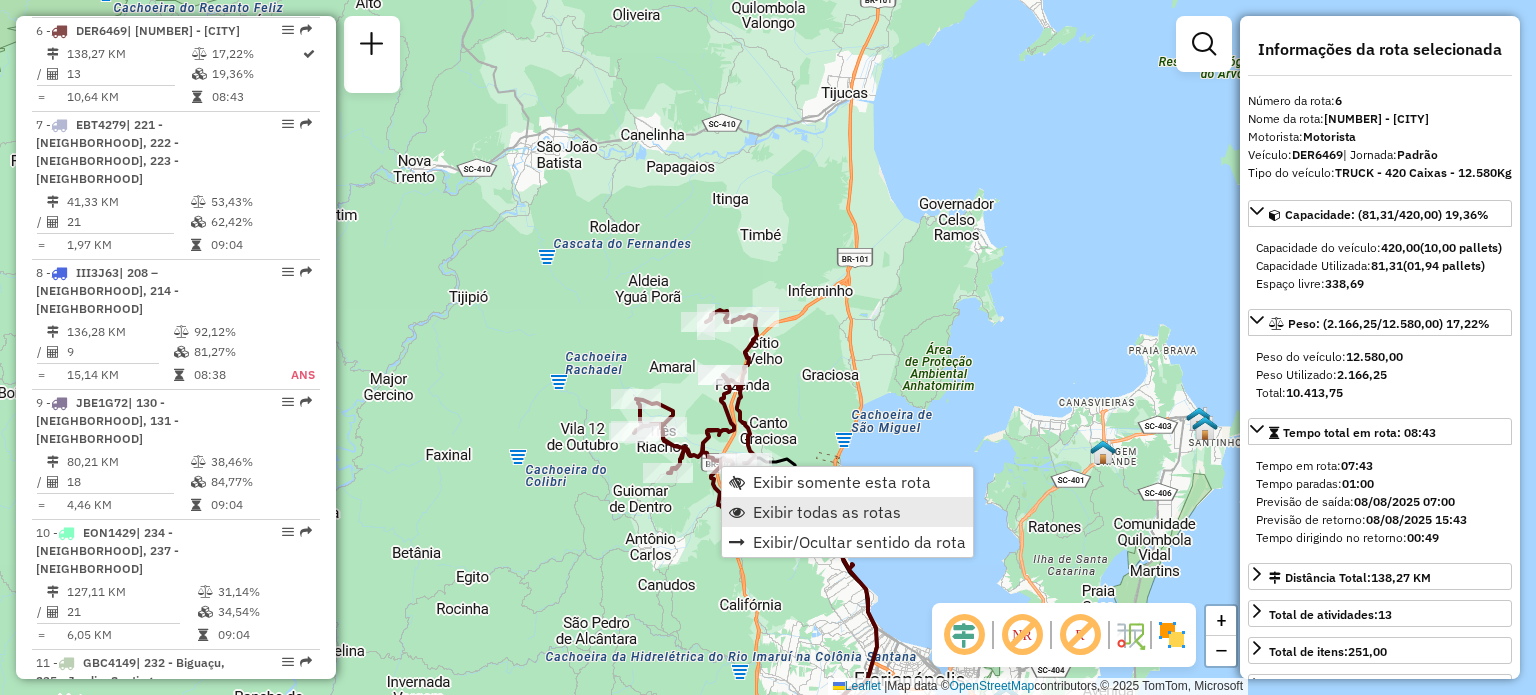 click on "Exibir todas as rotas" at bounding box center (827, 512) 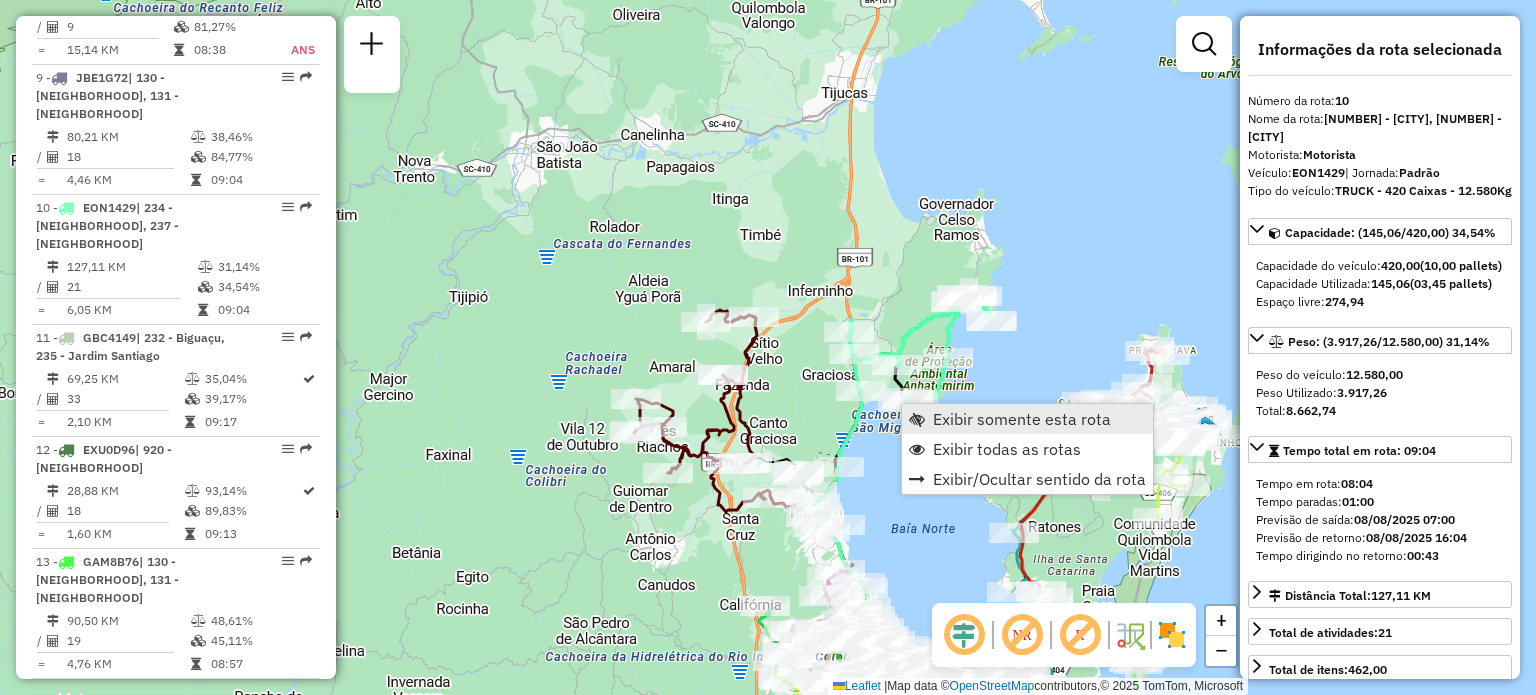 scroll, scrollTop: 1794, scrollLeft: 0, axis: vertical 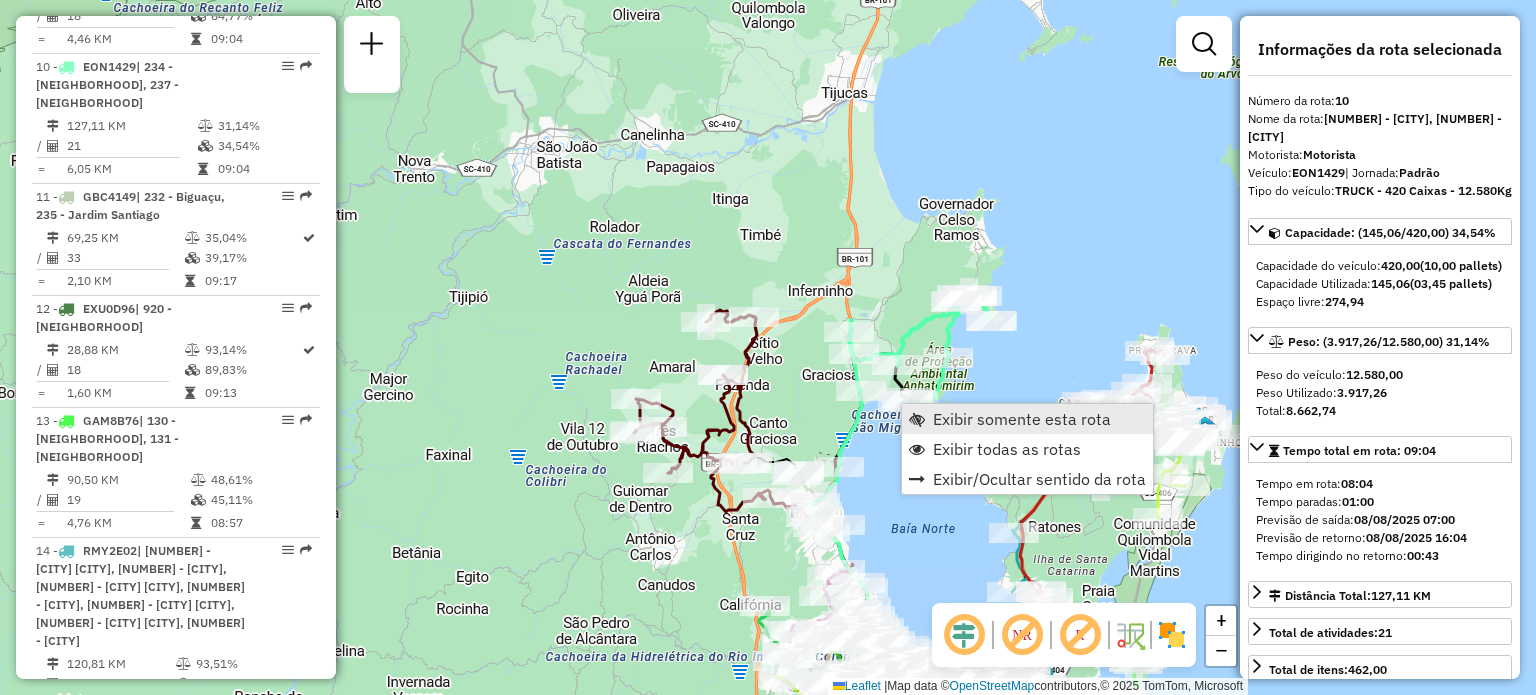 click on "Exibir somente esta rota" at bounding box center [1022, 419] 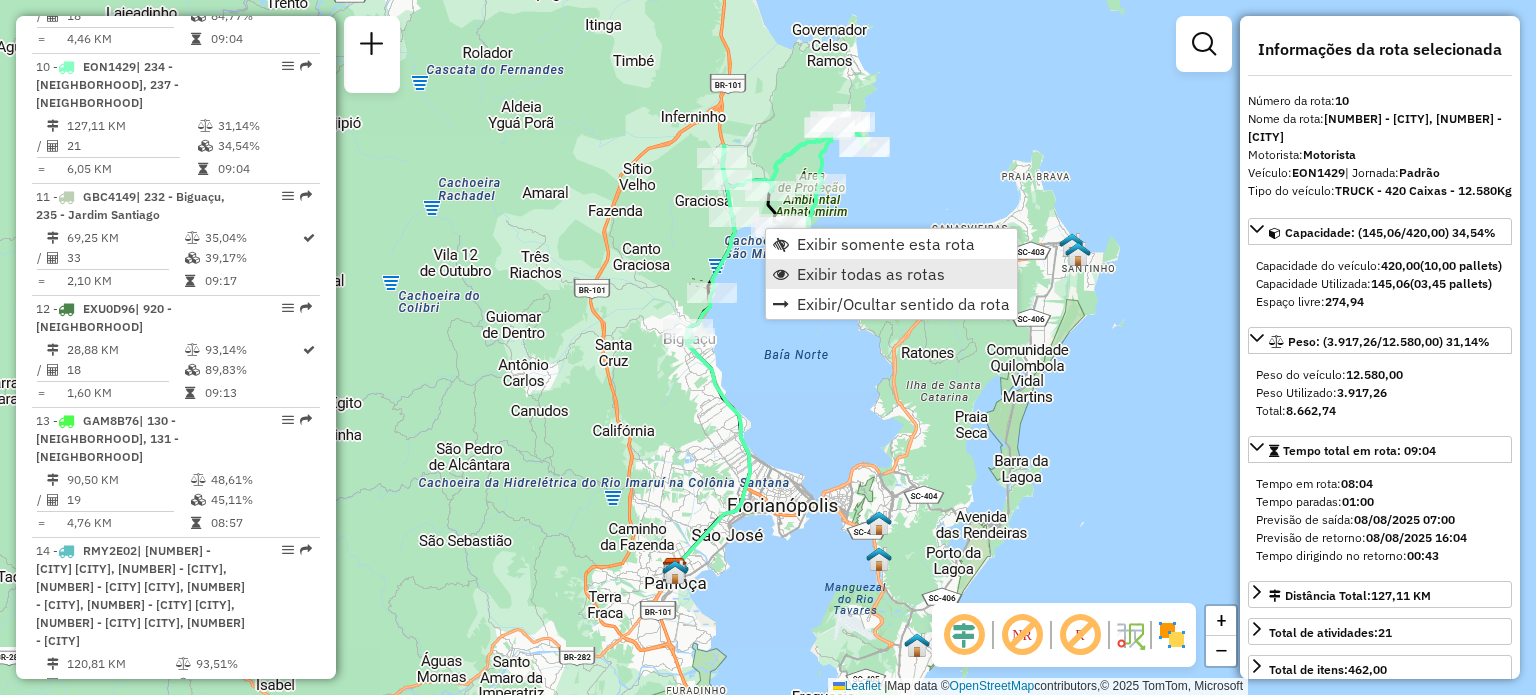 click on "Exibir todas as rotas" at bounding box center (871, 274) 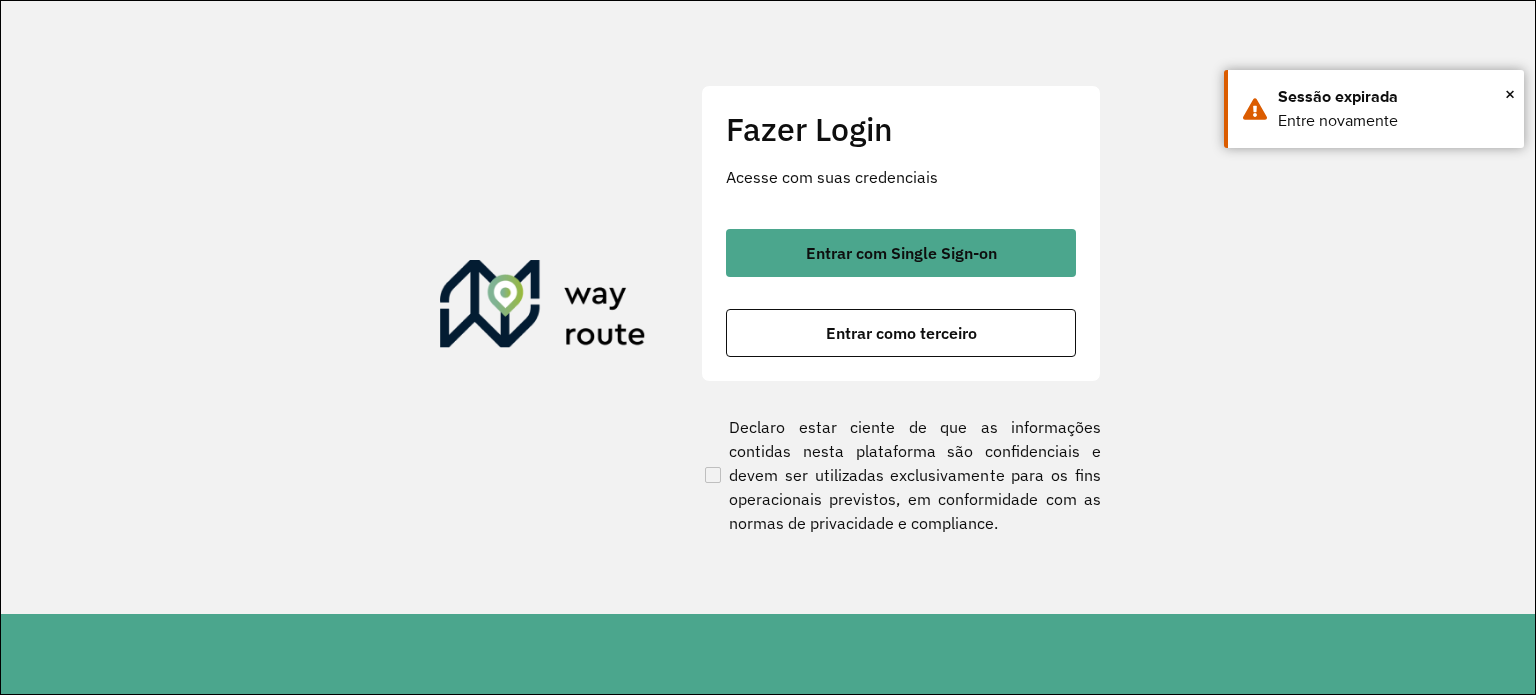 scroll, scrollTop: 0, scrollLeft: 0, axis: both 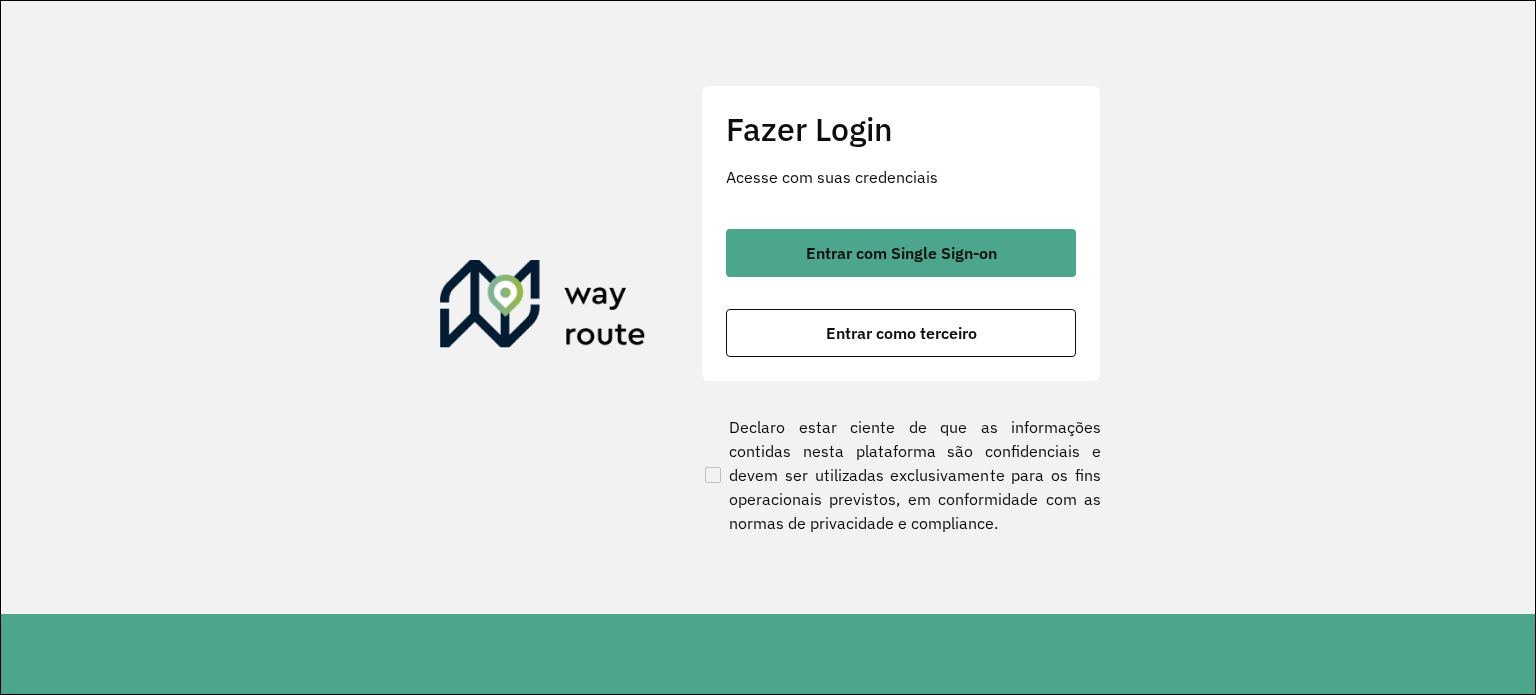 click on "Entrar como terceiro" at bounding box center [901, 333] 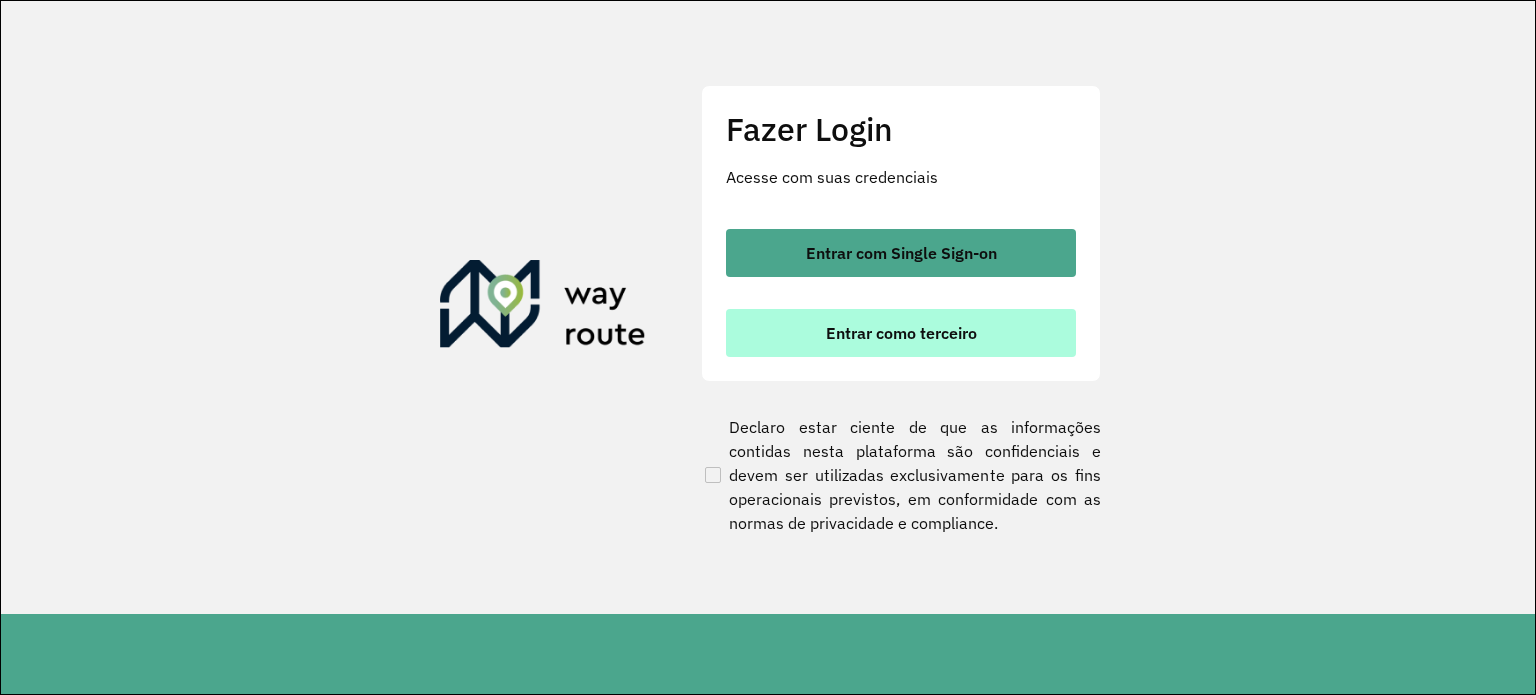 click on "Entrar como terceiro" at bounding box center [901, 333] 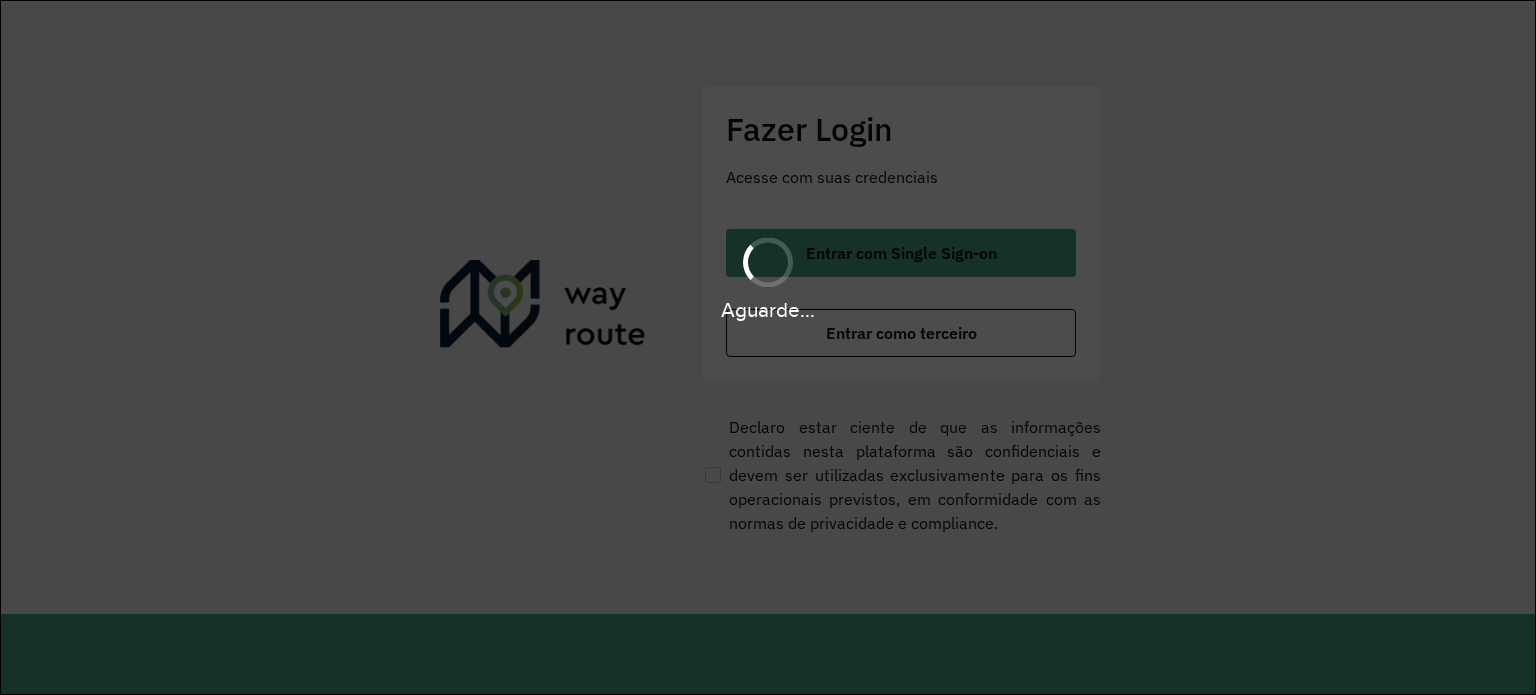 scroll, scrollTop: 0, scrollLeft: 0, axis: both 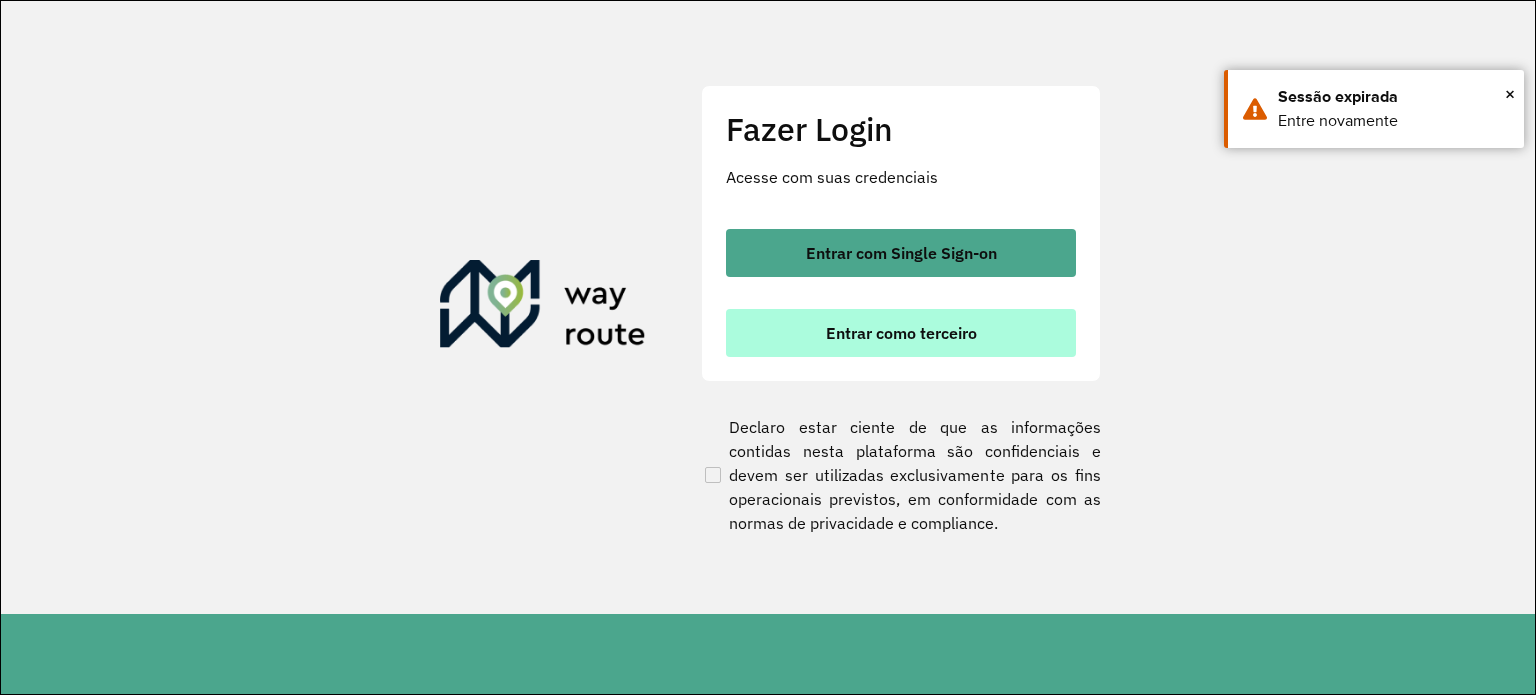 click on "Entrar como terceiro" at bounding box center [901, 333] 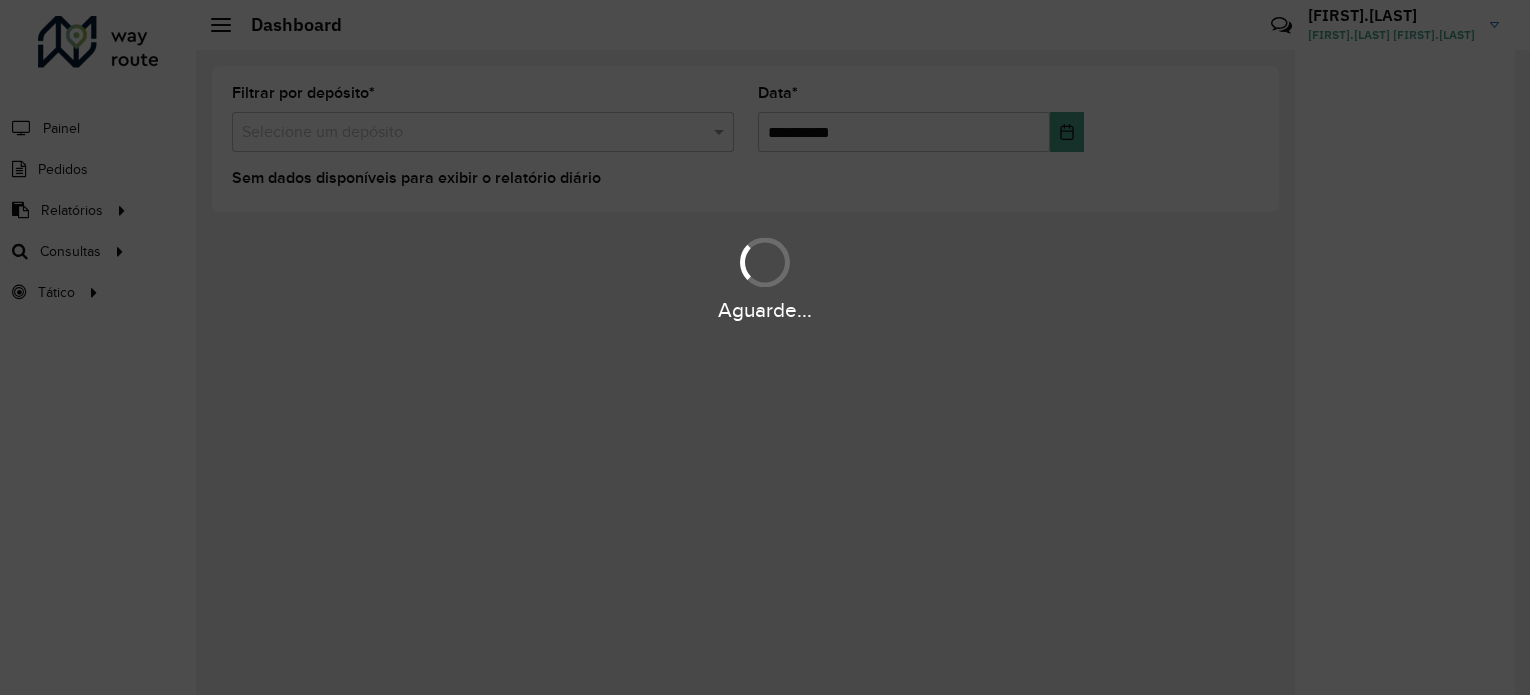 scroll, scrollTop: 0, scrollLeft: 0, axis: both 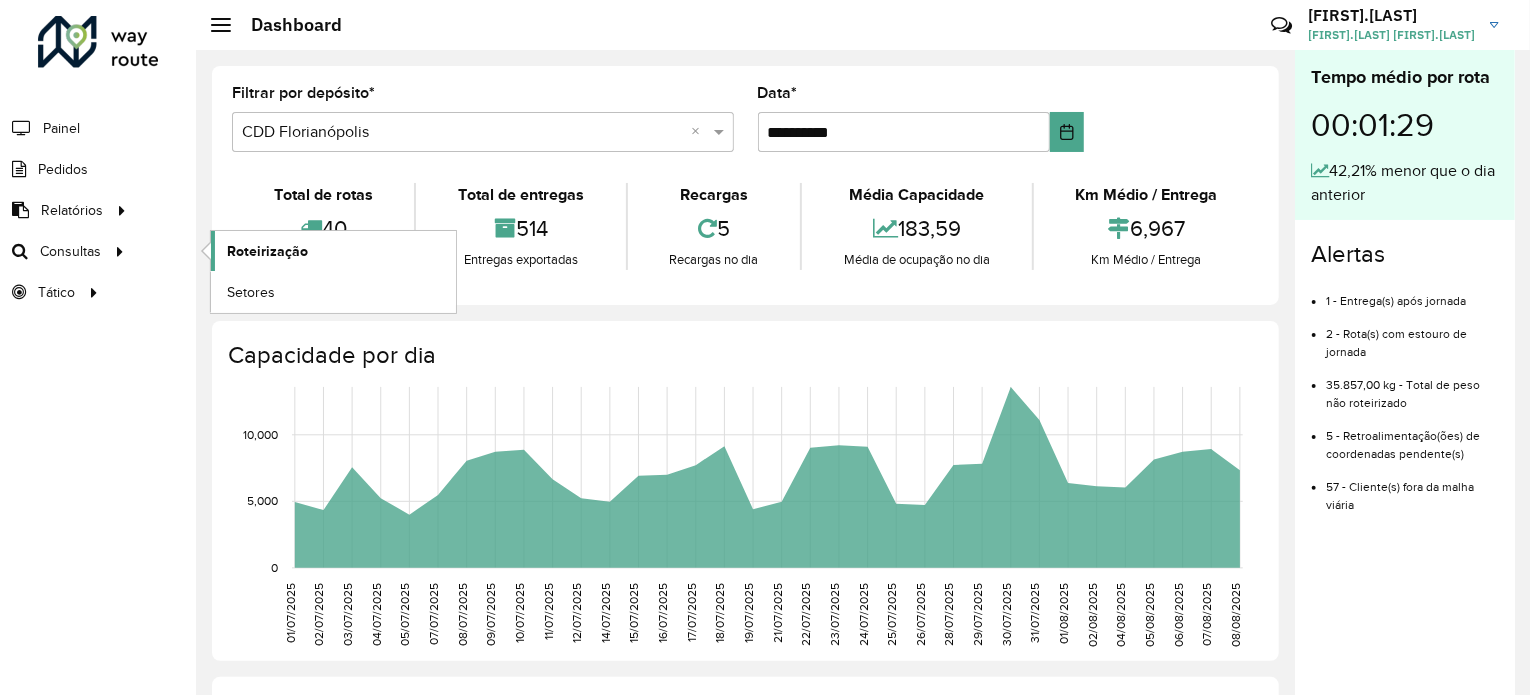 click on "Roteirização" 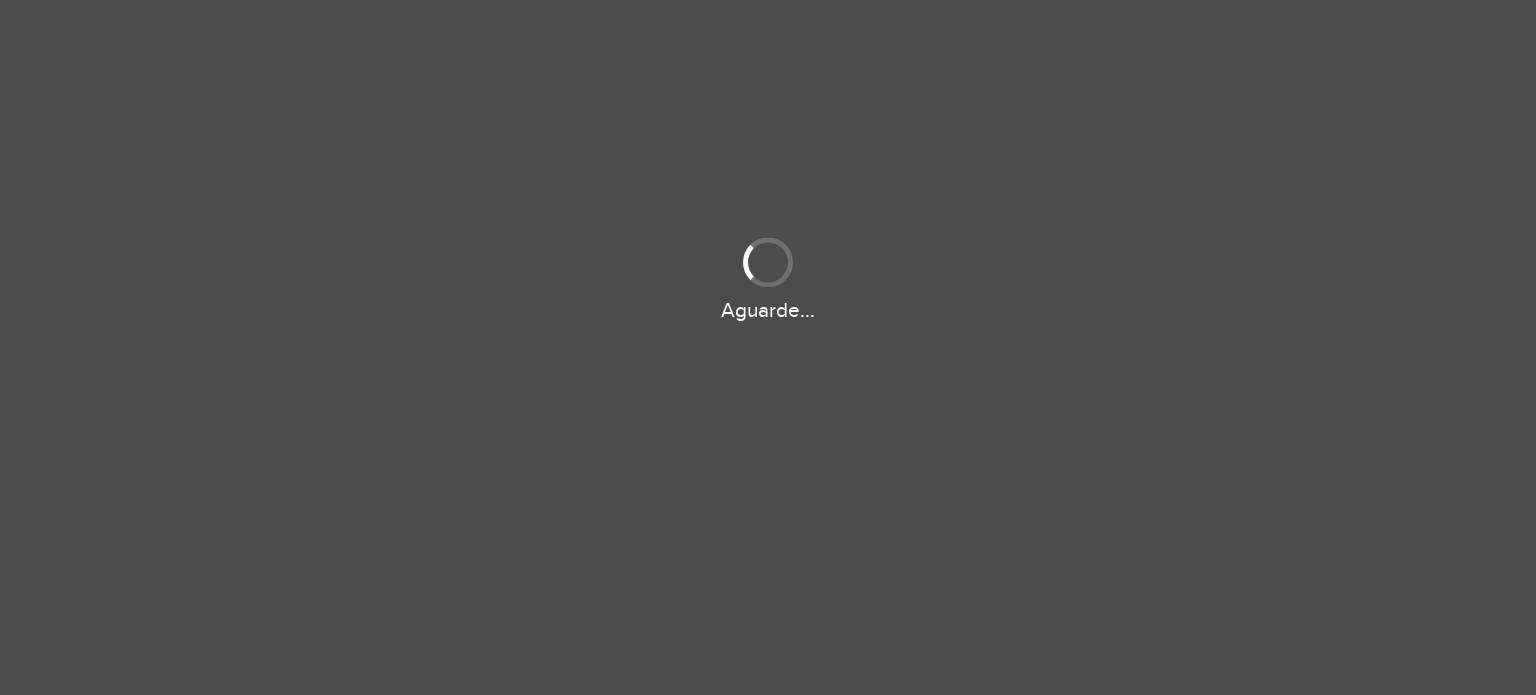 scroll, scrollTop: 0, scrollLeft: 0, axis: both 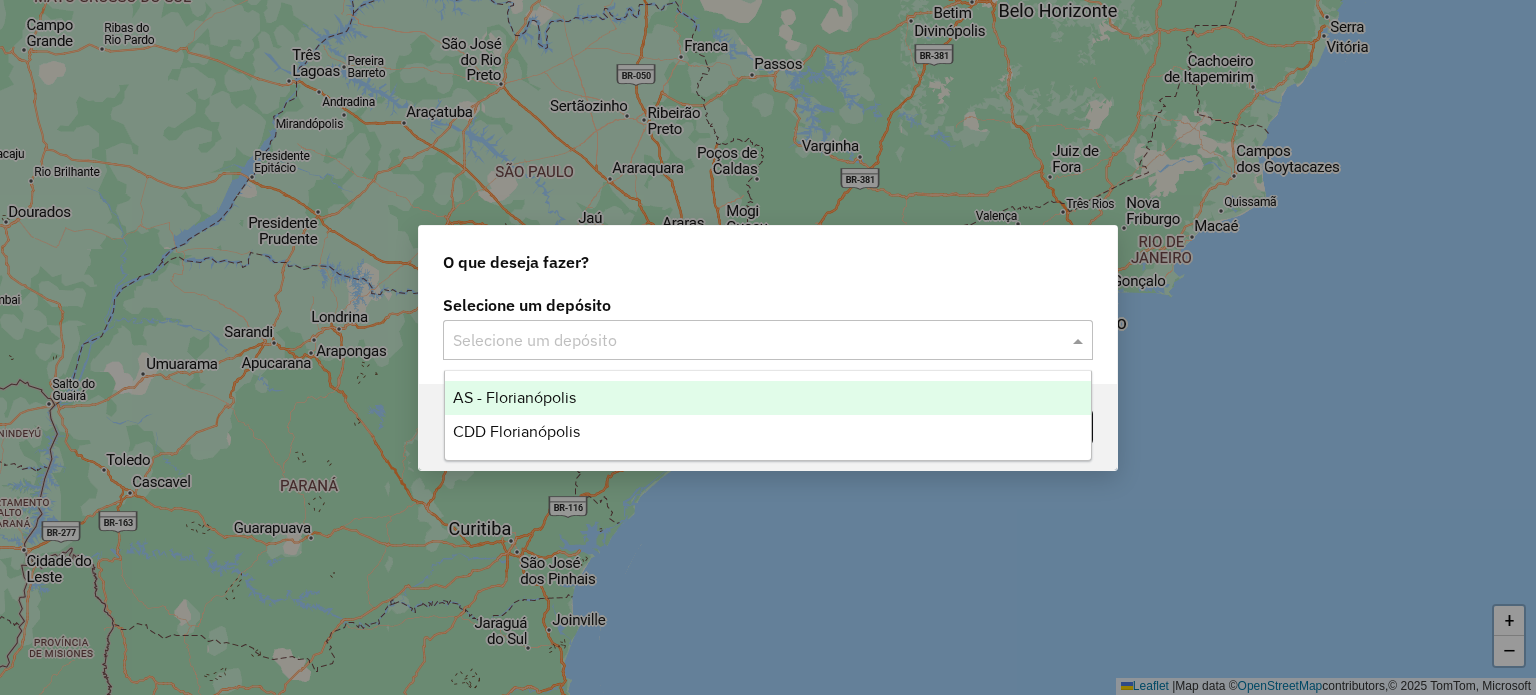 click on "Selecione um depósito" 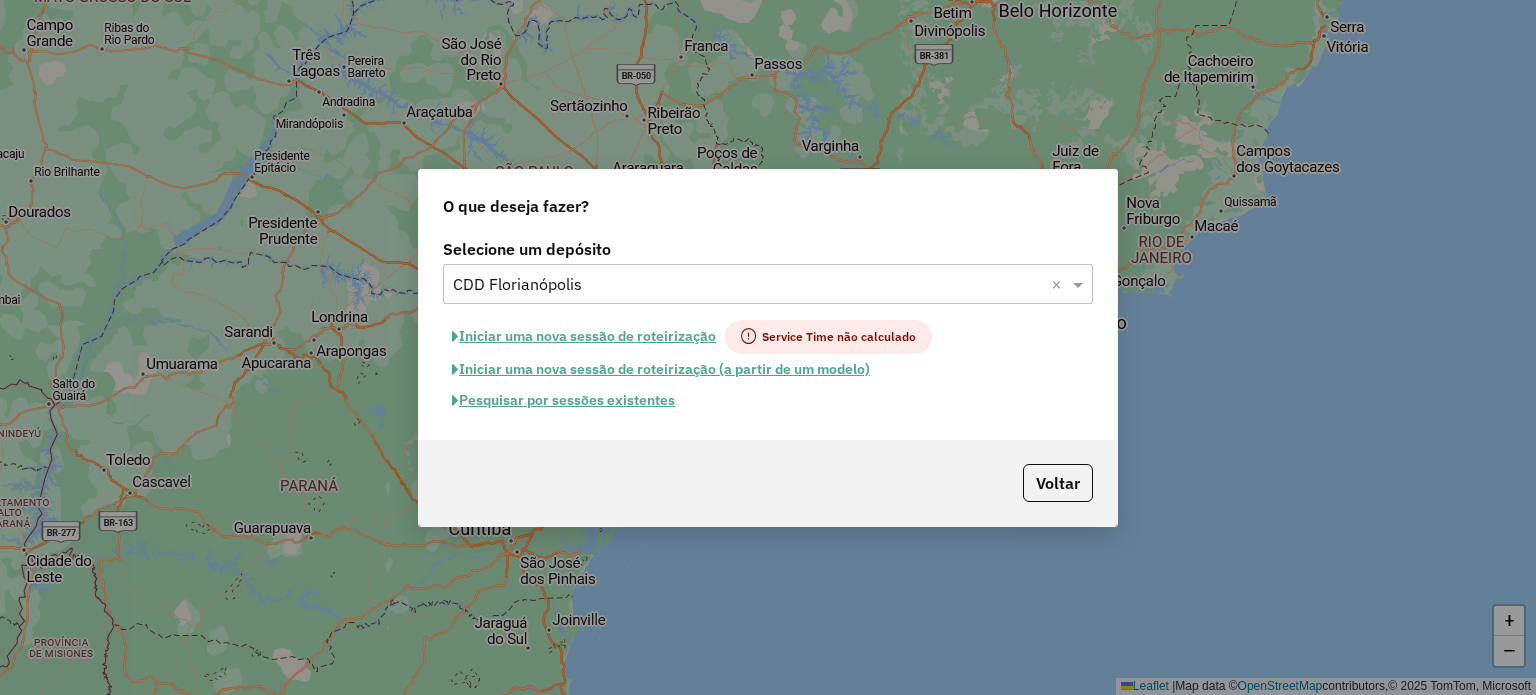 click on "Pesquisar por sessões existentes" 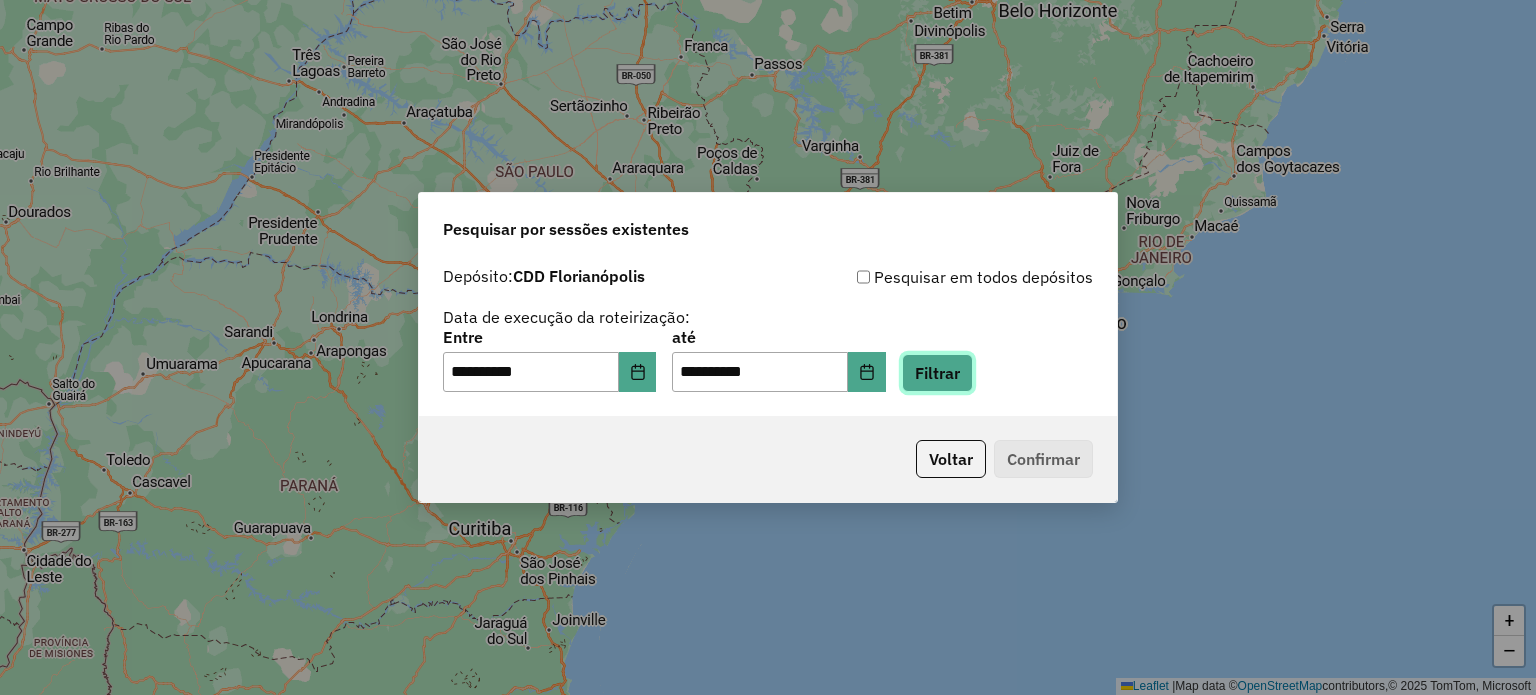 click on "Filtrar" 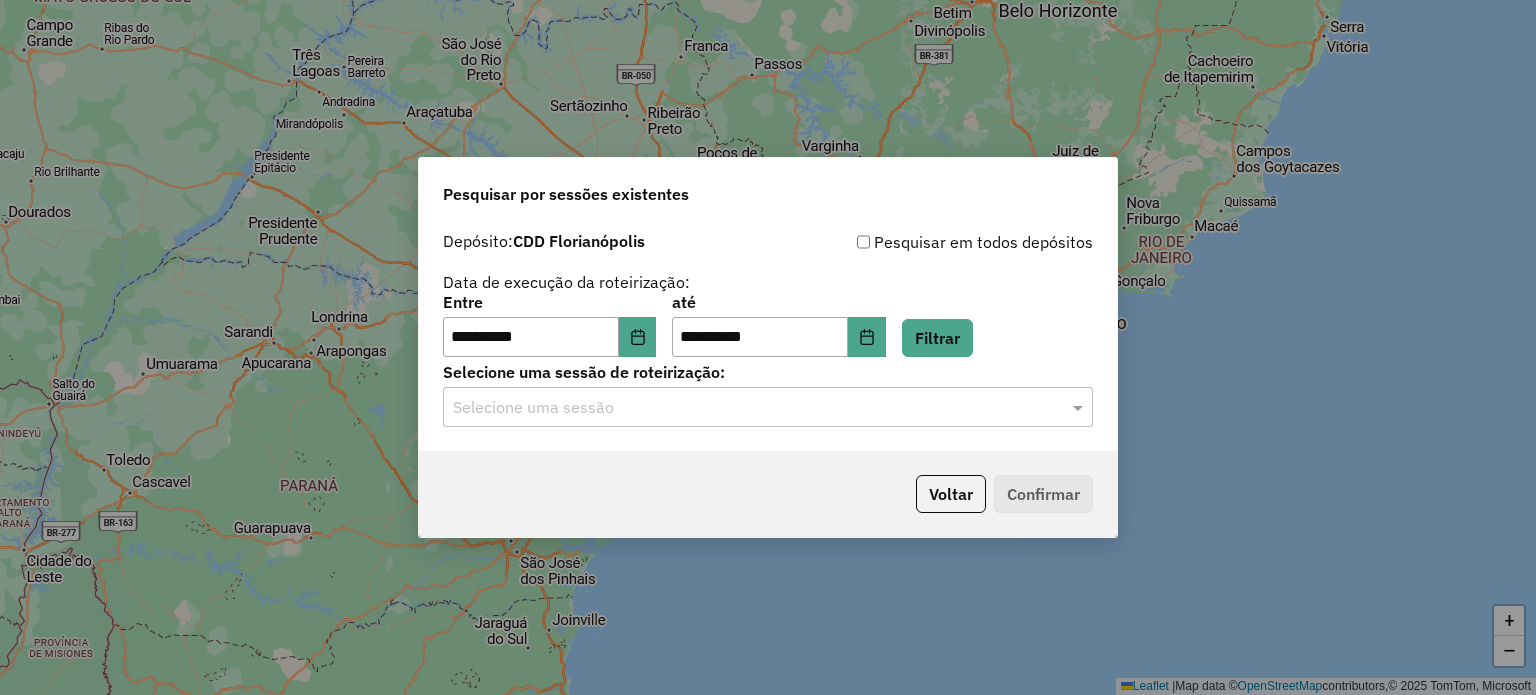 click on "Selecione uma sessão" 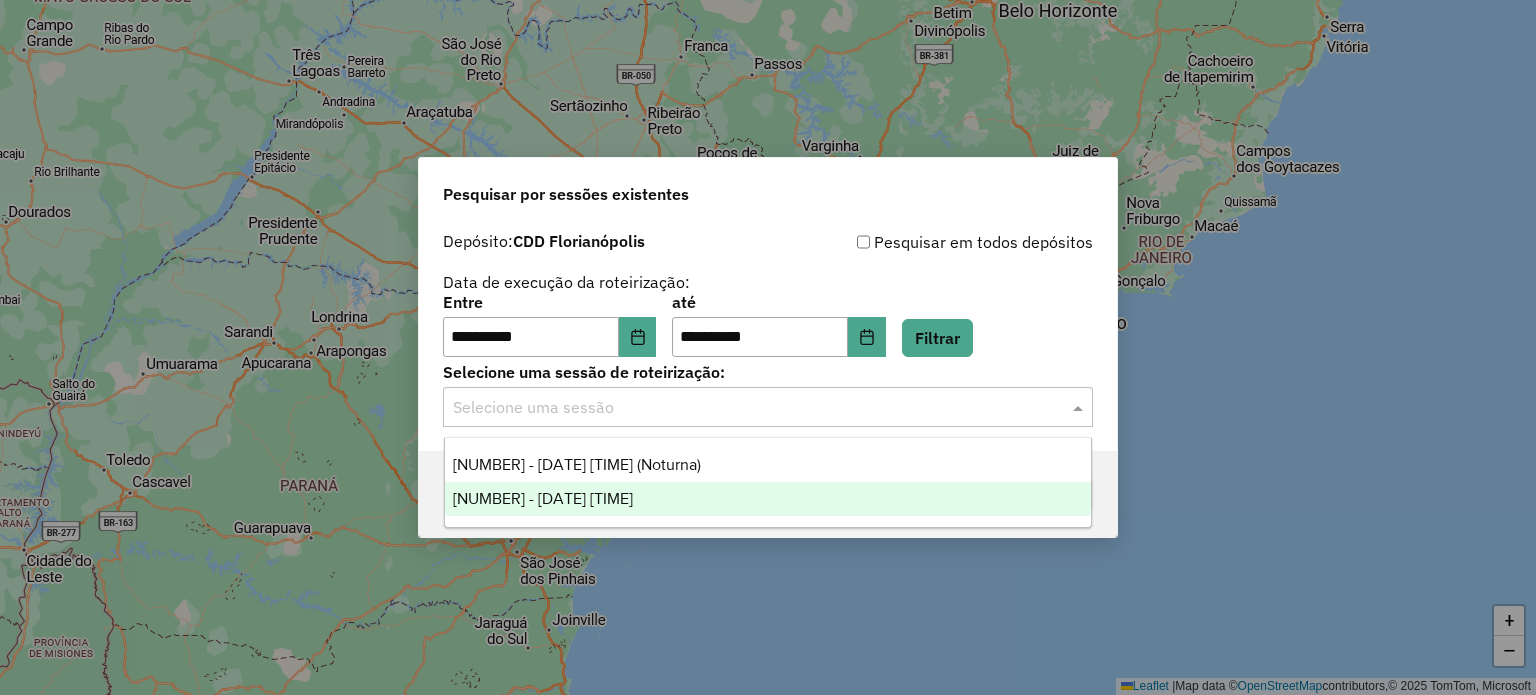 click on "1226174 - 08/08/2025 18:46" at bounding box center [543, 498] 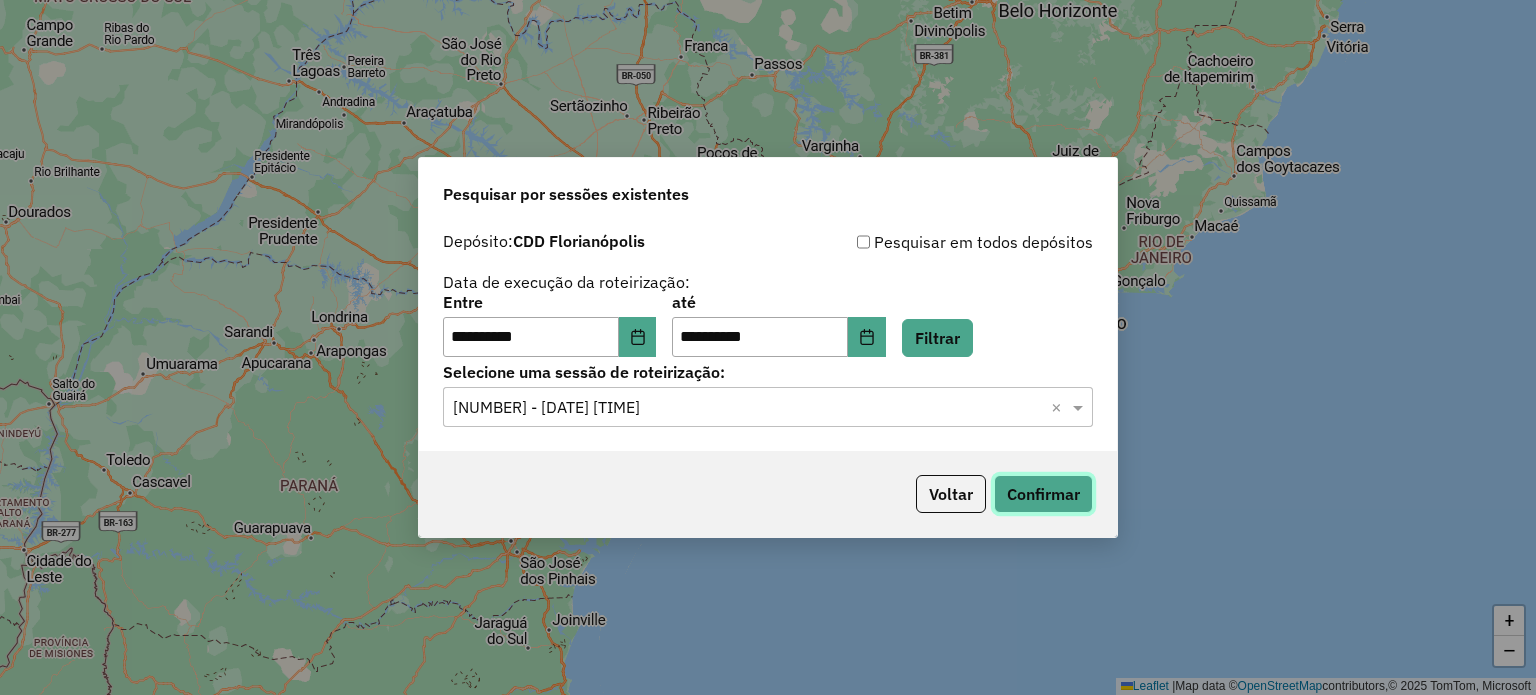 click on "Confirmar" 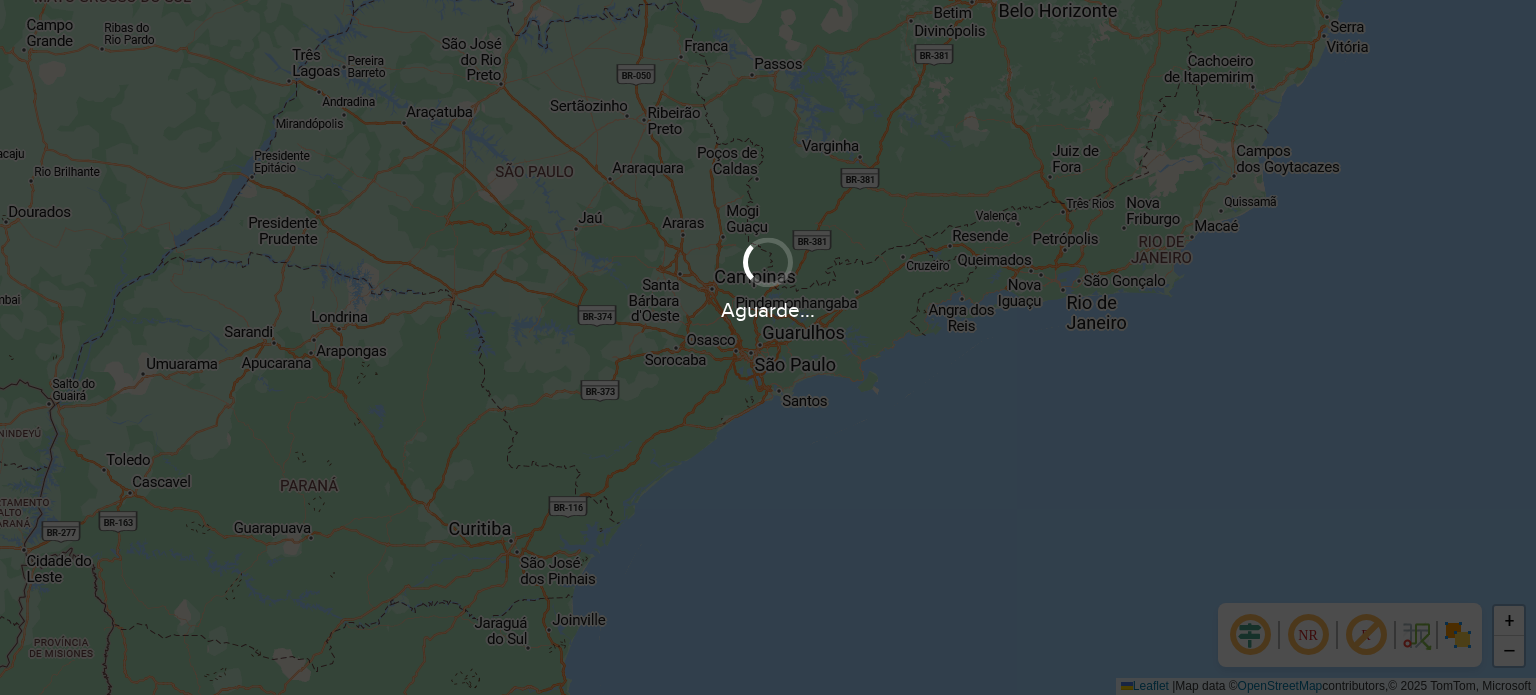scroll, scrollTop: 0, scrollLeft: 0, axis: both 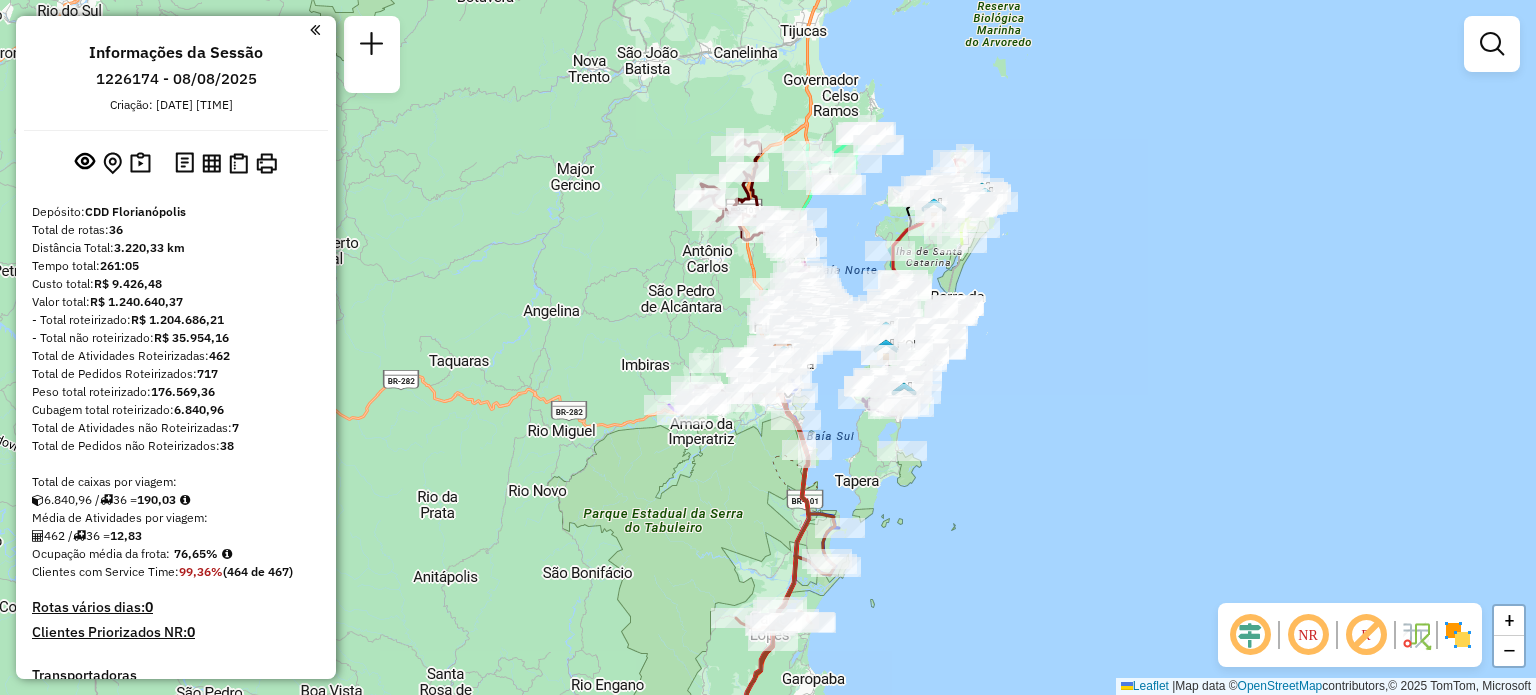 drag, startPoint x: 1169, startPoint y: 280, endPoint x: 1205, endPoint y: 145, distance: 139.71758 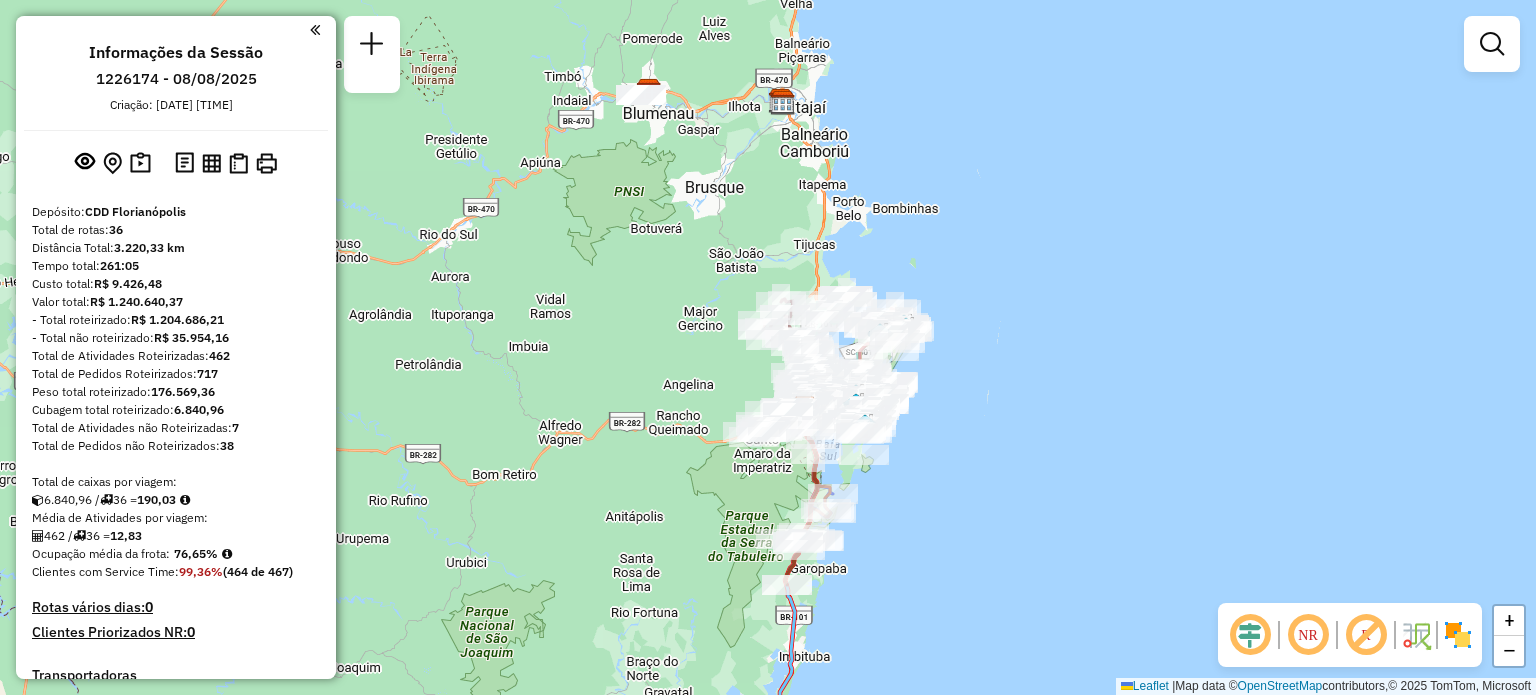 click 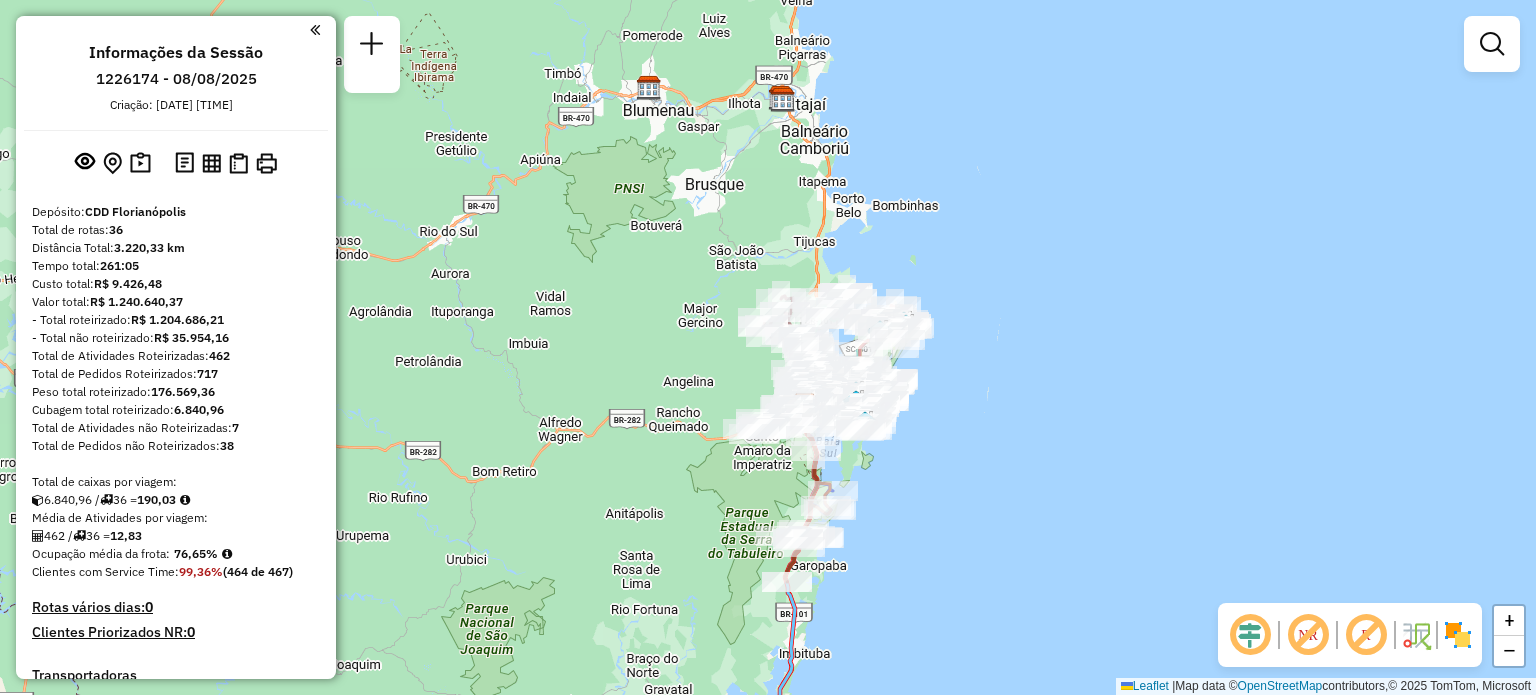 drag, startPoint x: 1144, startPoint y: 450, endPoint x: 1127, endPoint y: 372, distance: 79.83107 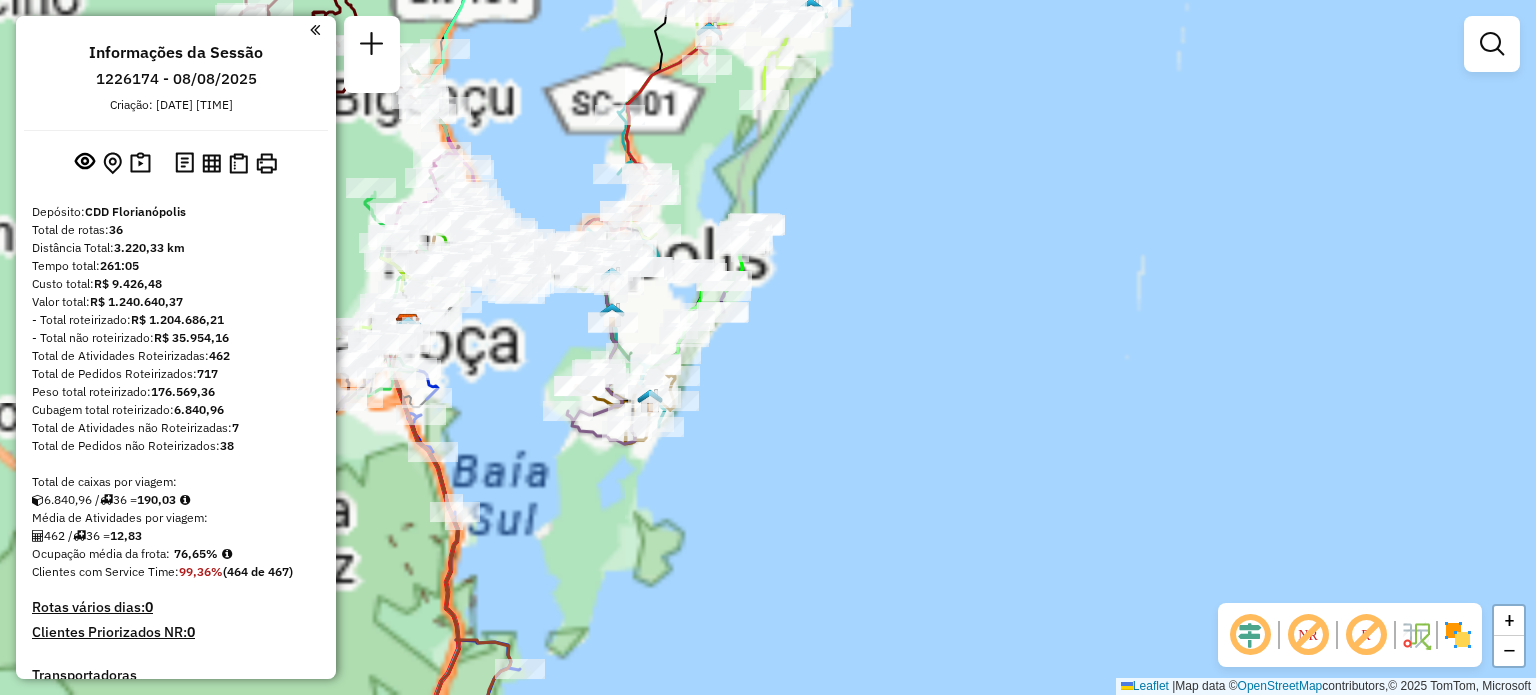 drag, startPoint x: 756, startPoint y: 373, endPoint x: 951, endPoint y: 343, distance: 197.29419 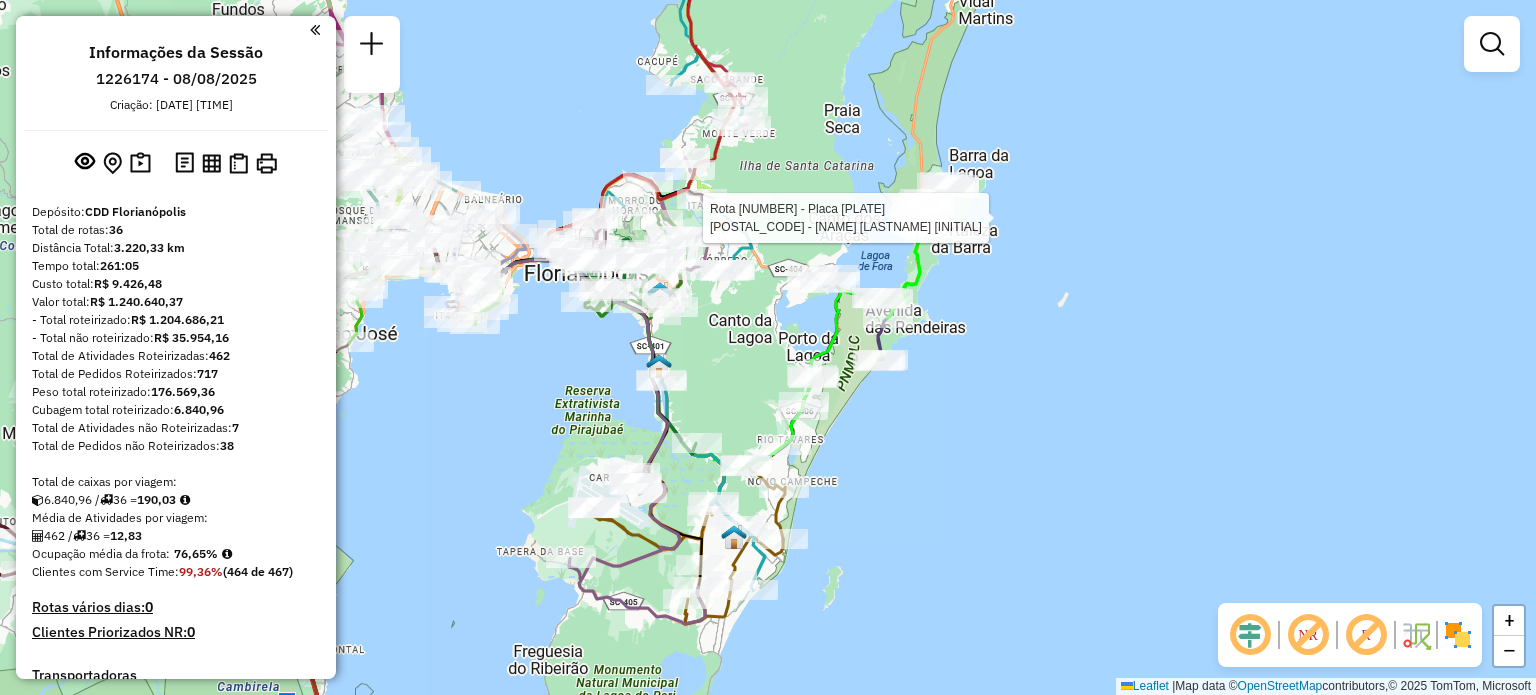 select on "**********" 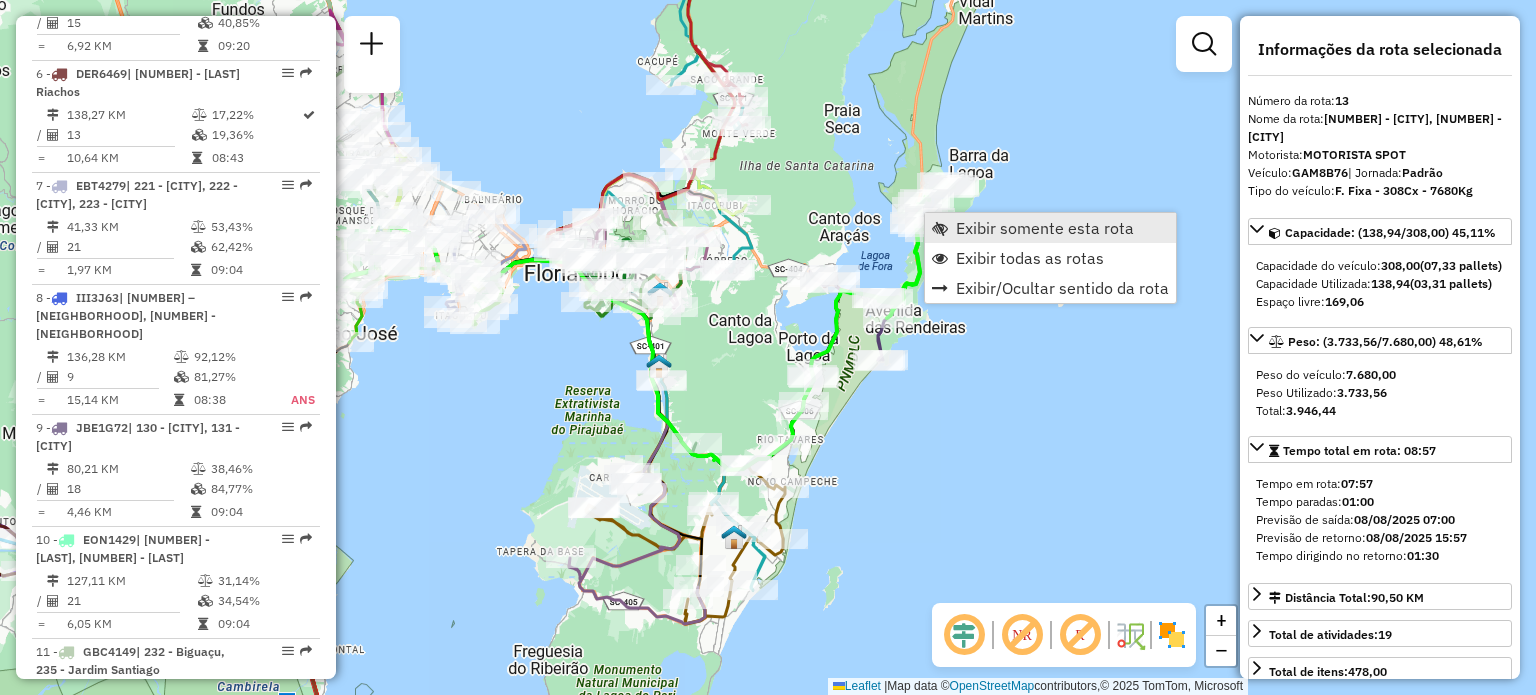 click on "Exibir somente esta rota" at bounding box center [1045, 228] 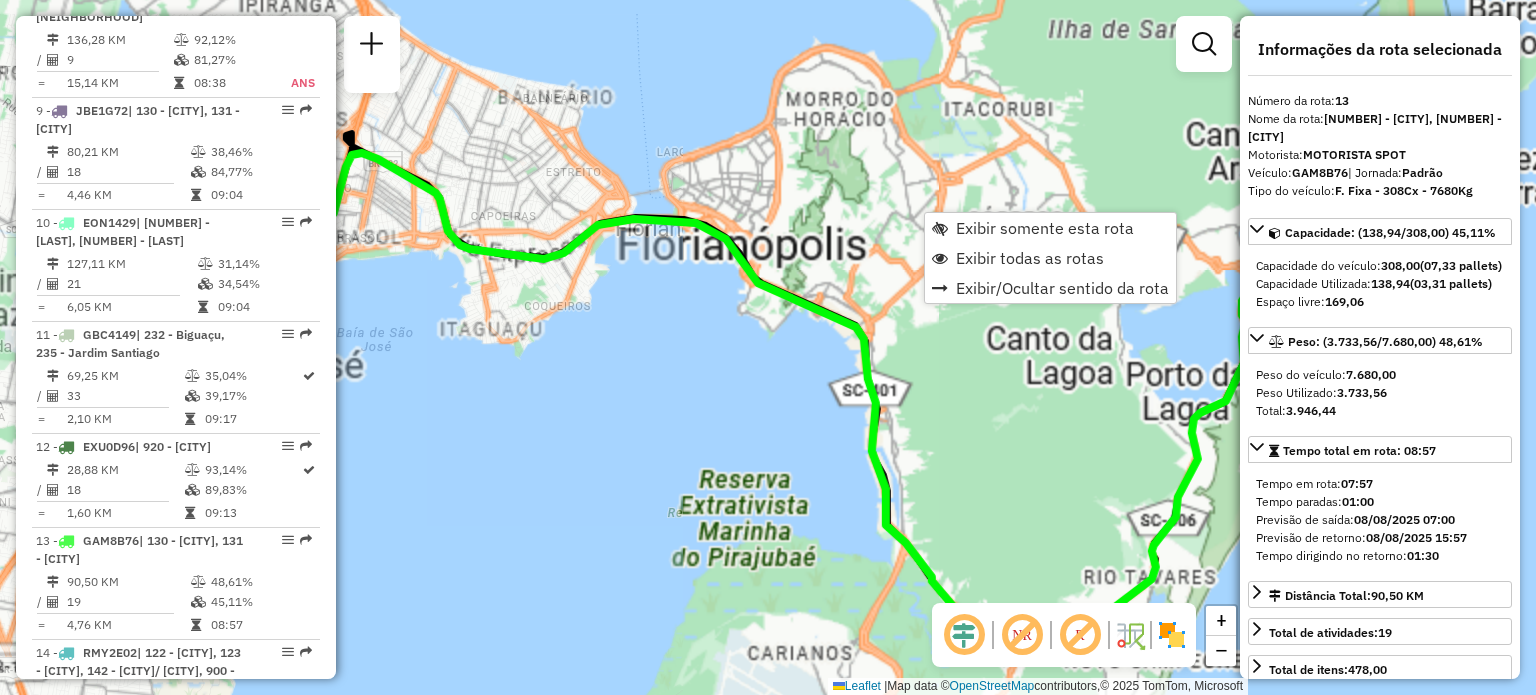 scroll, scrollTop: 2112, scrollLeft: 0, axis: vertical 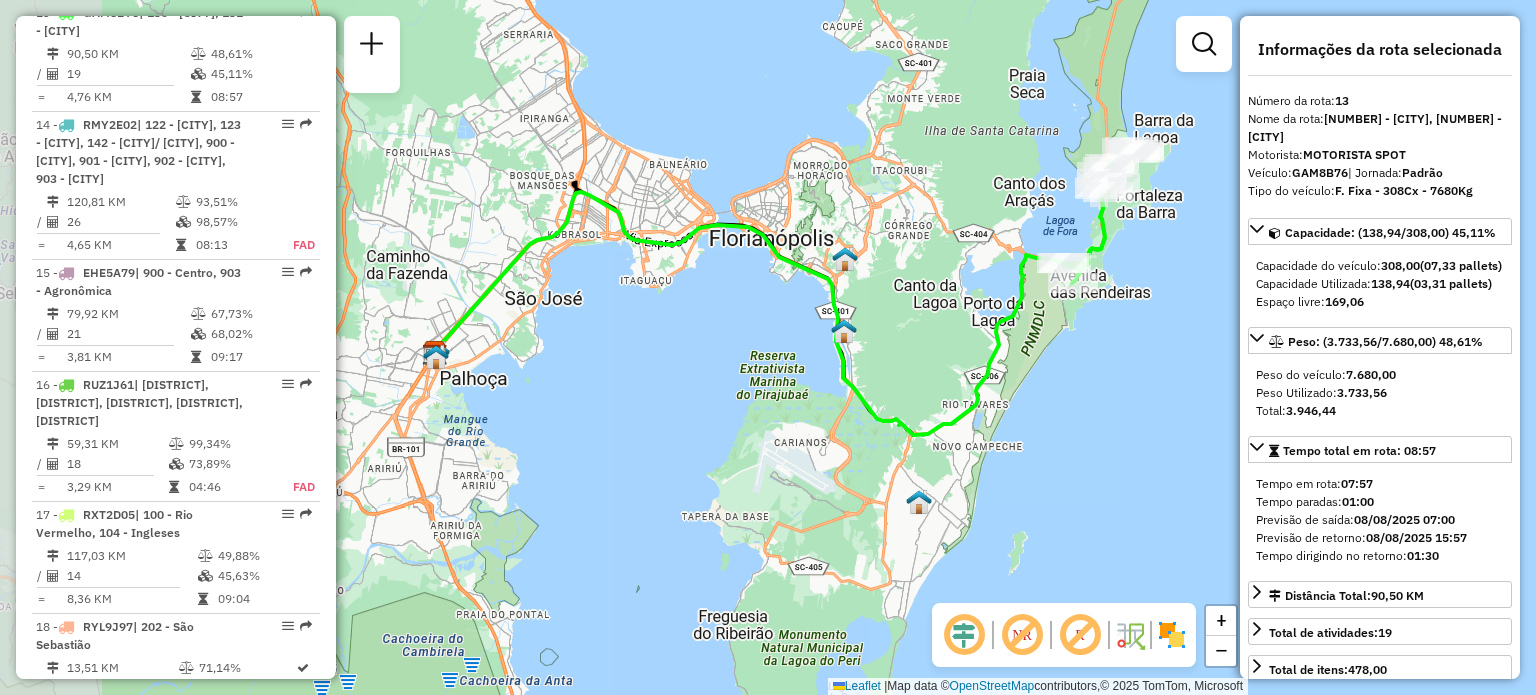drag, startPoint x: 996, startPoint y: 278, endPoint x: 895, endPoint y: 263, distance: 102.10779 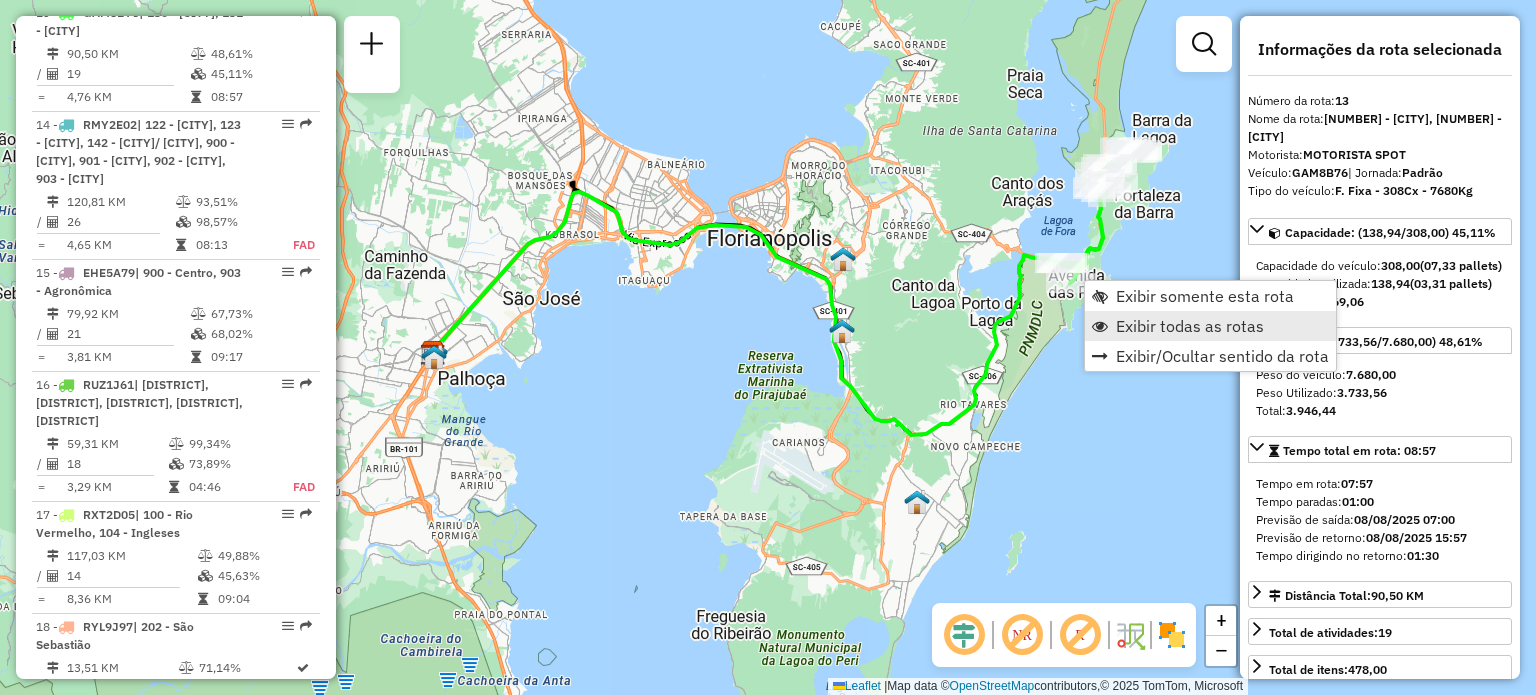click on "Exibir todas as rotas" at bounding box center [1210, 326] 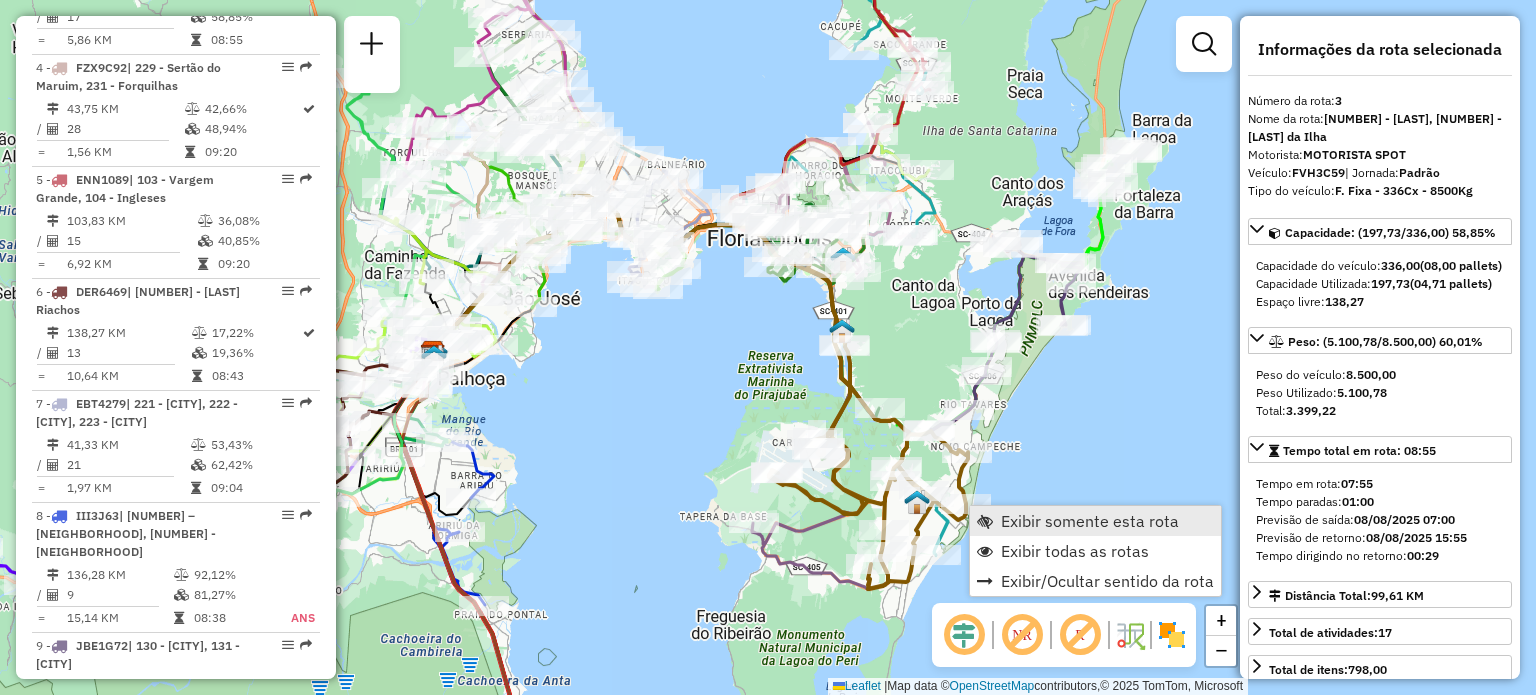 scroll, scrollTop: 994, scrollLeft: 0, axis: vertical 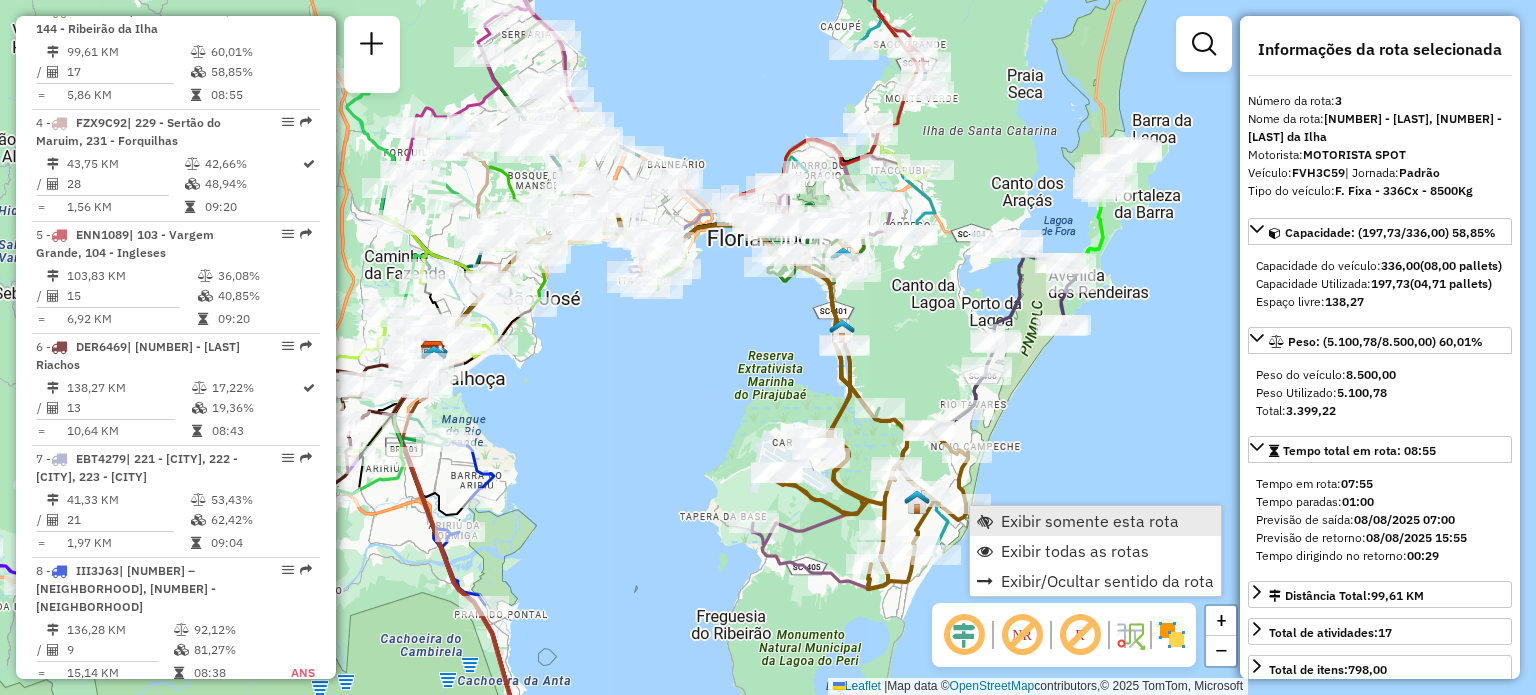 click on "Exibir somente esta rota" at bounding box center (1090, 521) 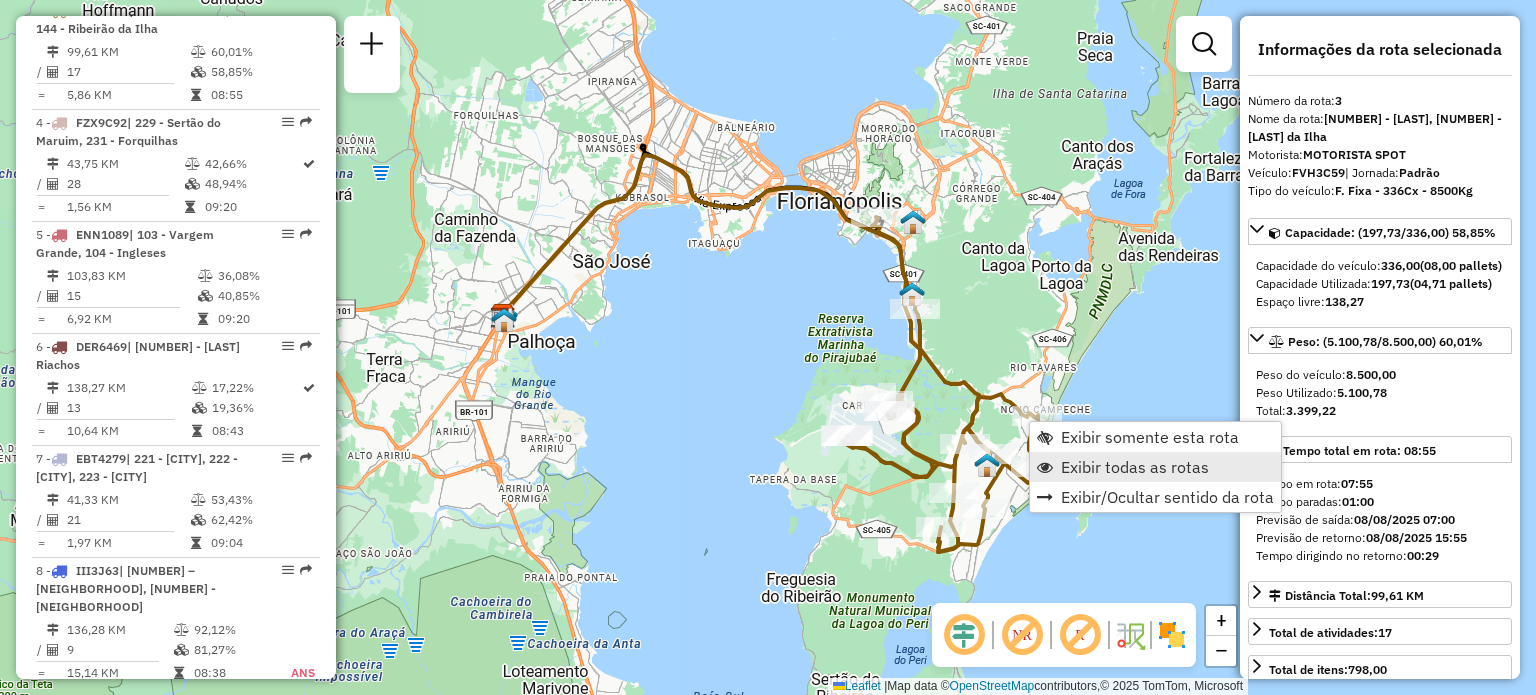 click on "Exibir todas as rotas" at bounding box center (1135, 467) 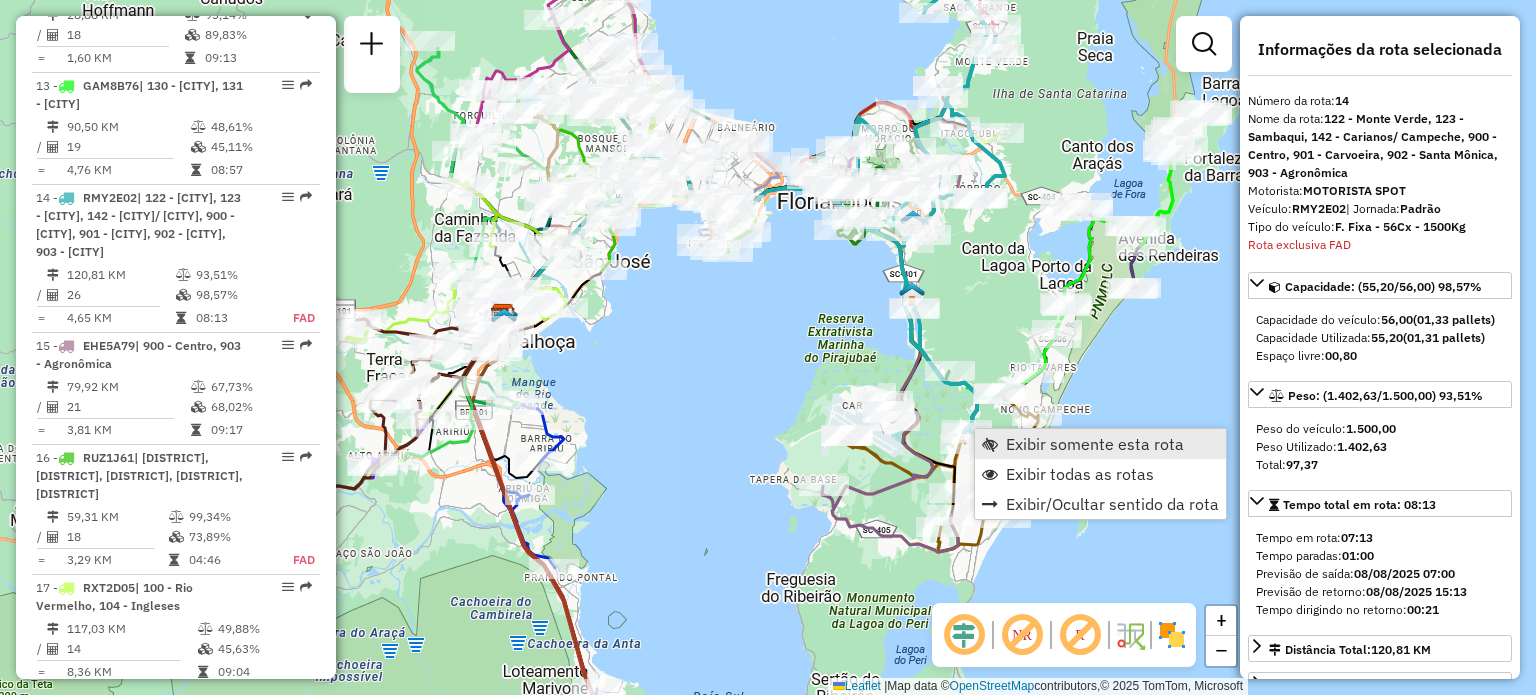 scroll, scrollTop: 2223, scrollLeft: 0, axis: vertical 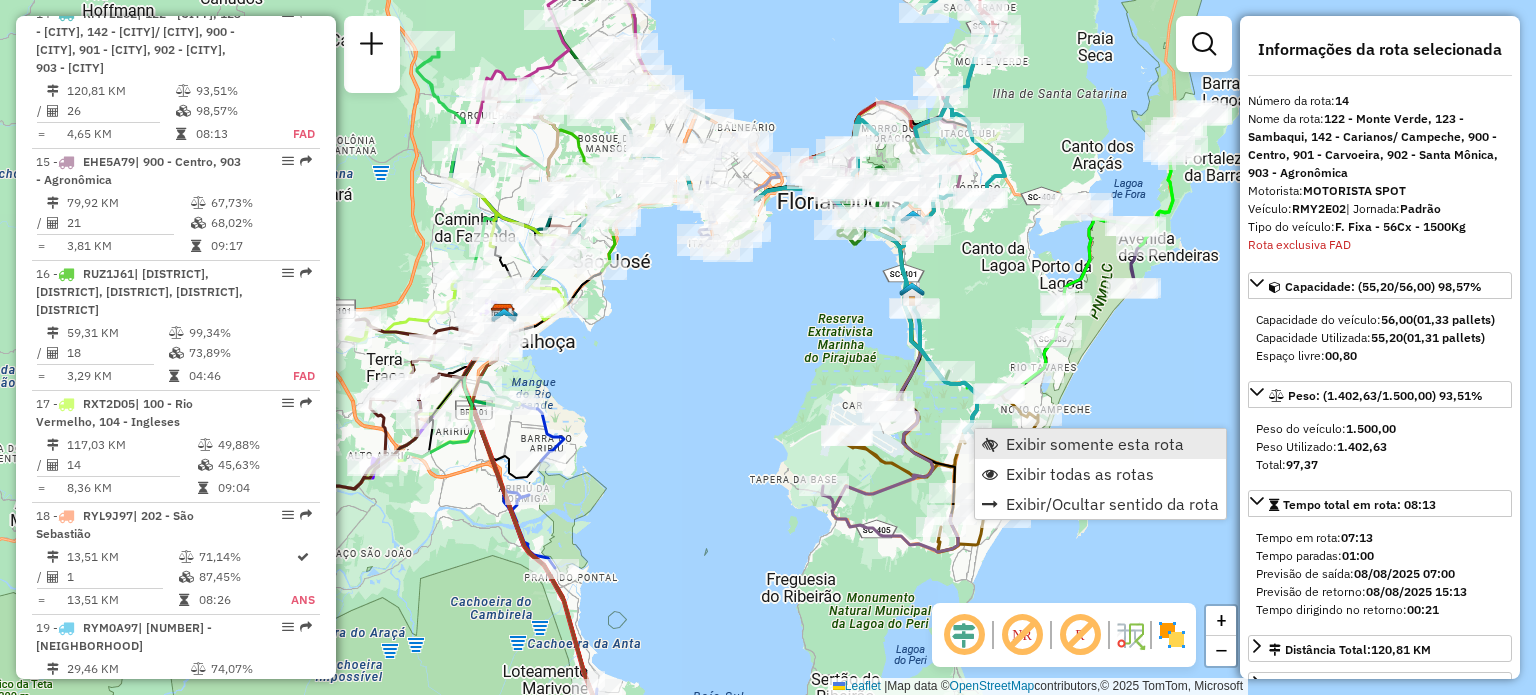 click on "Exibir somente esta rota" at bounding box center [1095, 444] 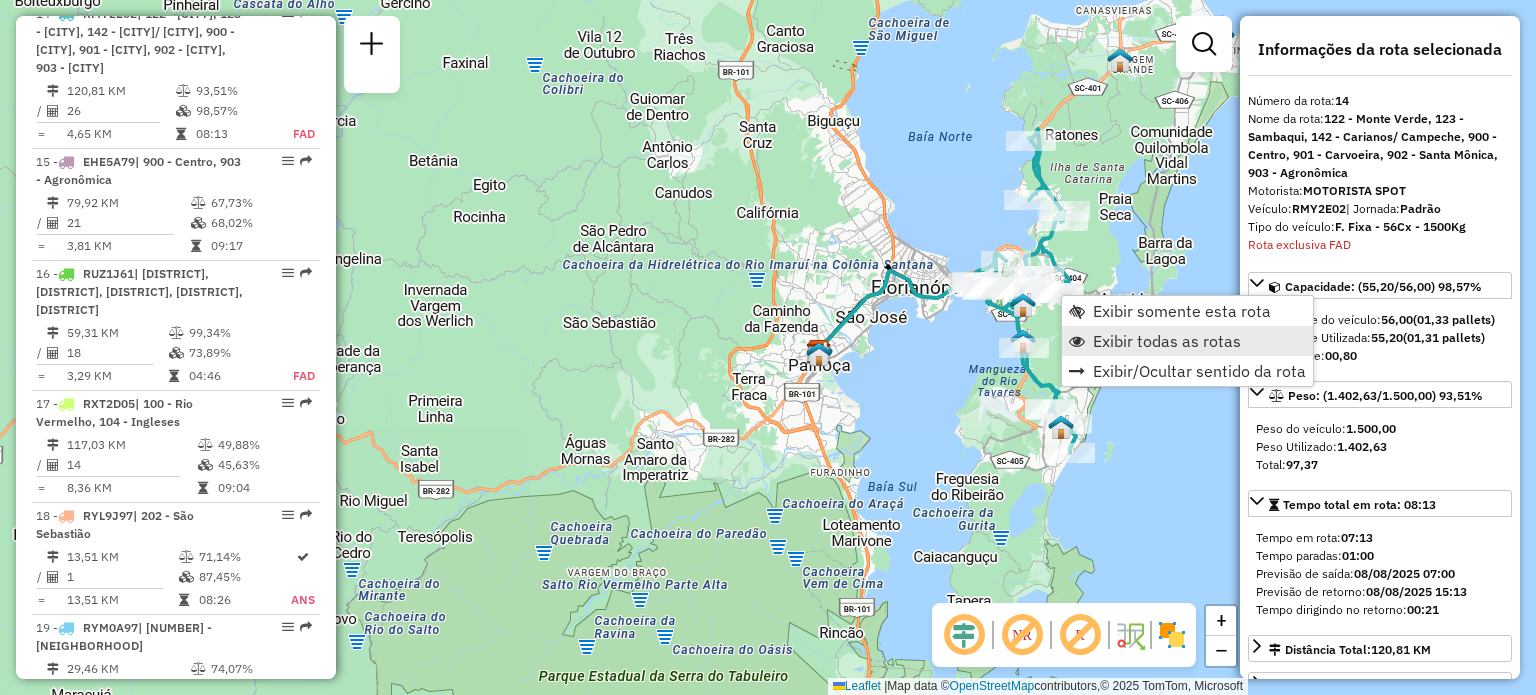 click on "Exibir todas as rotas" at bounding box center (1167, 341) 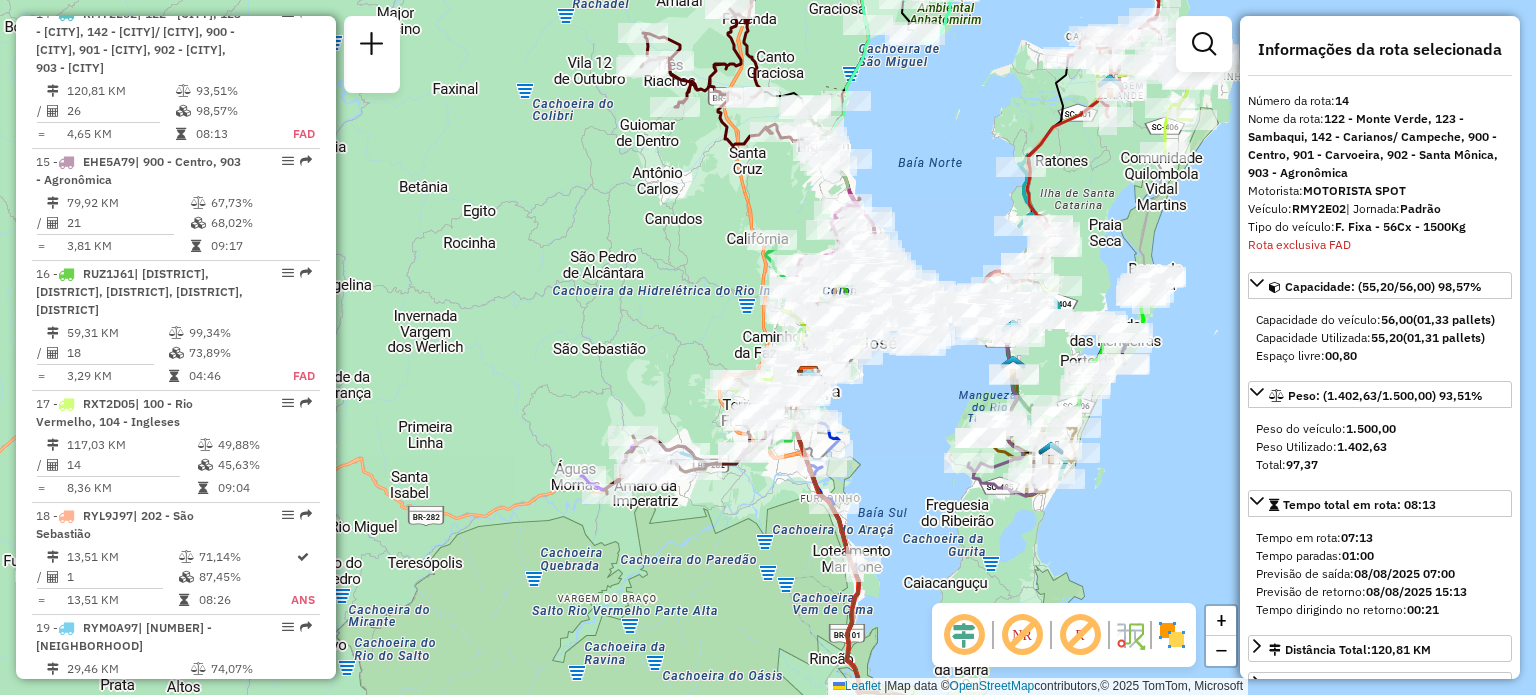 drag, startPoint x: 1159, startPoint y: 111, endPoint x: 1106, endPoint y: 229, distance: 129.3561 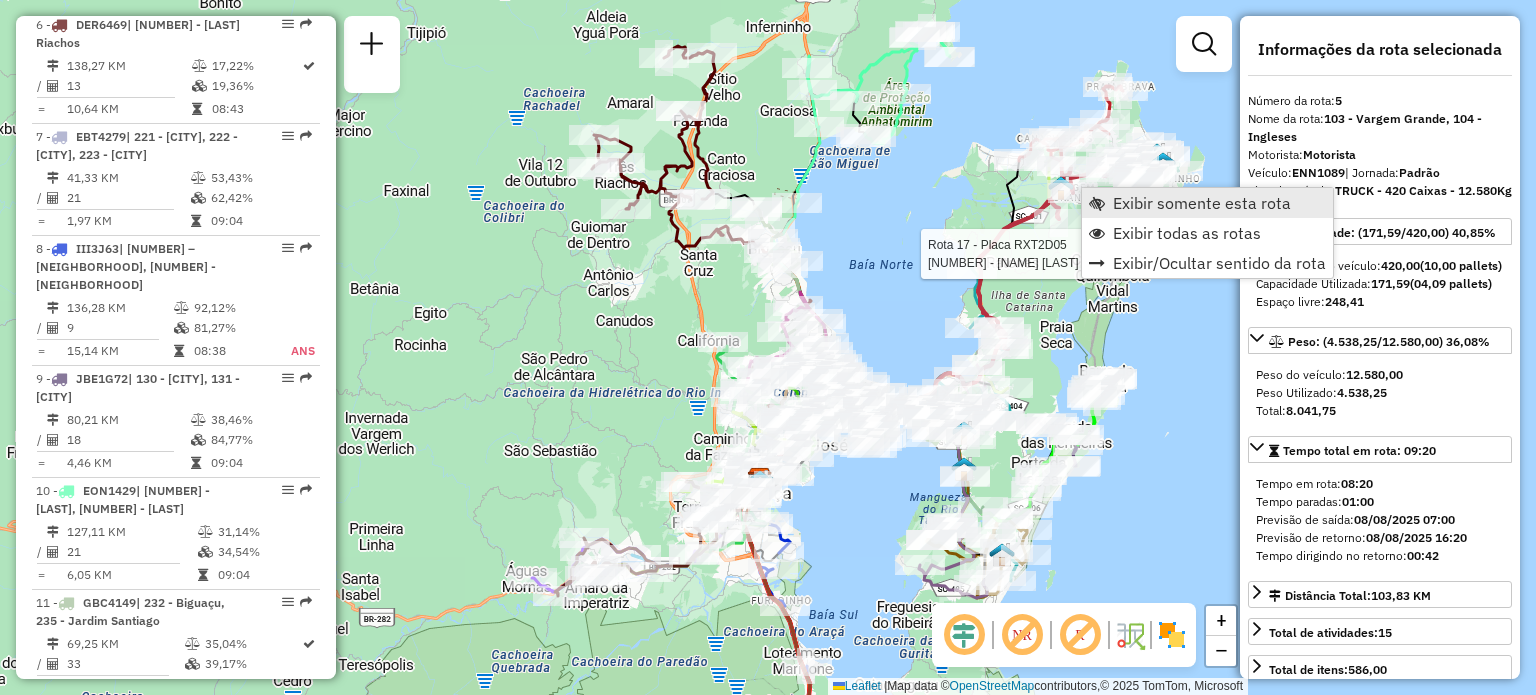 scroll, scrollTop: 1216, scrollLeft: 0, axis: vertical 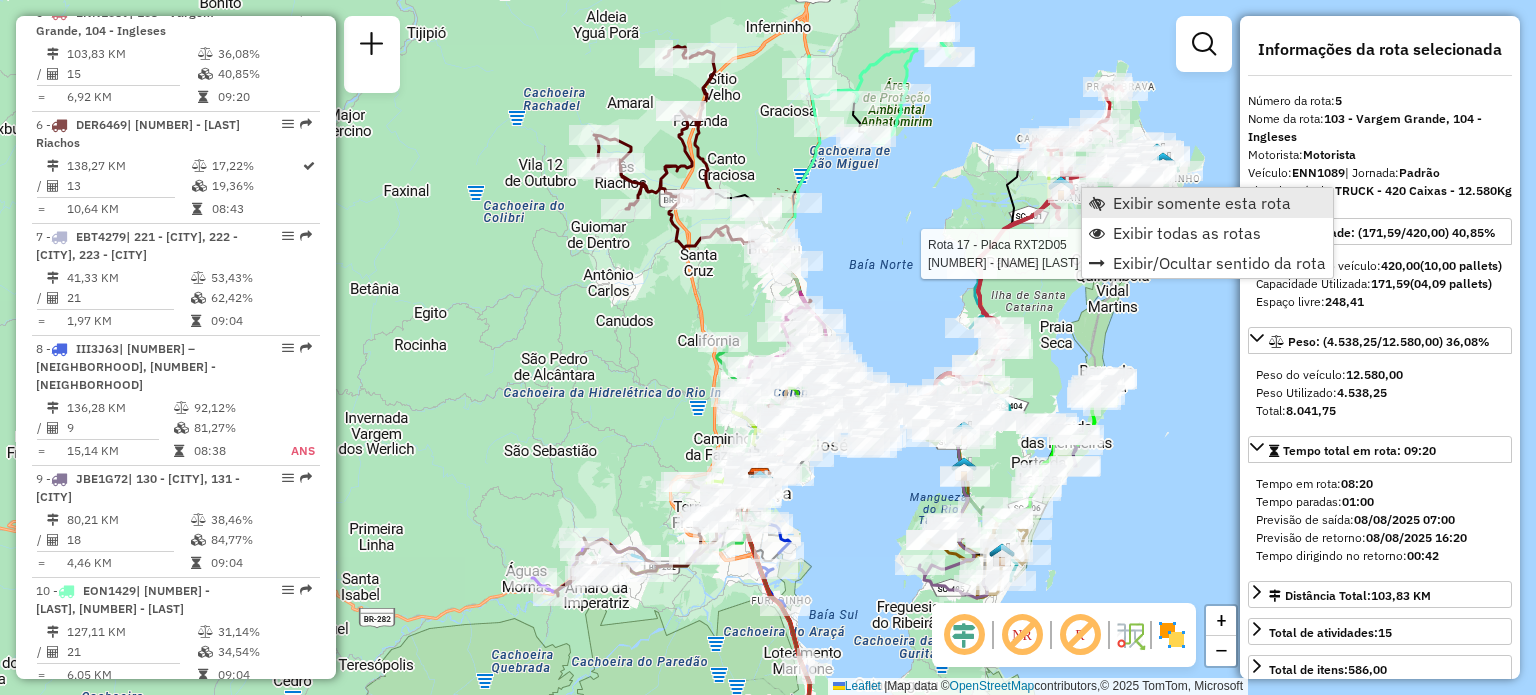 click on "Exibir somente esta rota" at bounding box center (1202, 203) 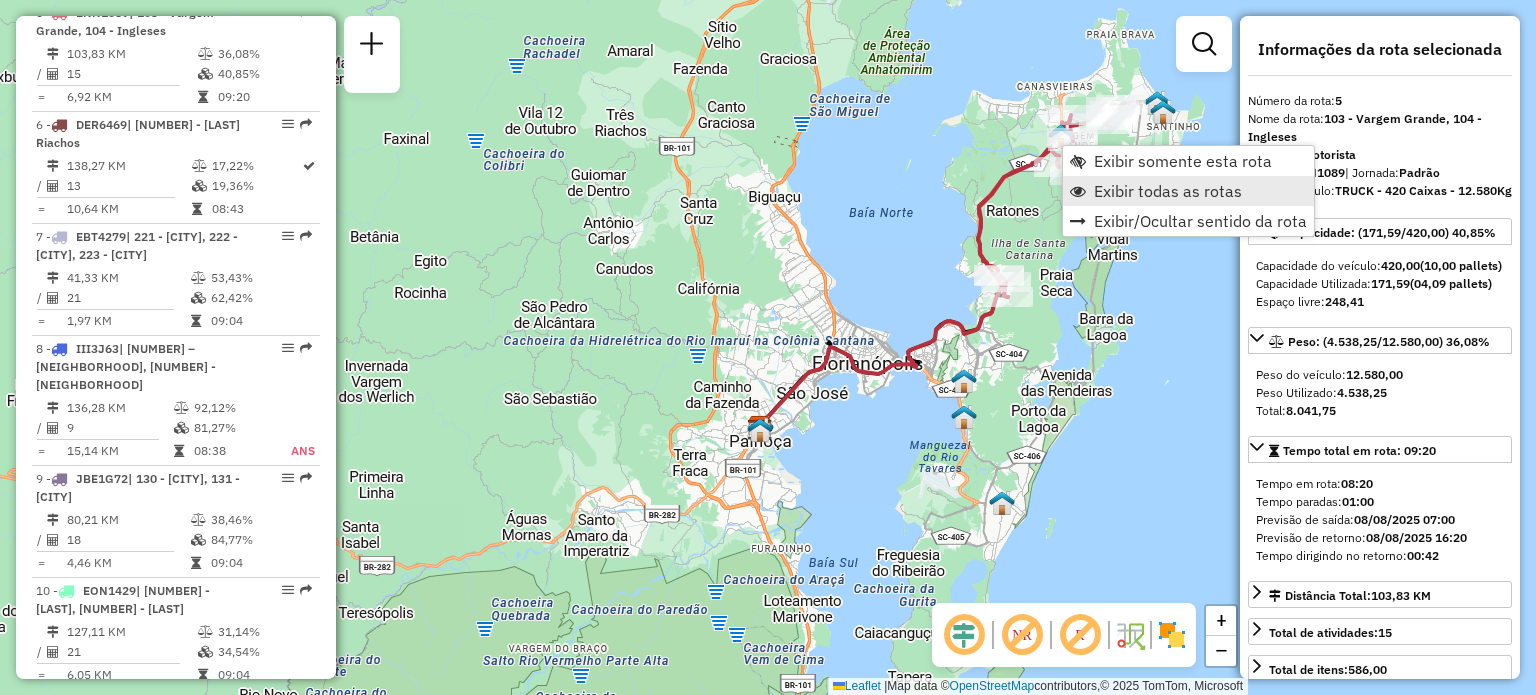 click on "Exibir todas as rotas" at bounding box center [1168, 191] 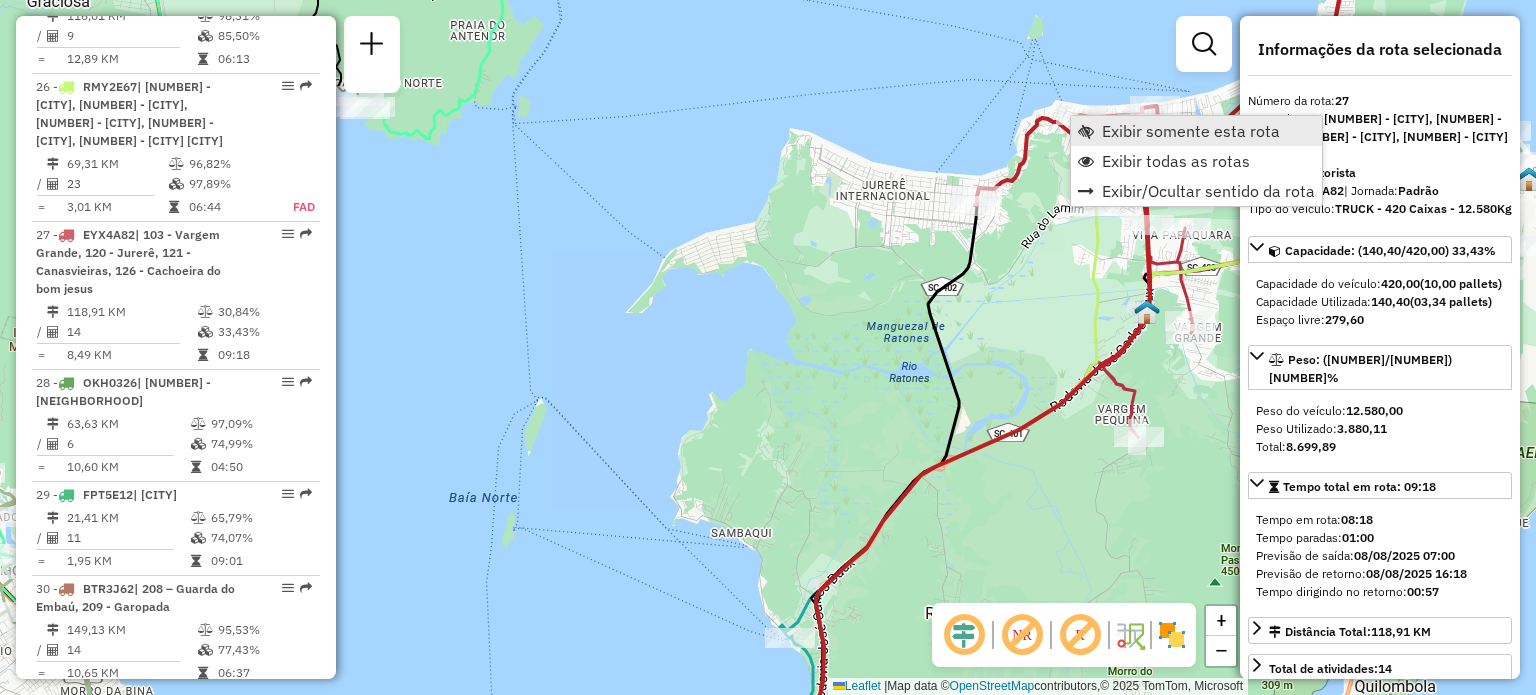 scroll, scrollTop: 3767, scrollLeft: 0, axis: vertical 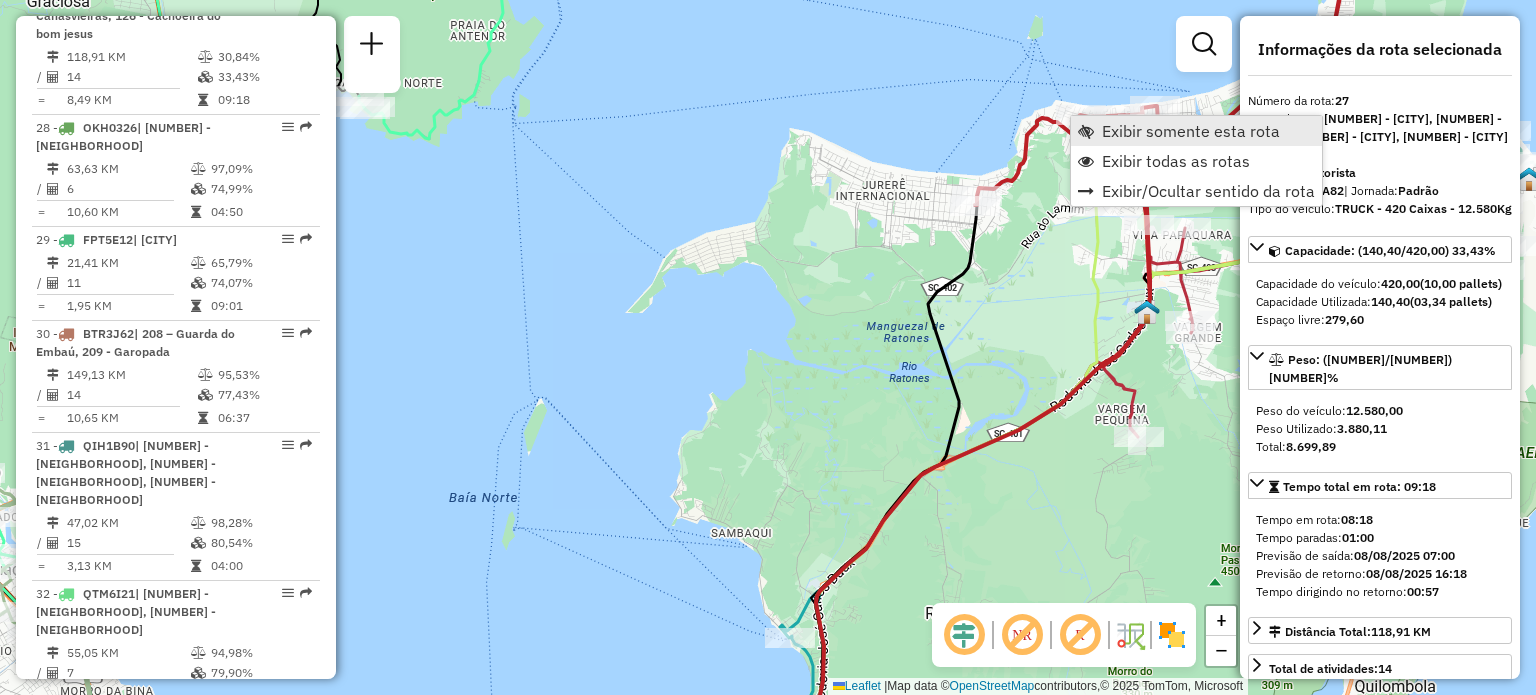 click on "Exibir somente esta rota" at bounding box center [1191, 131] 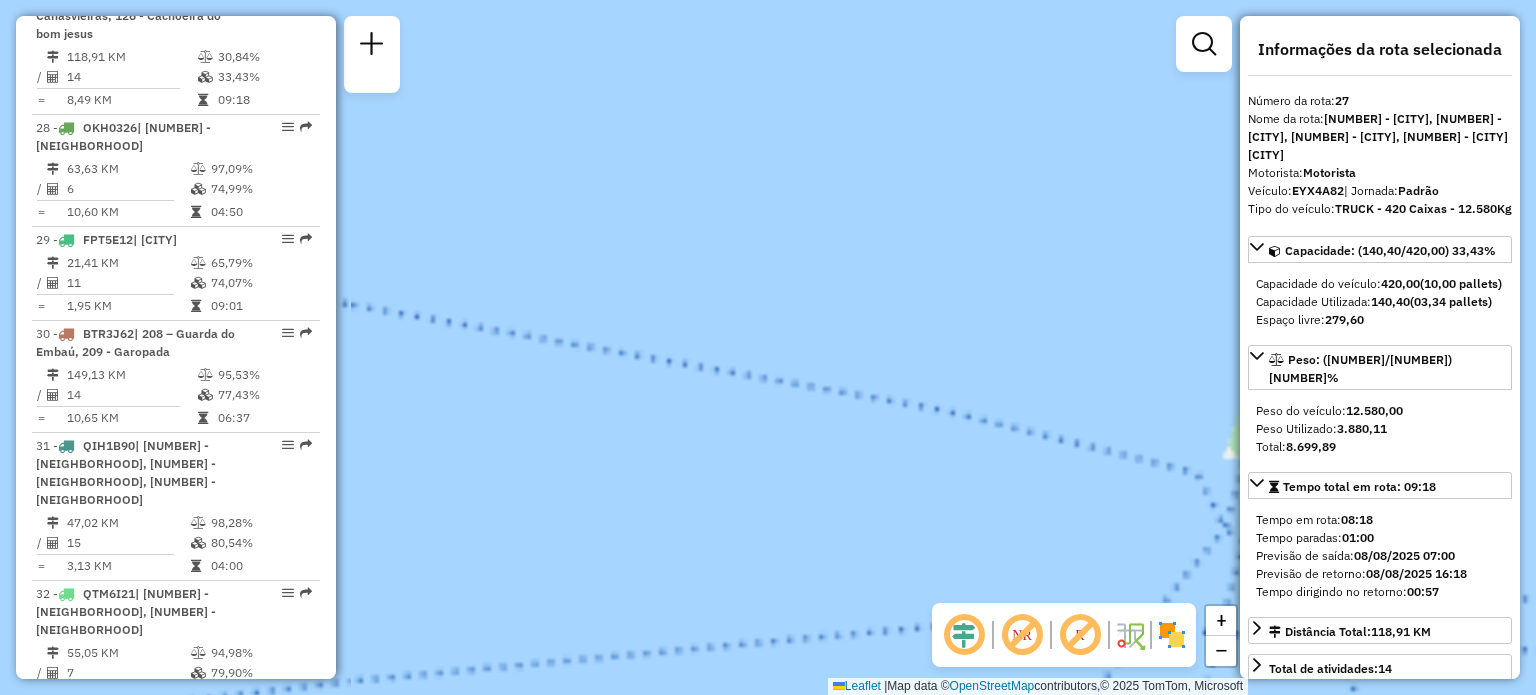 drag, startPoint x: 960, startPoint y: 262, endPoint x: 652, endPoint y: -81, distance: 460.99133 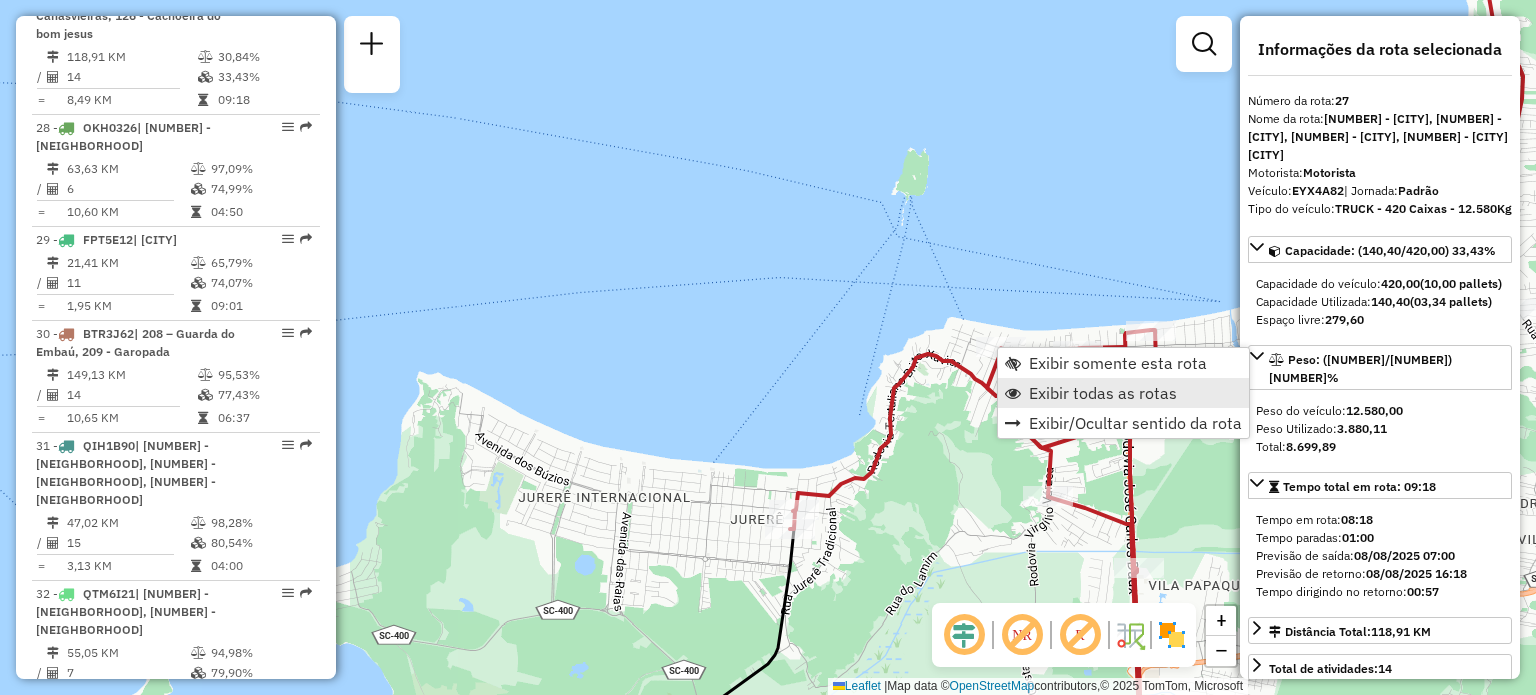 click on "Exibir todas as rotas" at bounding box center [1103, 393] 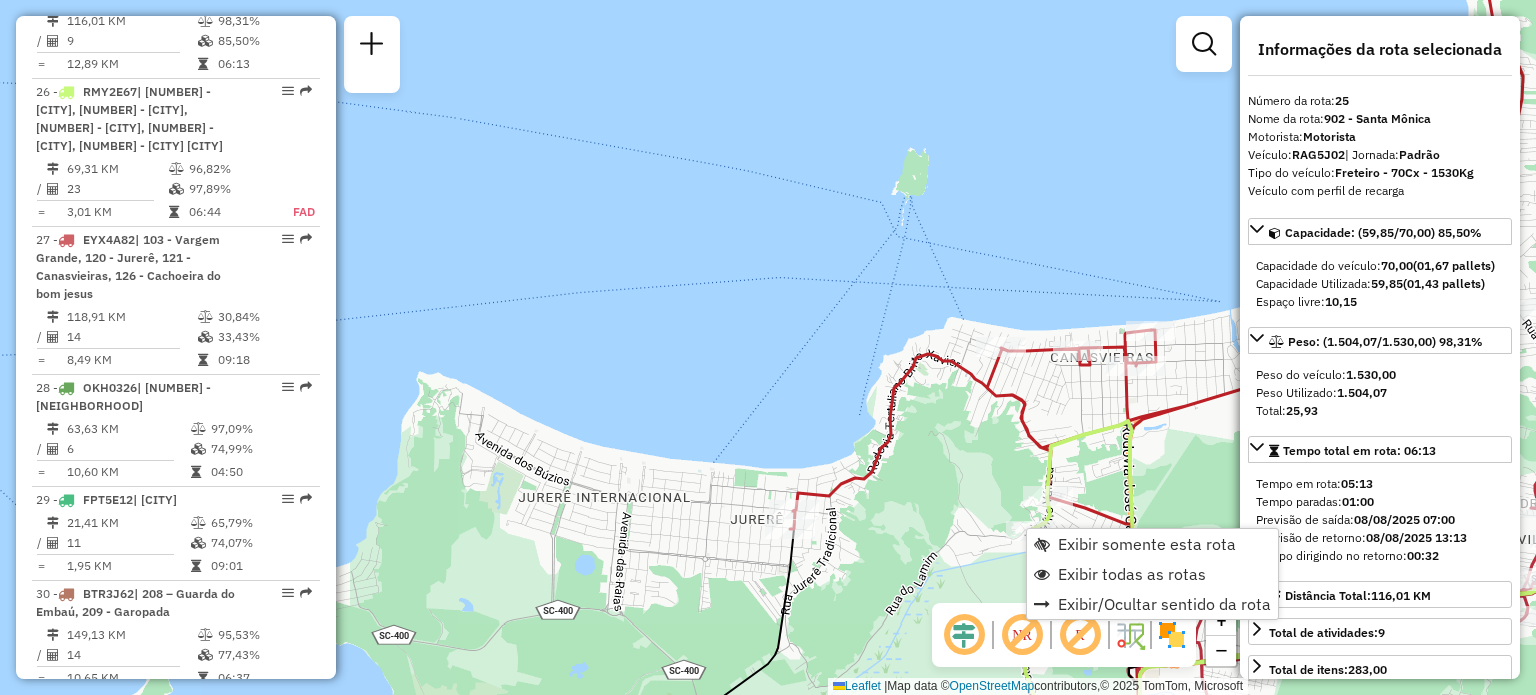 click 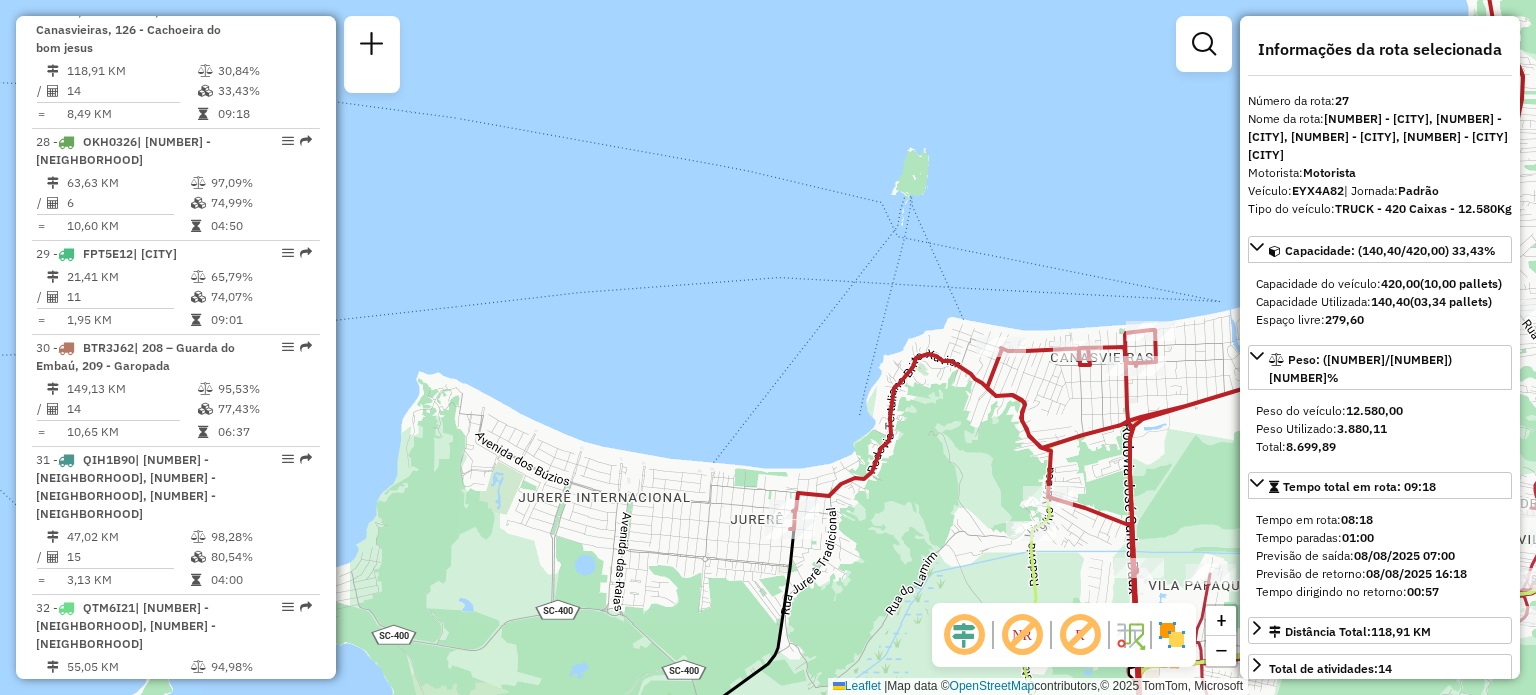 scroll, scrollTop: 3767, scrollLeft: 0, axis: vertical 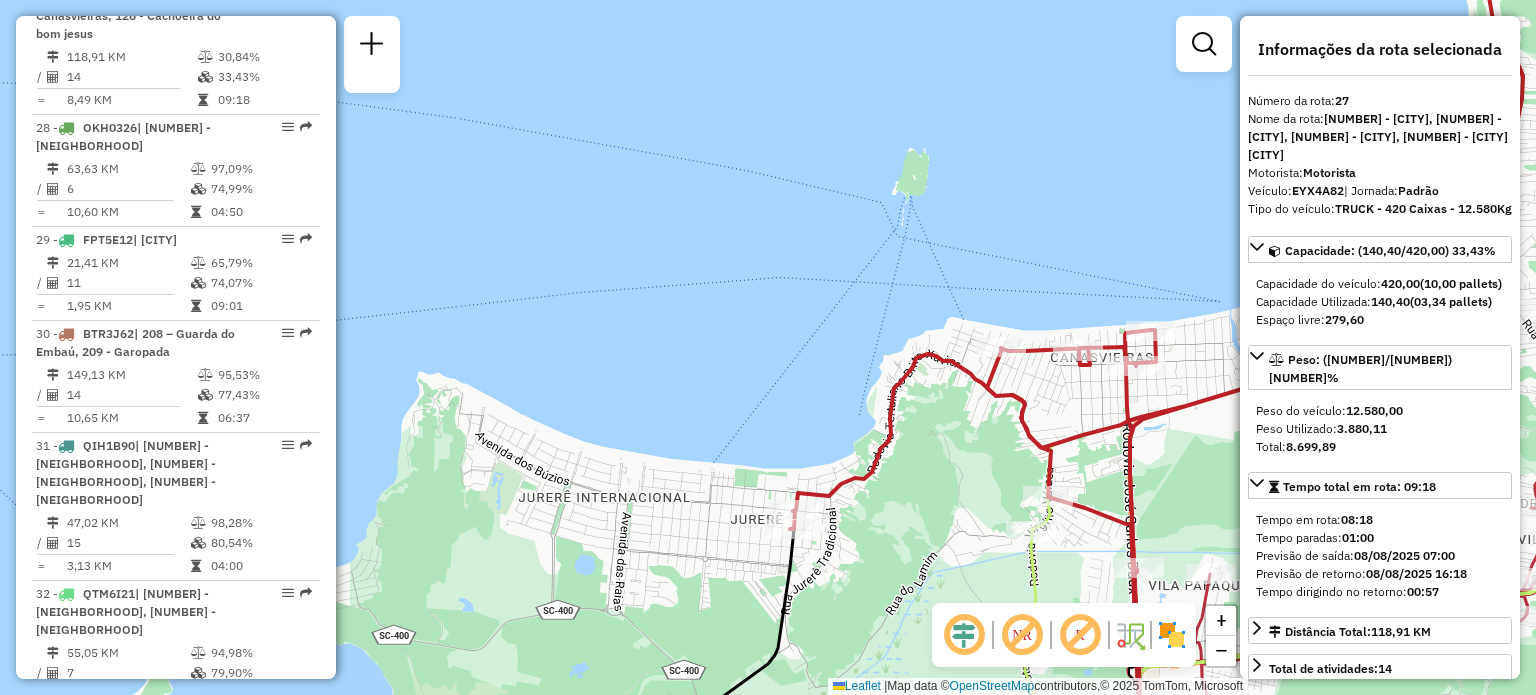 drag, startPoint x: 893, startPoint y: 453, endPoint x: 708, endPoint y: 156, distance: 349.9057 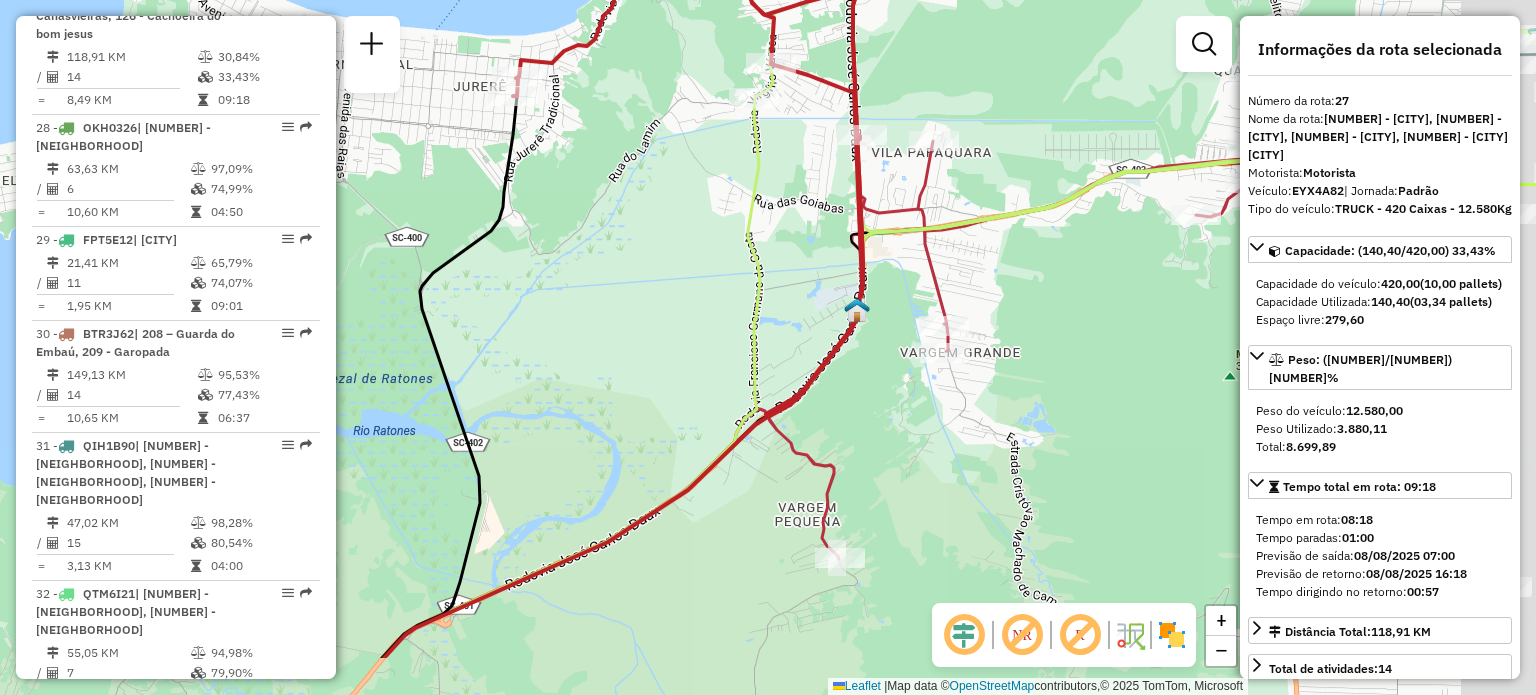 drag, startPoint x: 793, startPoint y: 307, endPoint x: 736, endPoint y: 215, distance: 108.226616 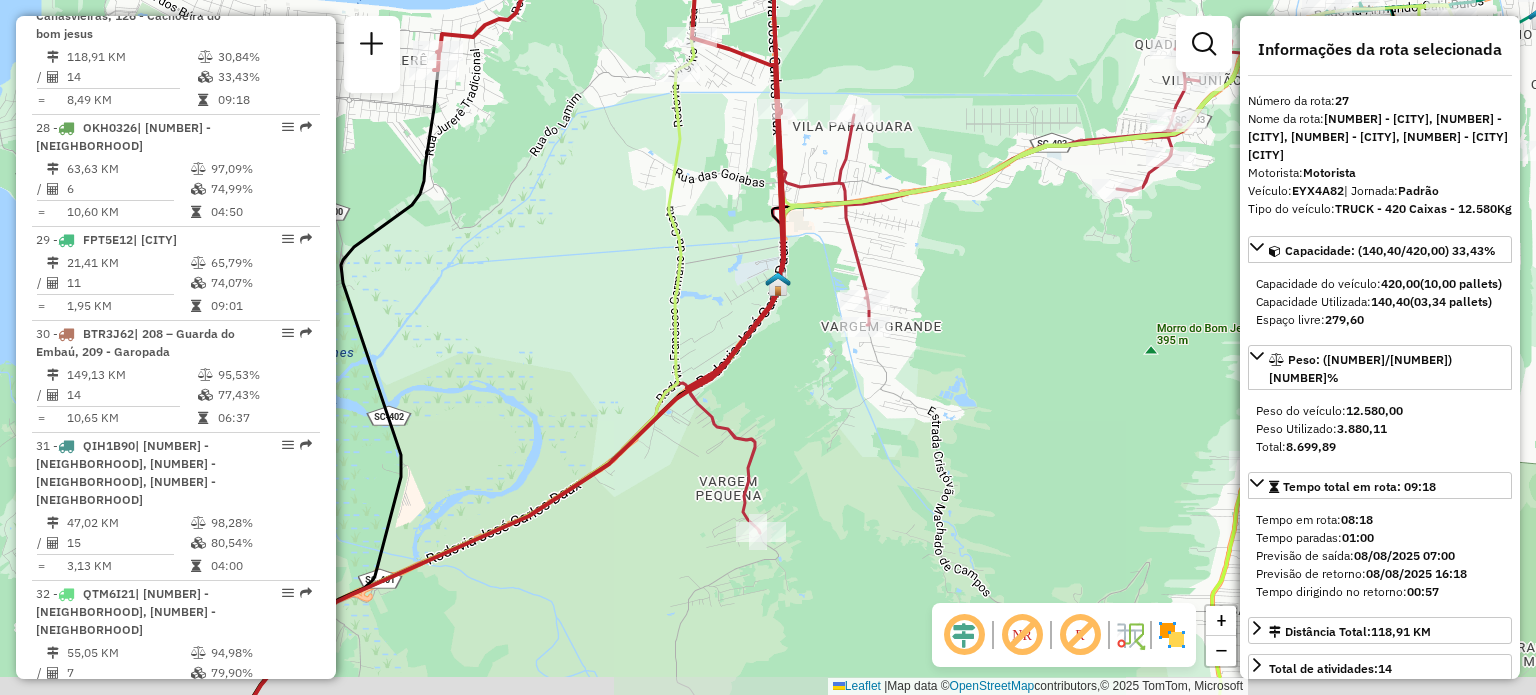 drag, startPoint x: 851, startPoint y: 403, endPoint x: 780, endPoint y: 423, distance: 73.76314 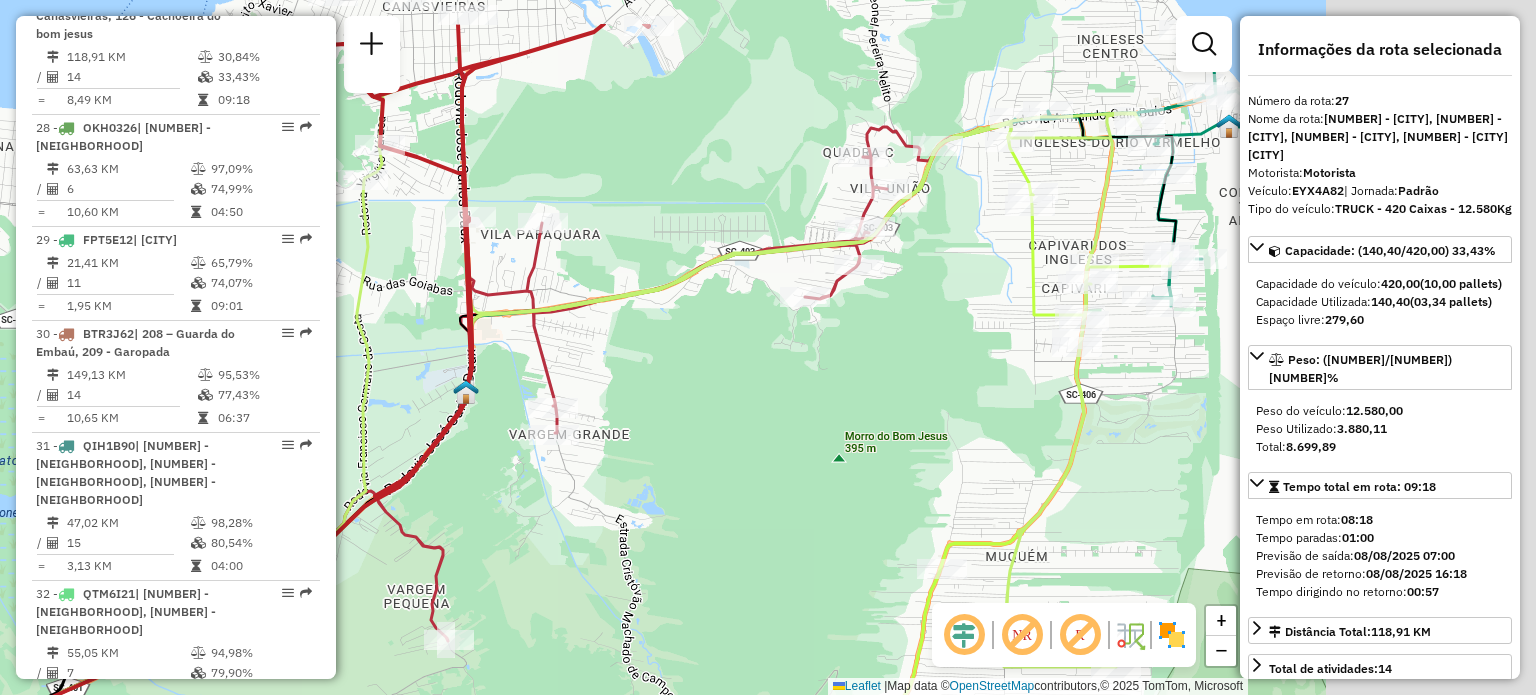 drag, startPoint x: 968, startPoint y: 427, endPoint x: 857, endPoint y: 455, distance: 114.47707 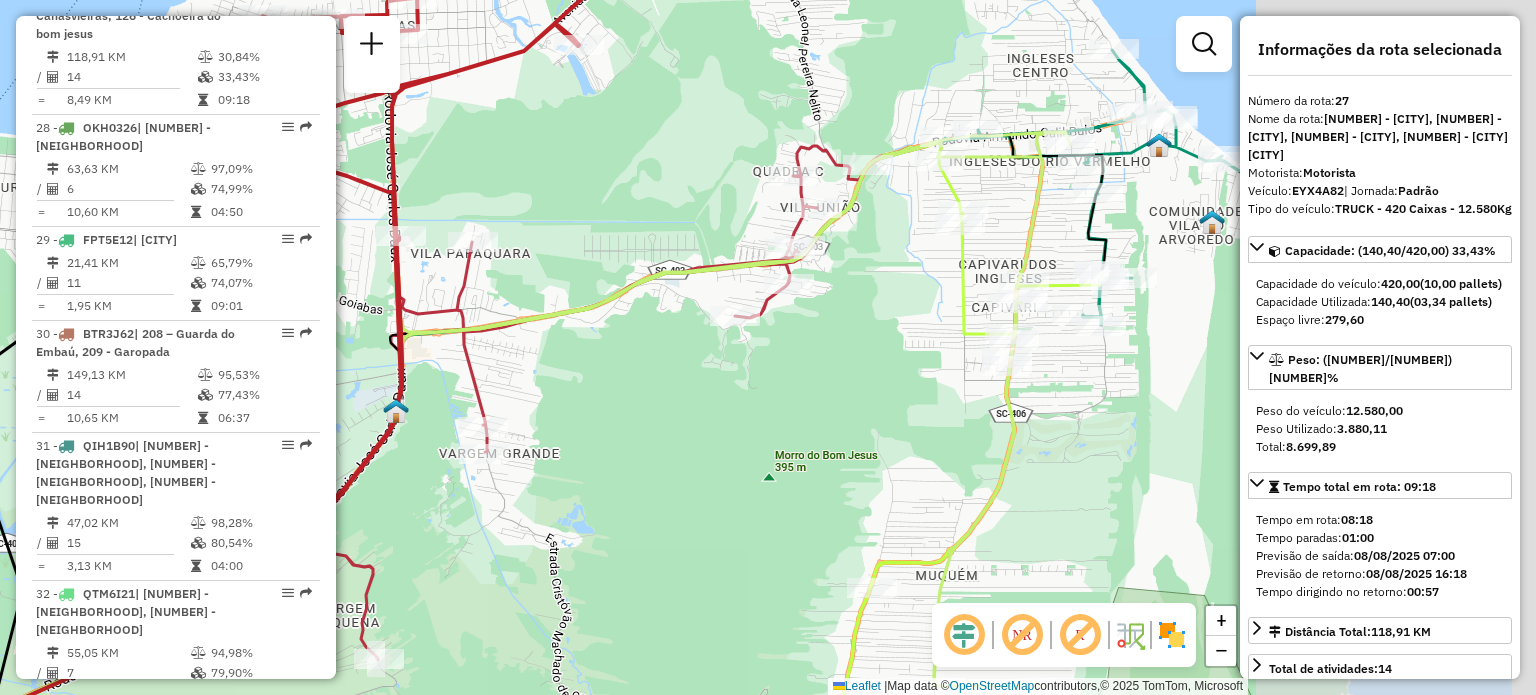 drag, startPoint x: 926, startPoint y: 422, endPoint x: 891, endPoint y: 307, distance: 120.20815 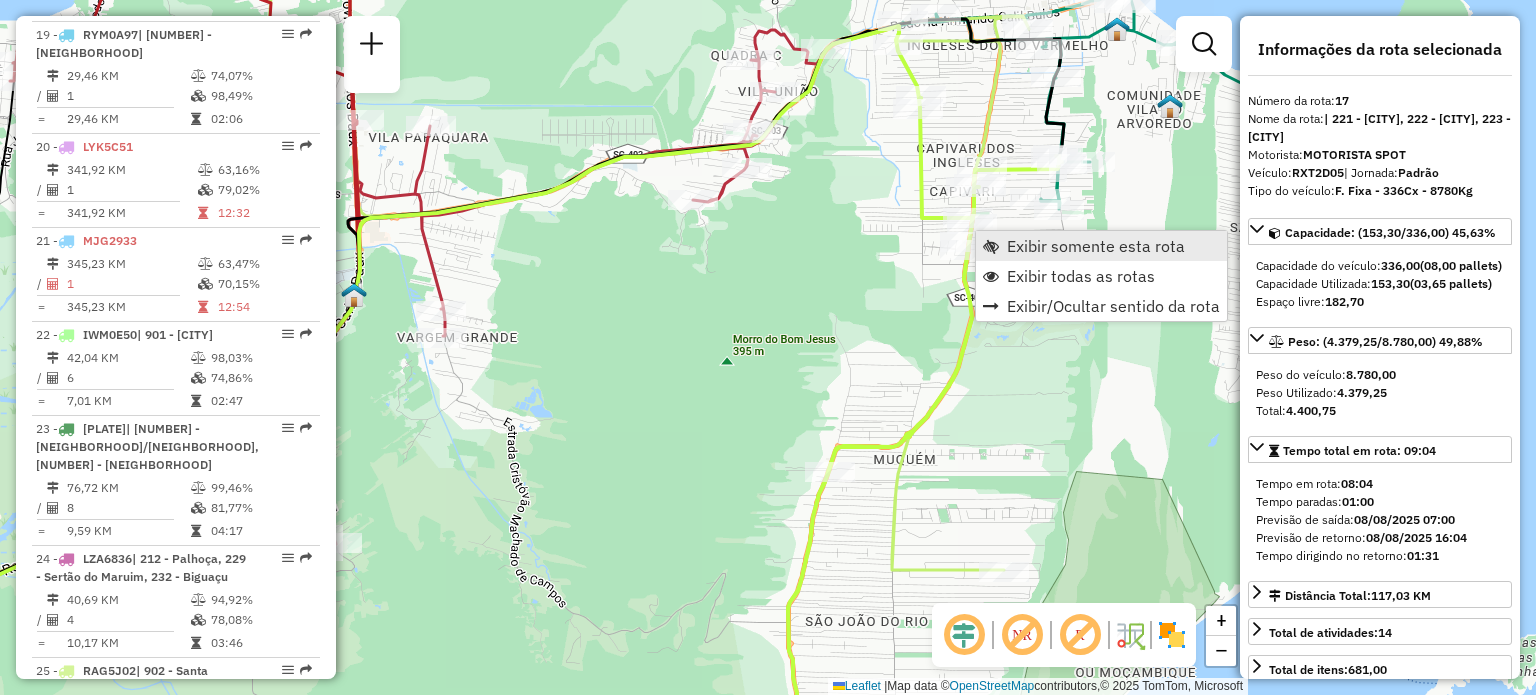 scroll, scrollTop: 2648, scrollLeft: 0, axis: vertical 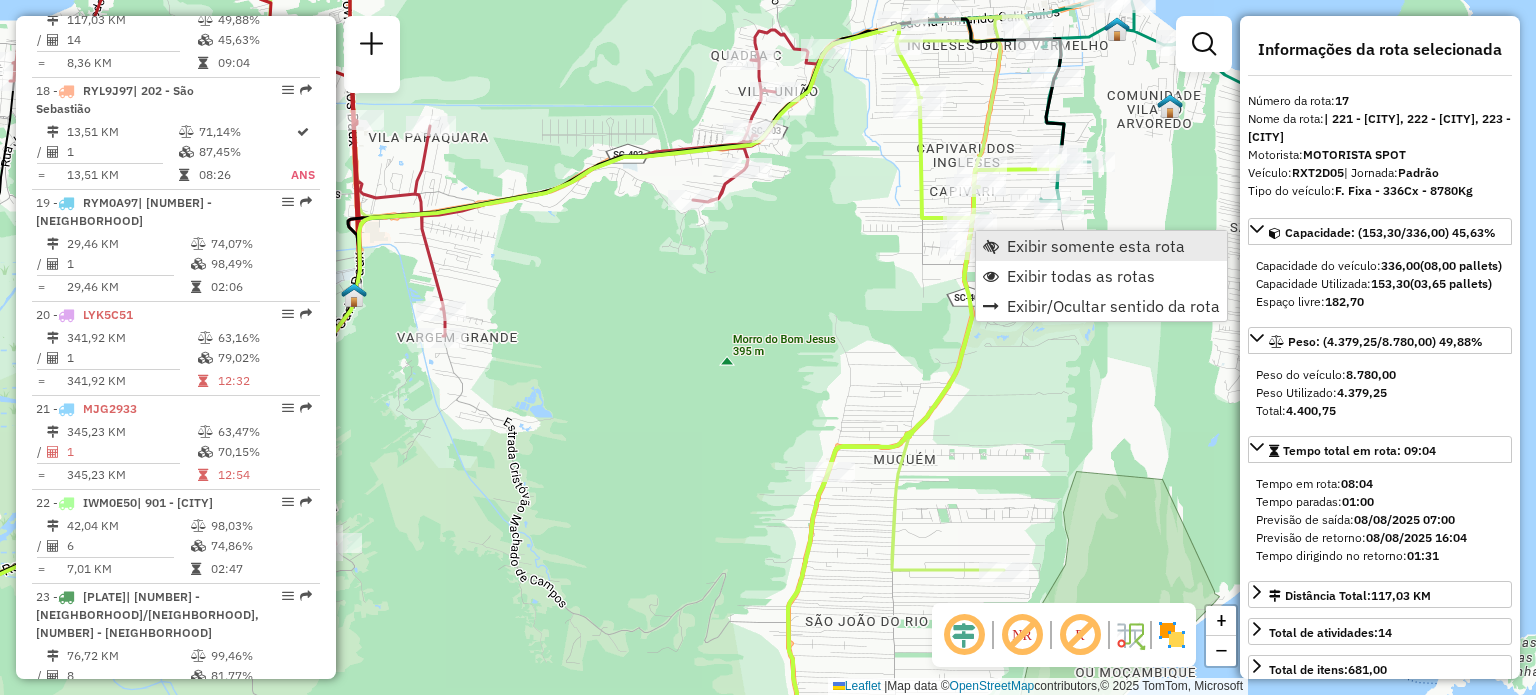 click on "Exibir somente esta rota" at bounding box center [1096, 246] 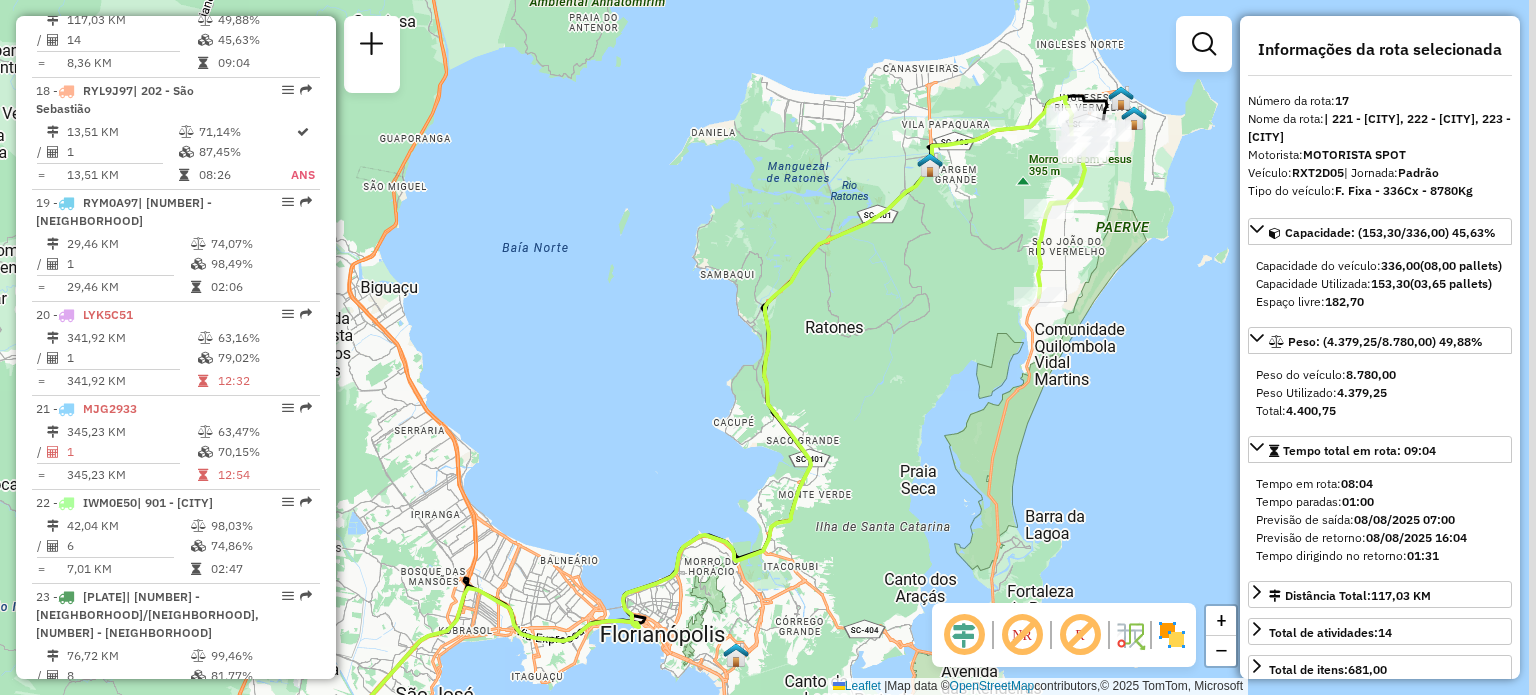 drag, startPoint x: 1004, startPoint y: 268, endPoint x: 965, endPoint y: 362, distance: 101.76935 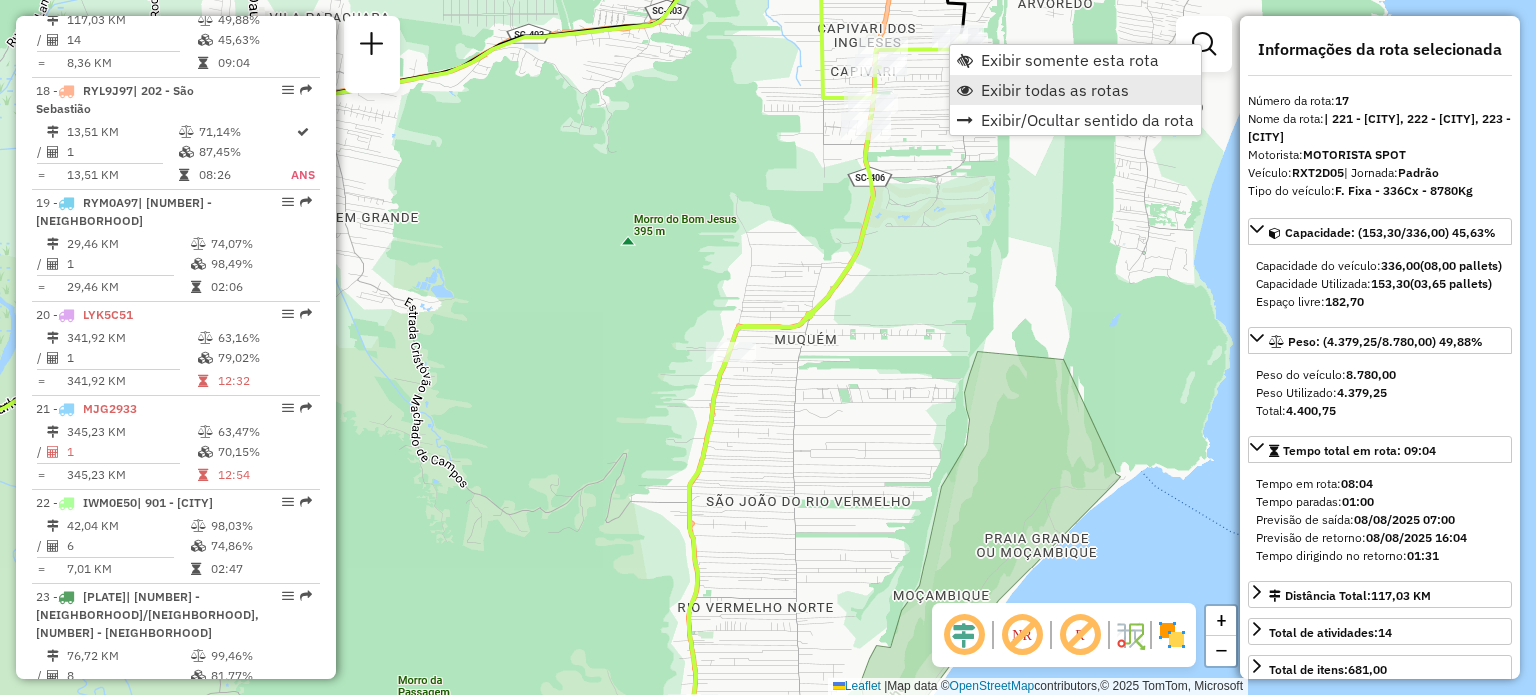 click on "Exibir todas as rotas" at bounding box center [1055, 90] 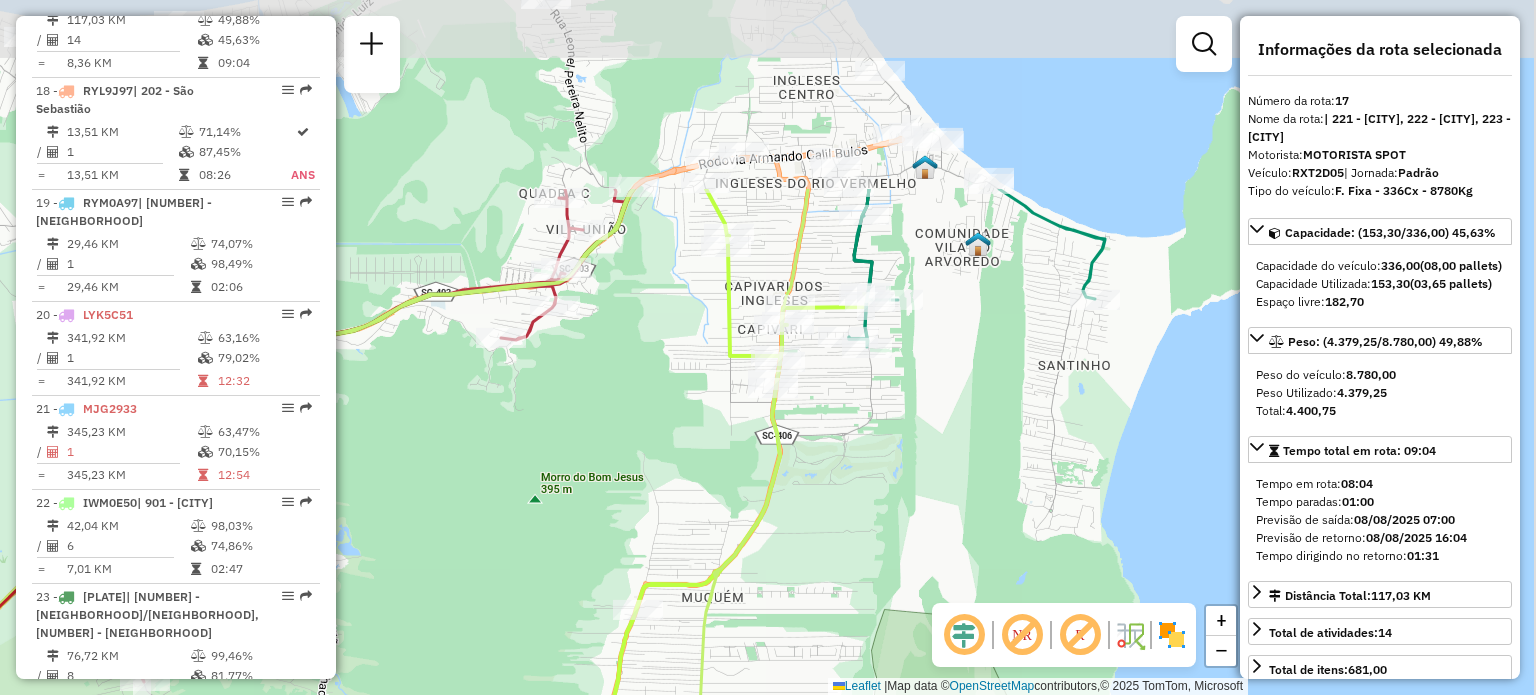 drag, startPoint x: 974, startPoint y: 201, endPoint x: 728, endPoint y: 383, distance: 306.00653 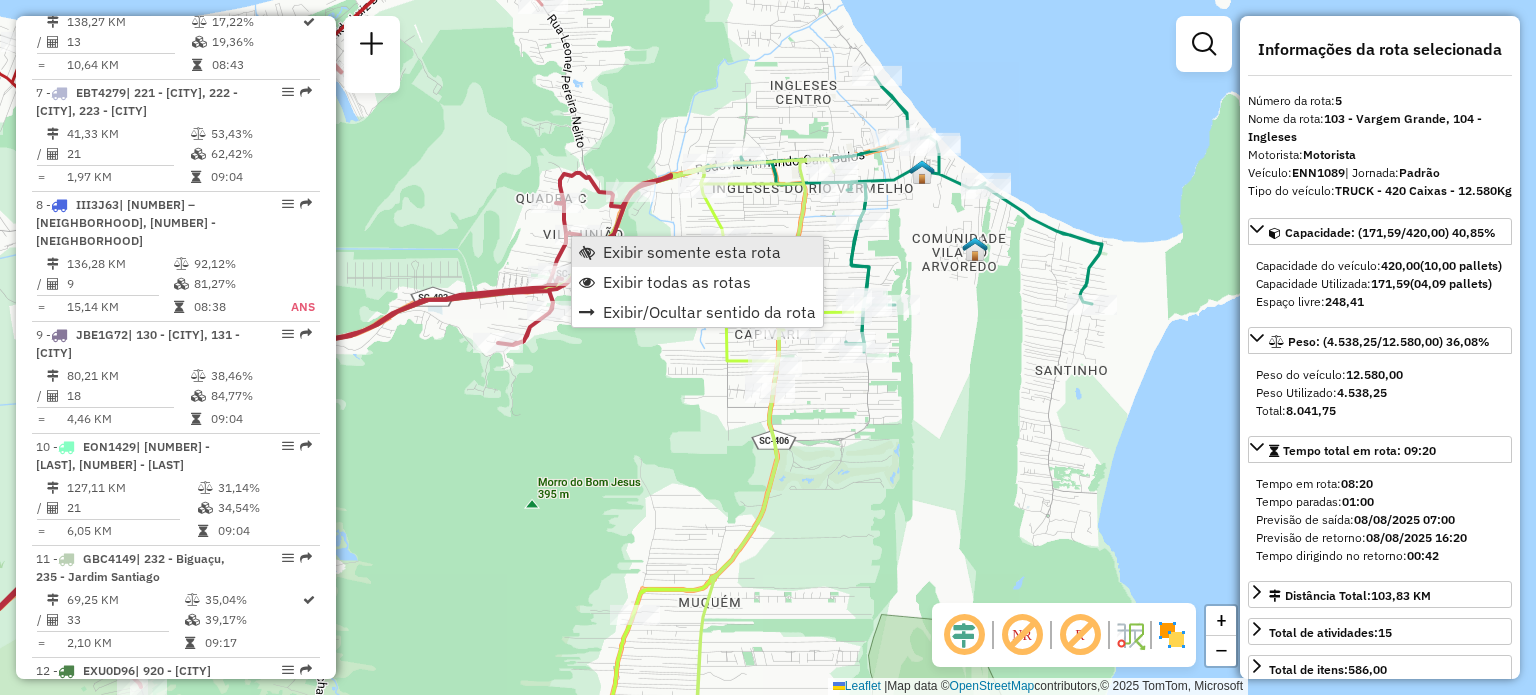 click on "Exibir somente esta rota" at bounding box center [692, 252] 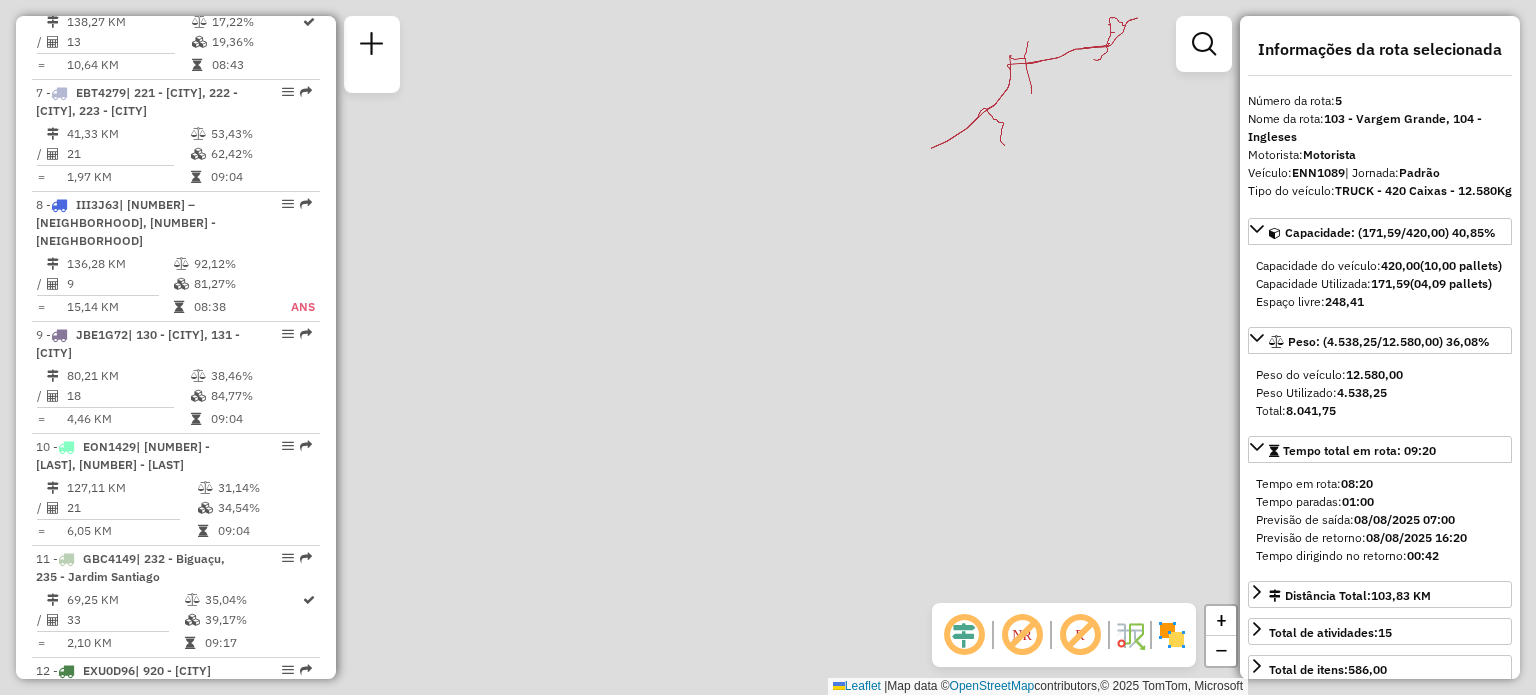 scroll, scrollTop: 1216, scrollLeft: 0, axis: vertical 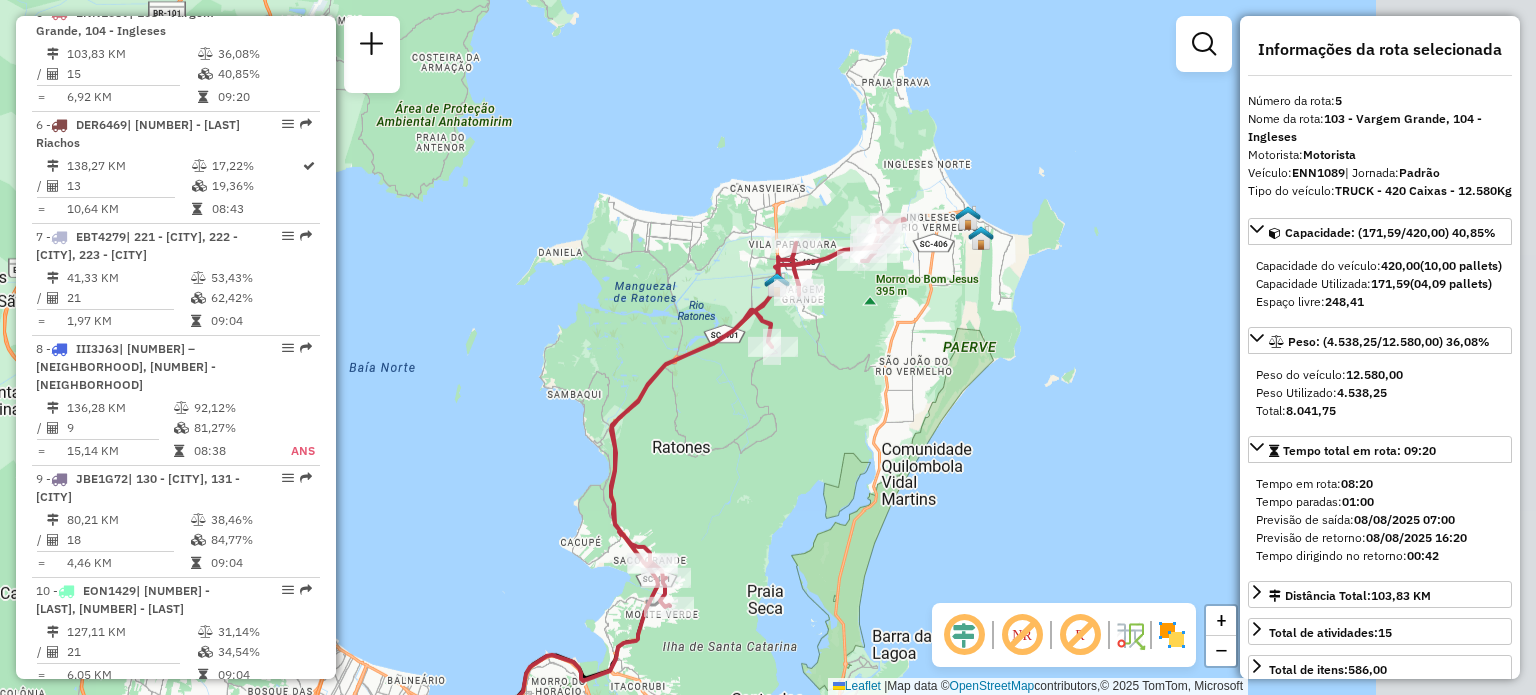 drag, startPoint x: 896, startPoint y: 226, endPoint x: 626, endPoint y: 447, distance: 348.91403 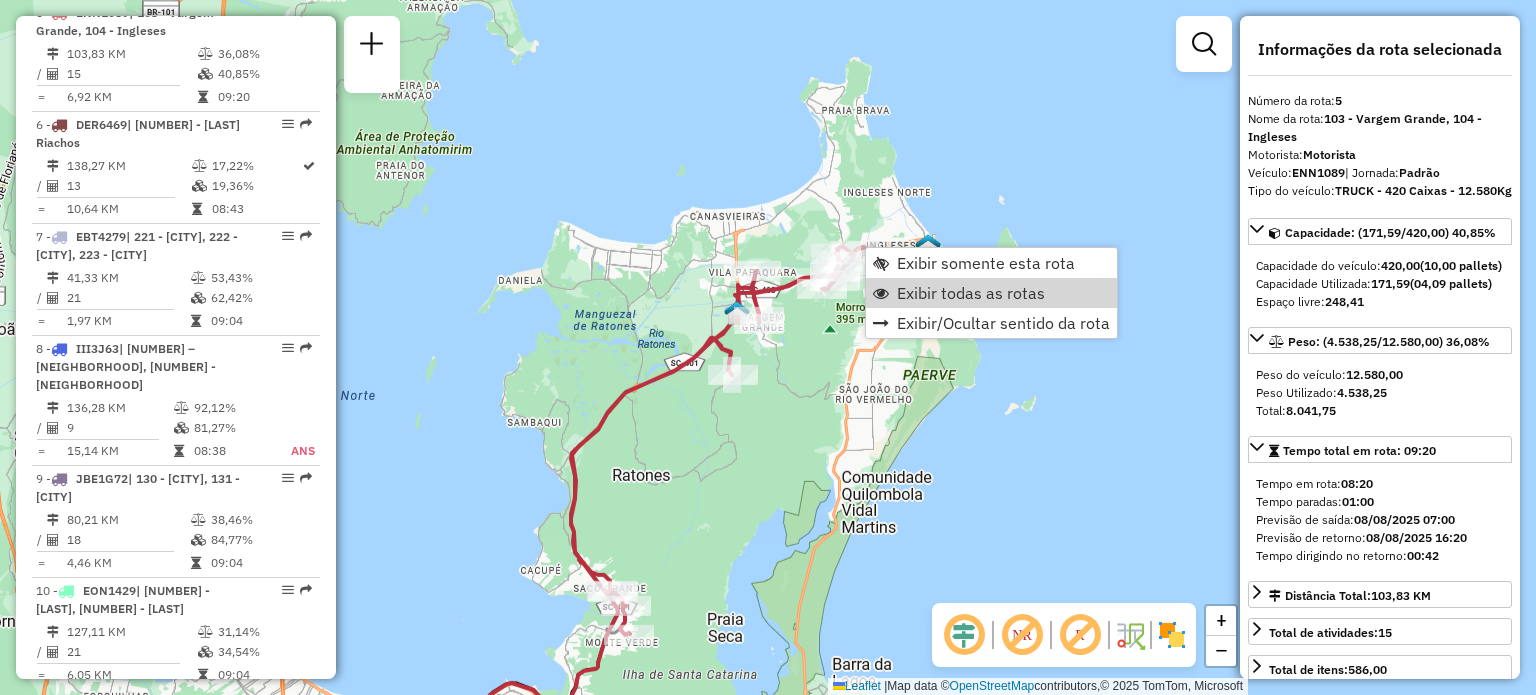 click on "Exibir todas as rotas" at bounding box center (991, 293) 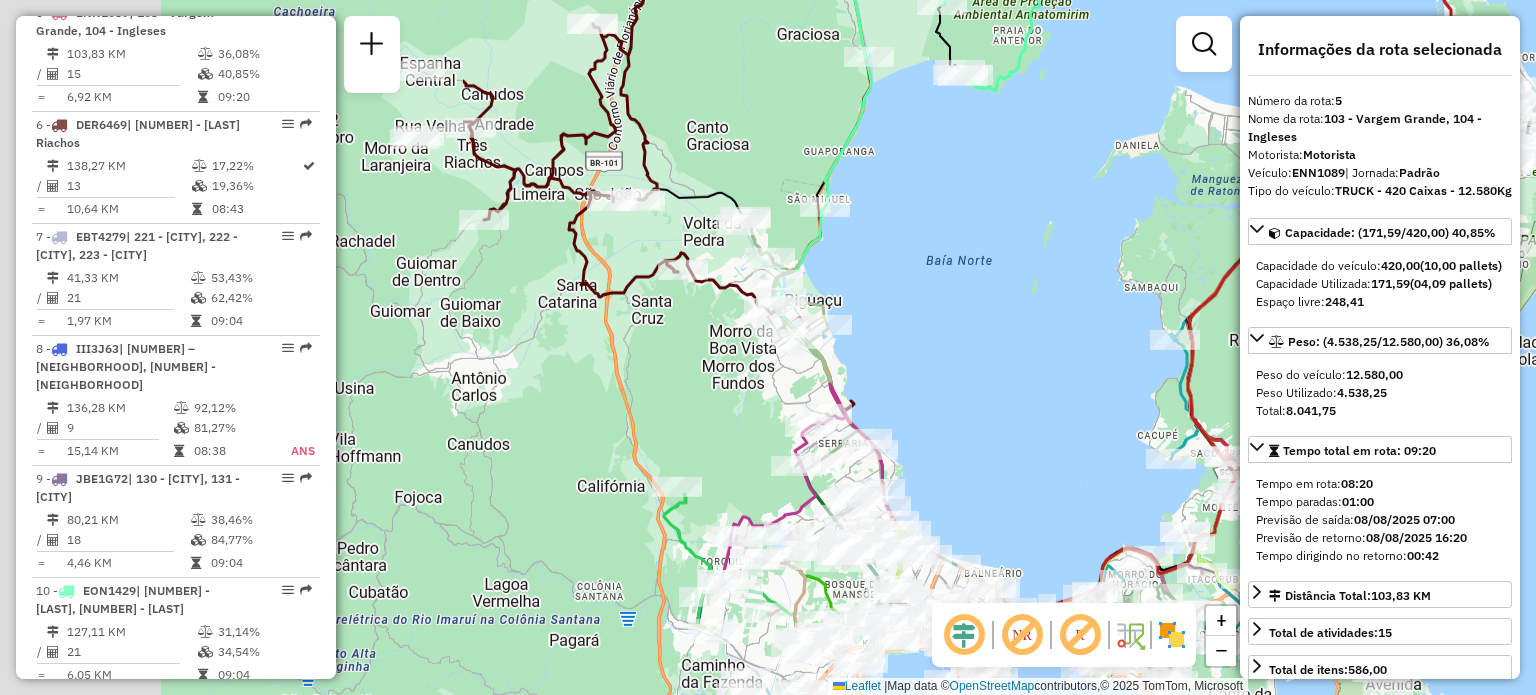 drag, startPoint x: 851, startPoint y: 460, endPoint x: 1524, endPoint y: 330, distance: 685.44073 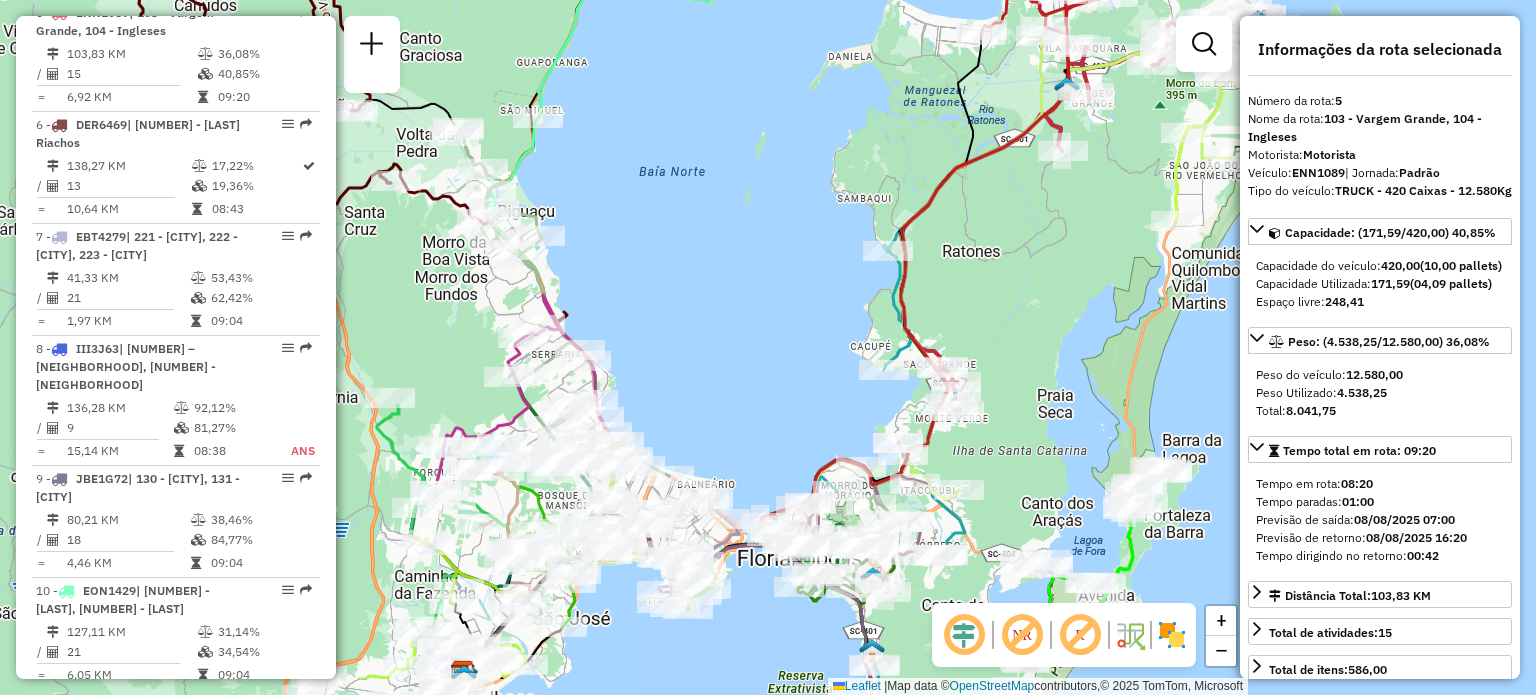 drag, startPoint x: 1108, startPoint y: 376, endPoint x: 791, endPoint y: 292, distance: 327.94055 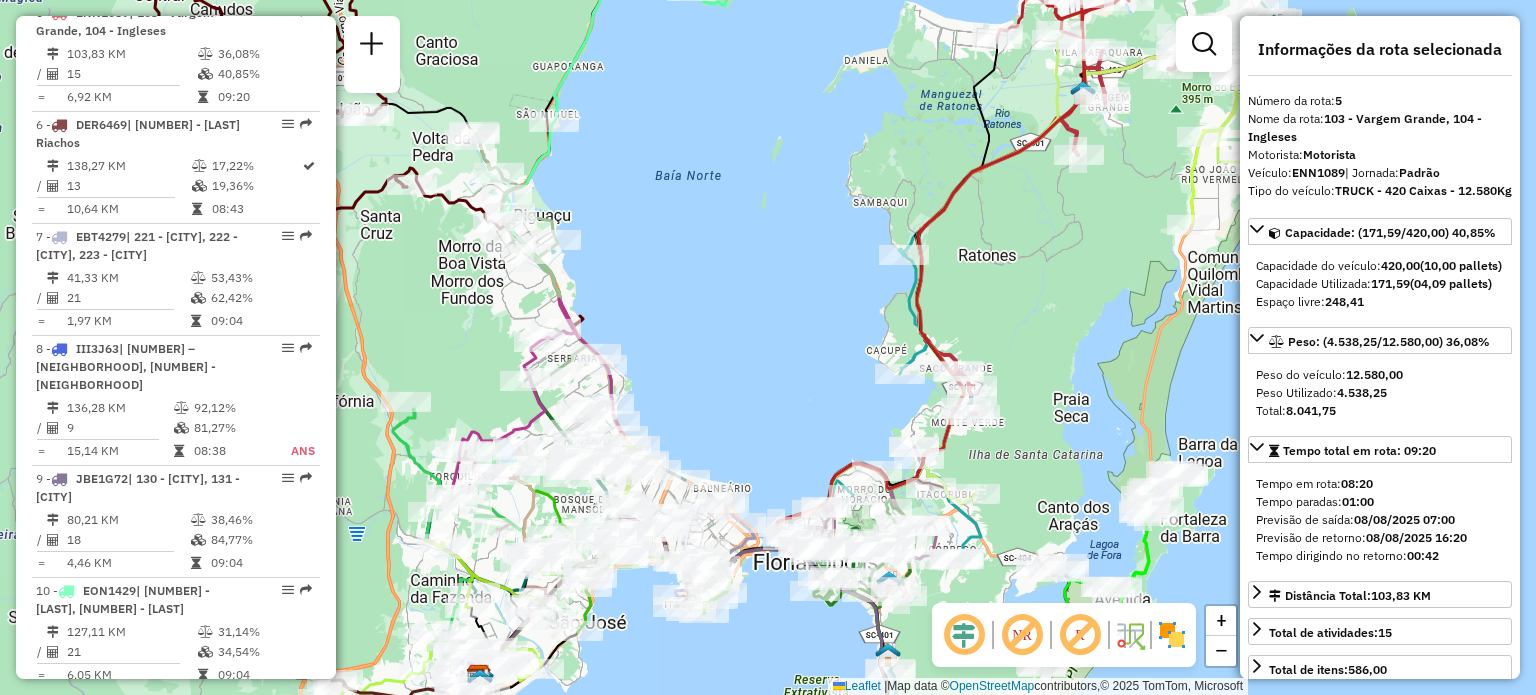 drag, startPoint x: 705, startPoint y: 291, endPoint x: 994, endPoint y: 308, distance: 289.49957 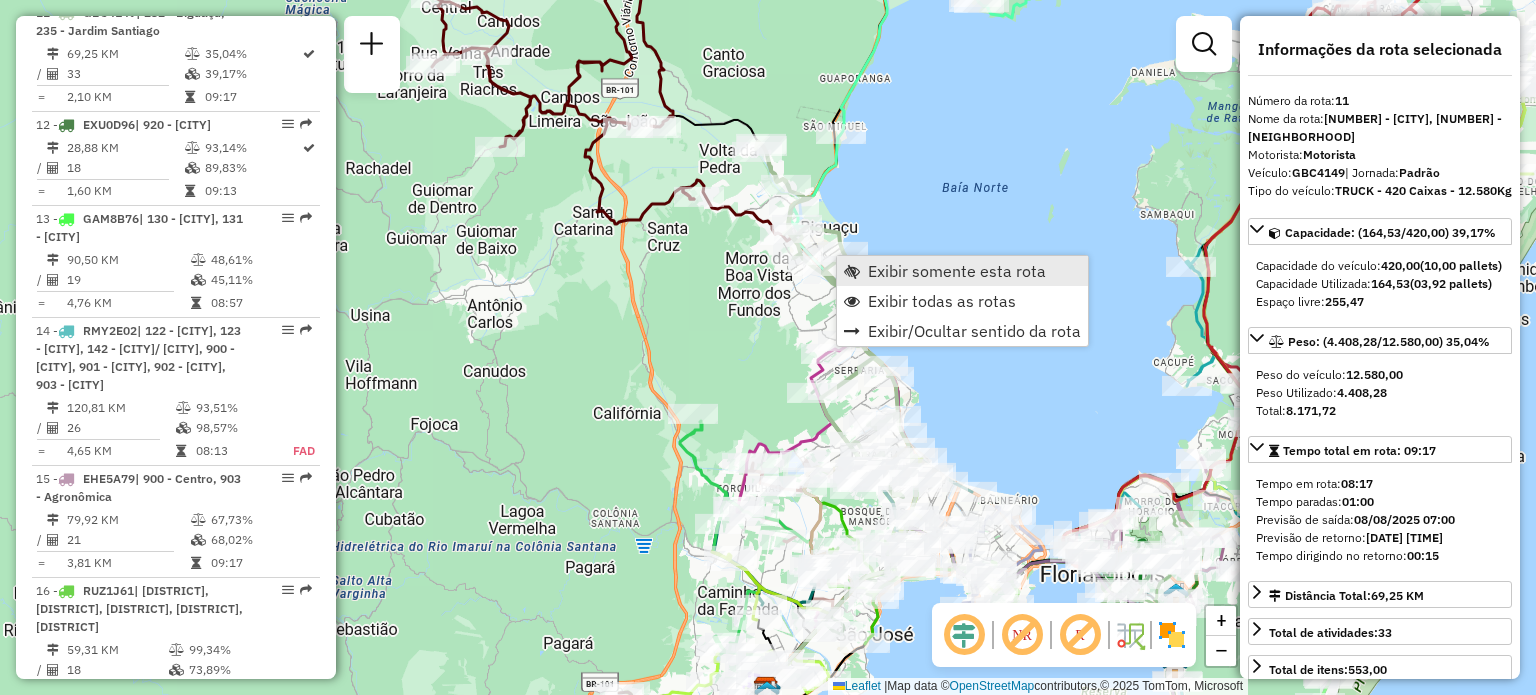 scroll, scrollTop: 1906, scrollLeft: 0, axis: vertical 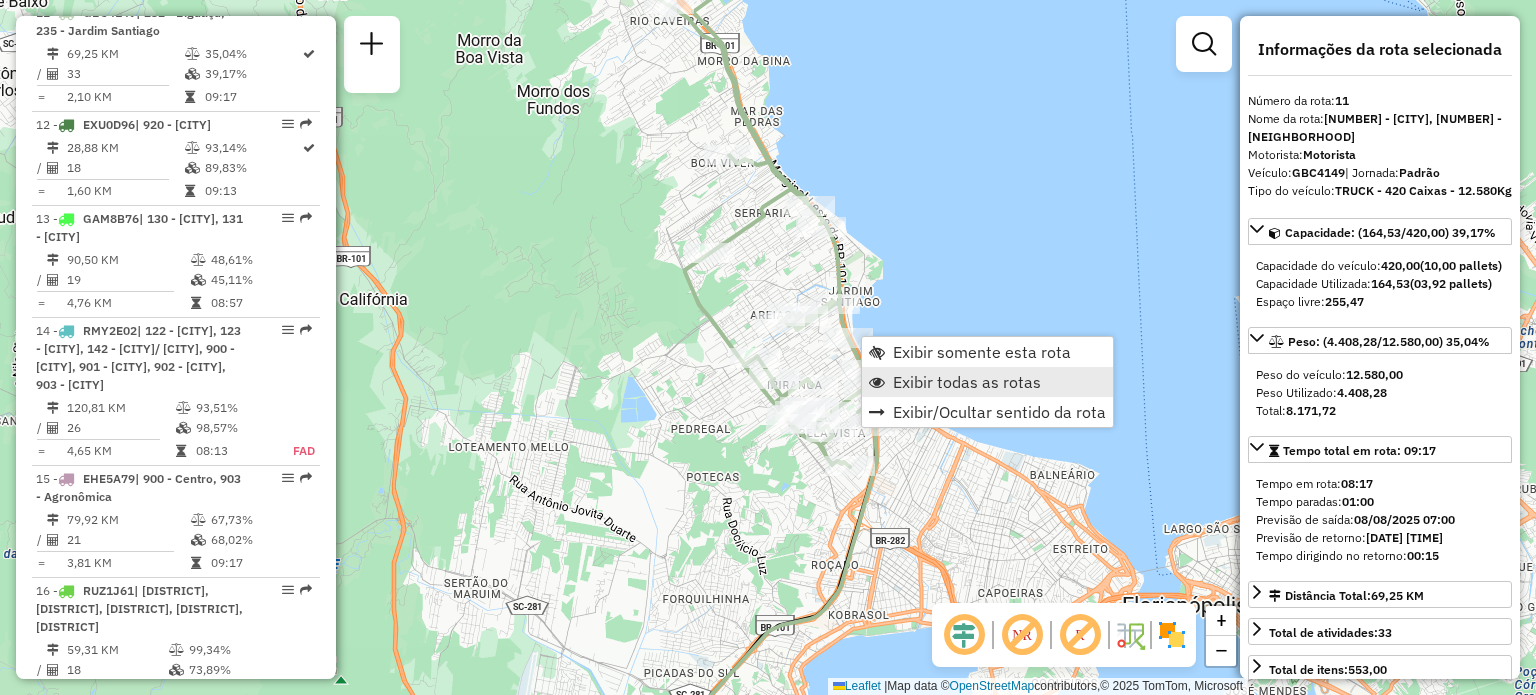 click on "Exibir todas as rotas" at bounding box center [967, 382] 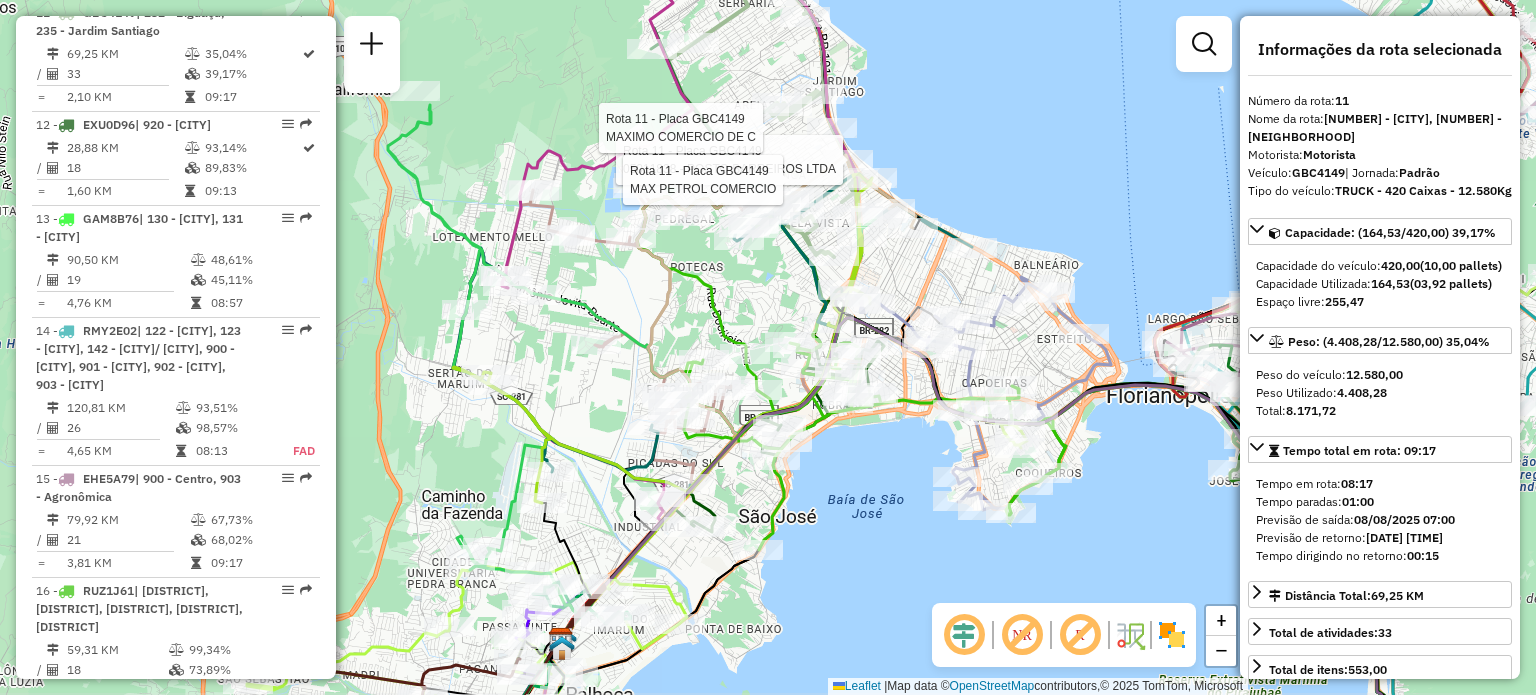 drag, startPoint x: 787, startPoint y: 512, endPoint x: 836, endPoint y: 333, distance: 185.58556 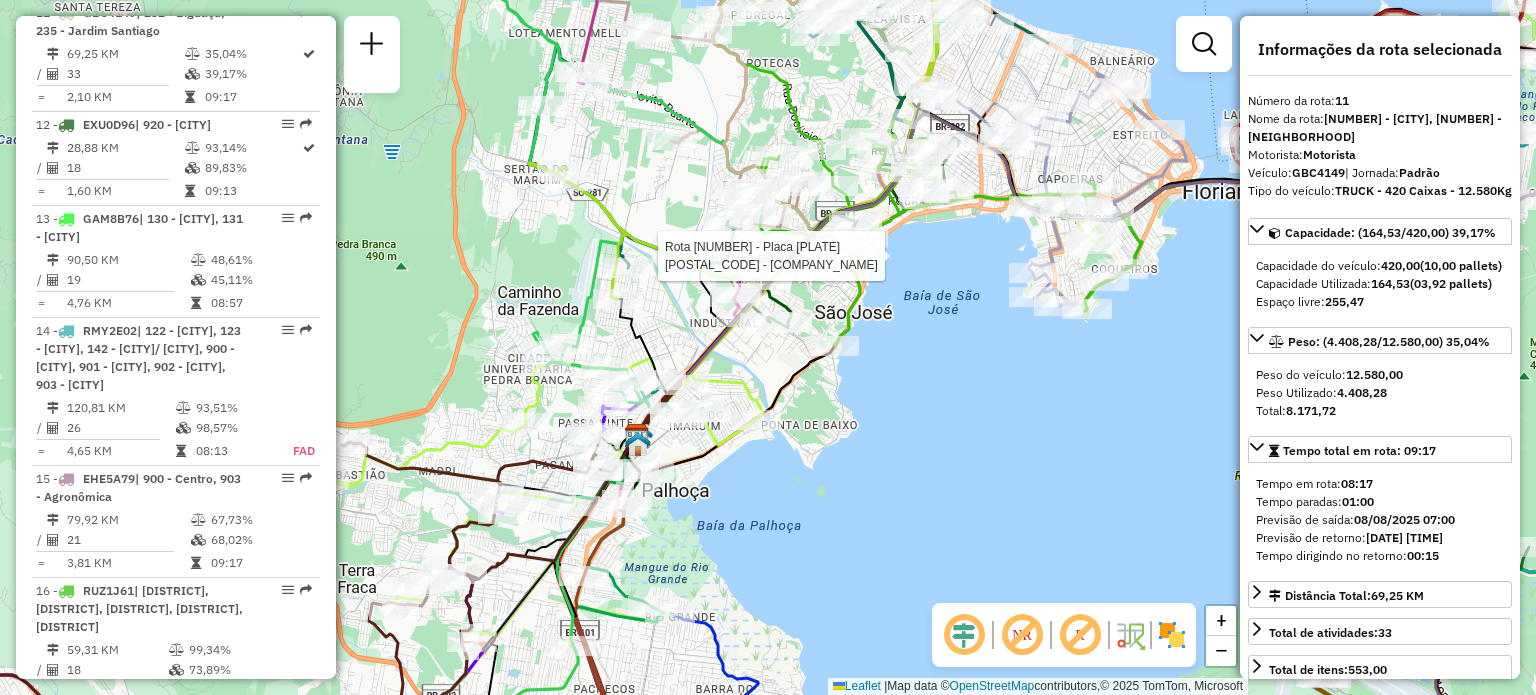 drag, startPoint x: 700, startPoint y: 578, endPoint x: 771, endPoint y: 502, distance: 104.00481 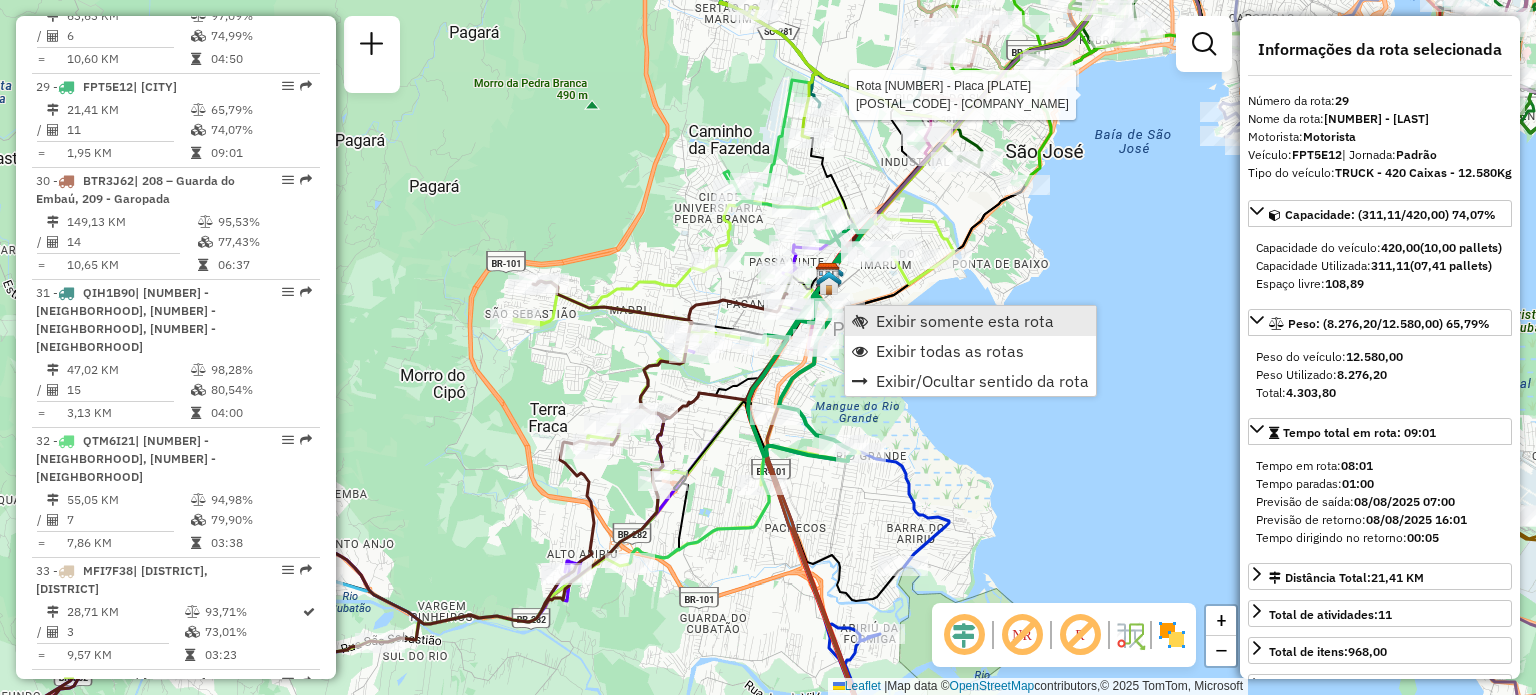 scroll, scrollTop: 4026, scrollLeft: 0, axis: vertical 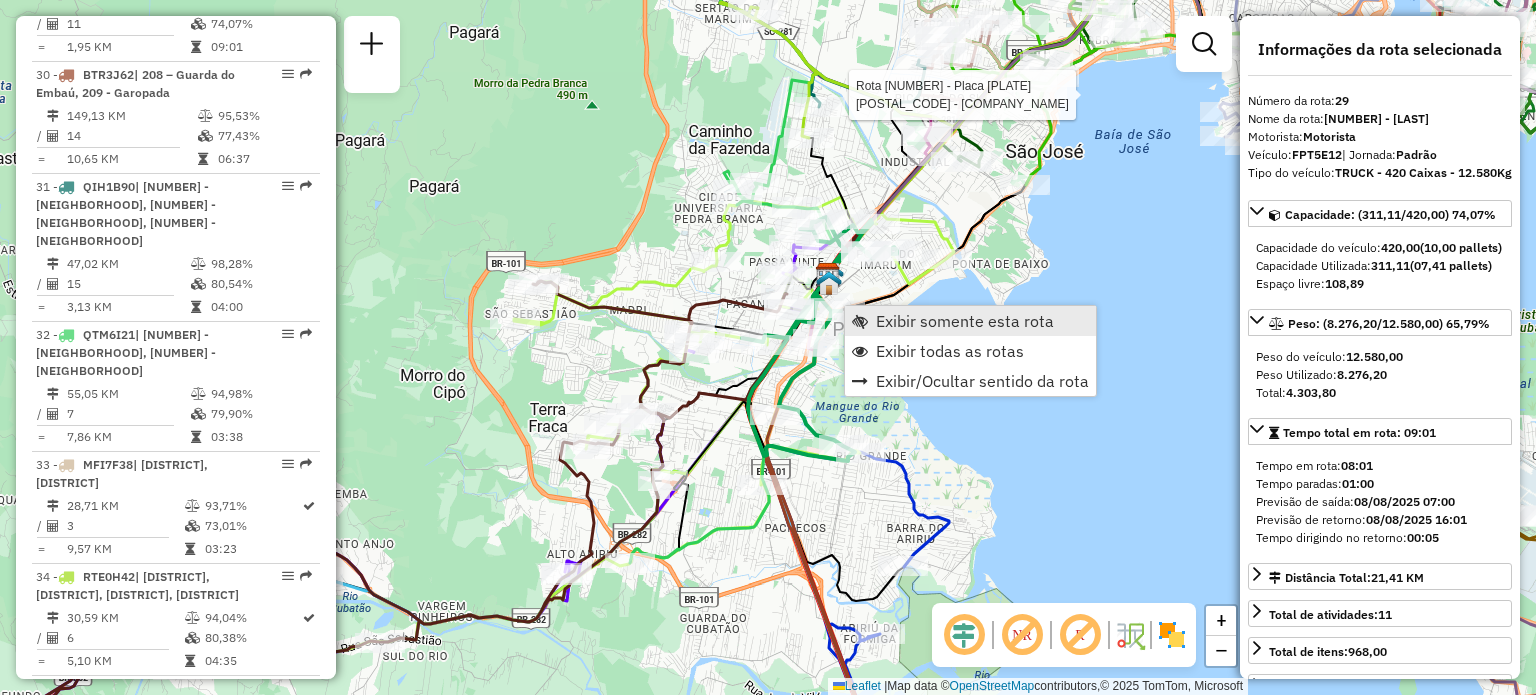 click on "Exibir somente esta rota" at bounding box center [965, 321] 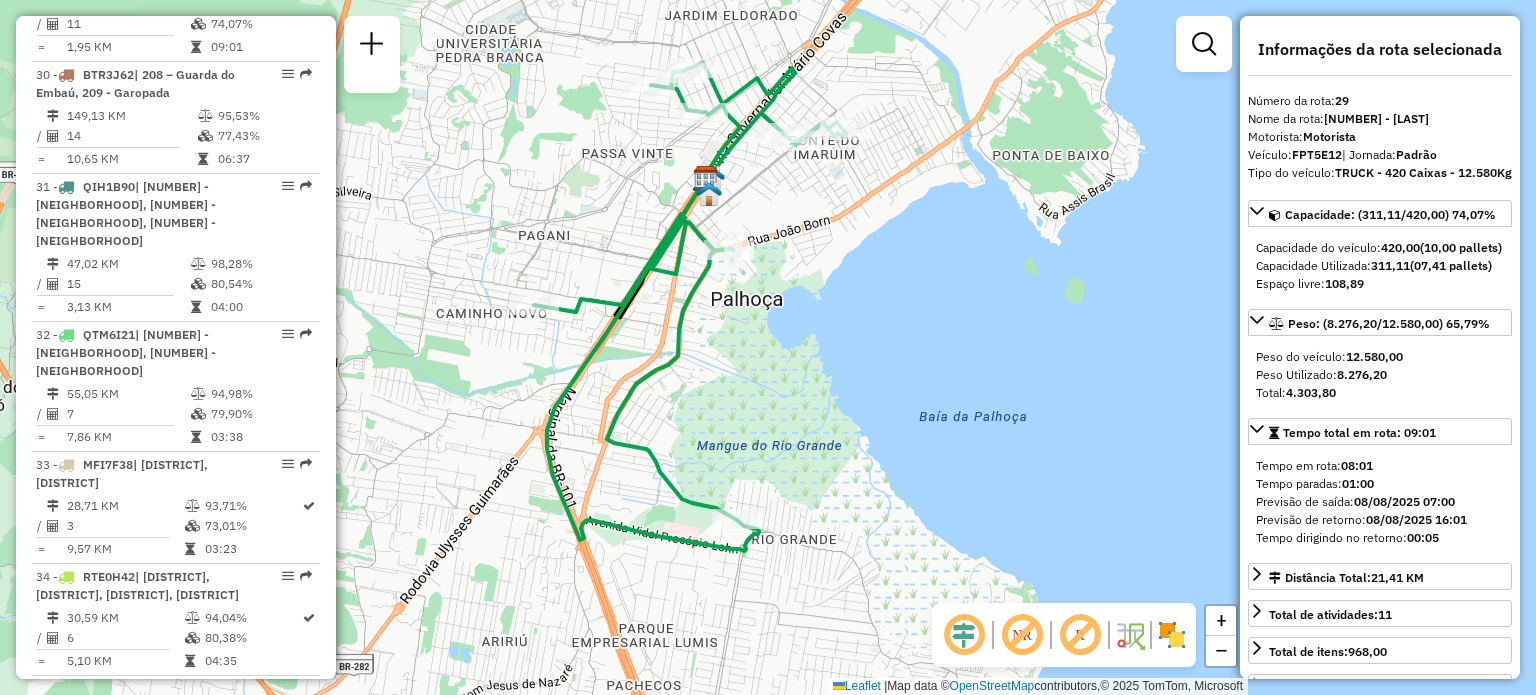 drag, startPoint x: 957, startPoint y: 293, endPoint x: 879, endPoint y: 252, distance: 88.11924 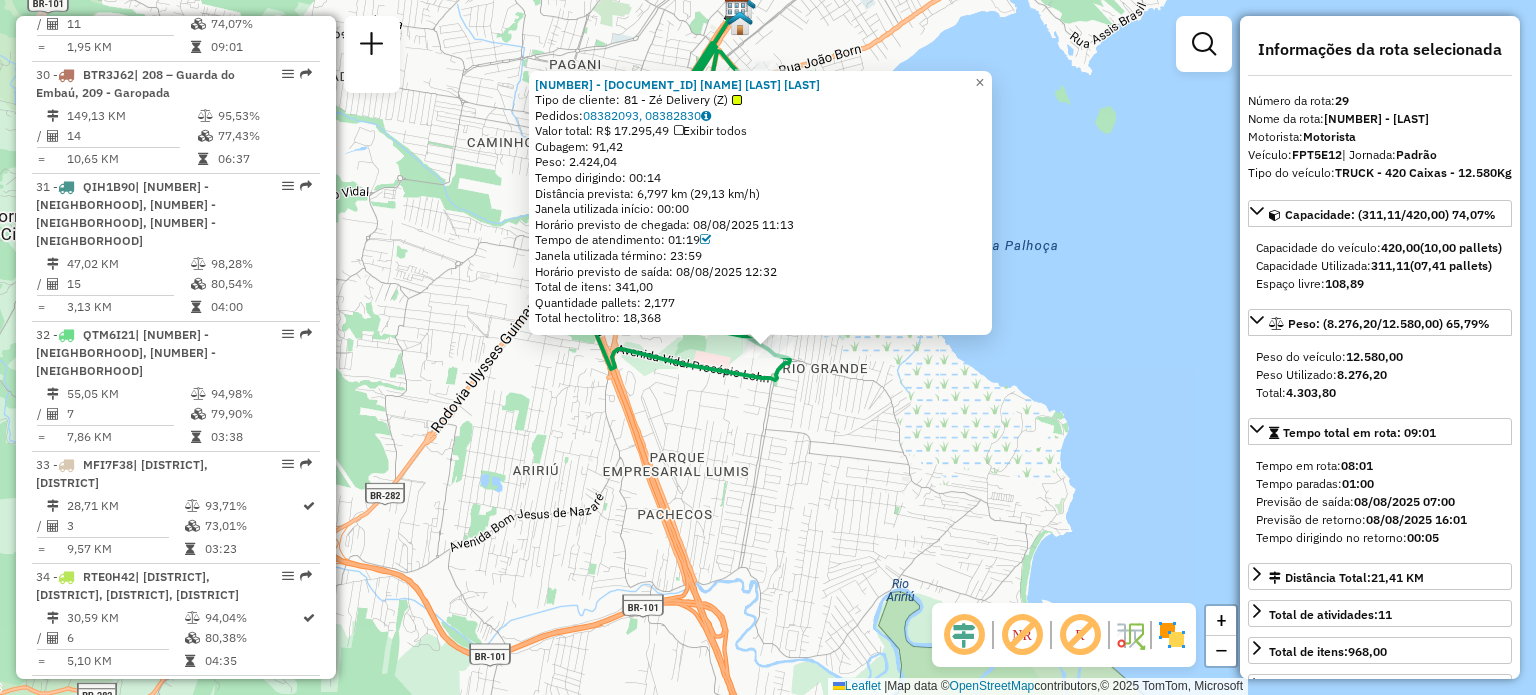 click on "[POSTAL_CODE] - [NUMBER] - [NAME] [LASTNAME] [LASTNAME] Tipo de cliente: [NUMBER] - [BRAND] ([INITIAL]) Pedidos: [POSTAL_CODE], [POSTAL_CODE] Valor total: [CURRENCY][PRICE] Exibir todos Cubagem: [NUMBER] Peso: [NUMBER] Tempo dirigindo: [TIME] Distância prevista: [NUMBER] km ([NUMBER] km/h) Janela utilizada início: [TIME] Horário previsto de chegada: [DATE] [TIME] Tempo de atendimento: [TIME] Janela utilizada término: [TIME] Total de itens: [NUMBER] Quantidade pallets: [NUMBER] Total hectolitro: [NUMBER] × Janela de atendimento Grade de atendimento Capacidade Transportadoras Veículos Cliente Pedidos Rotas Selecione os dias de semana para filtrar as janelas de atendimento Seg Ter Qua Qui Sex Sáb Dom Informe o período da janela de atendimento: De: Até: Filtrar exatamente a janela do cliente Considerar janela de atendimento padrão Selecione os dias de semana para filtrar as grades de atendimento Seg Ter Qua Qui Sex Sáb Dom Peso mínimo: +" 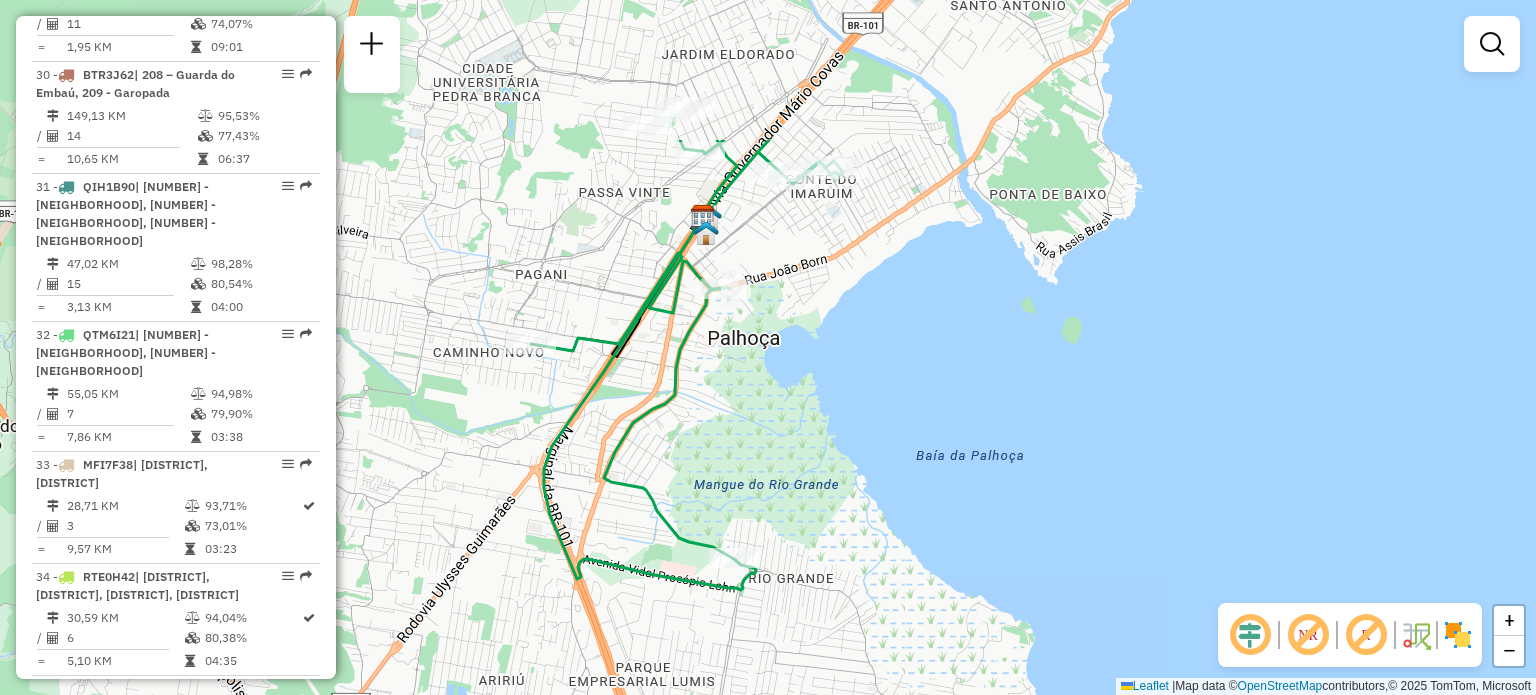 drag, startPoint x: 891, startPoint y: 179, endPoint x: 844, endPoint y: 435, distance: 260.2787 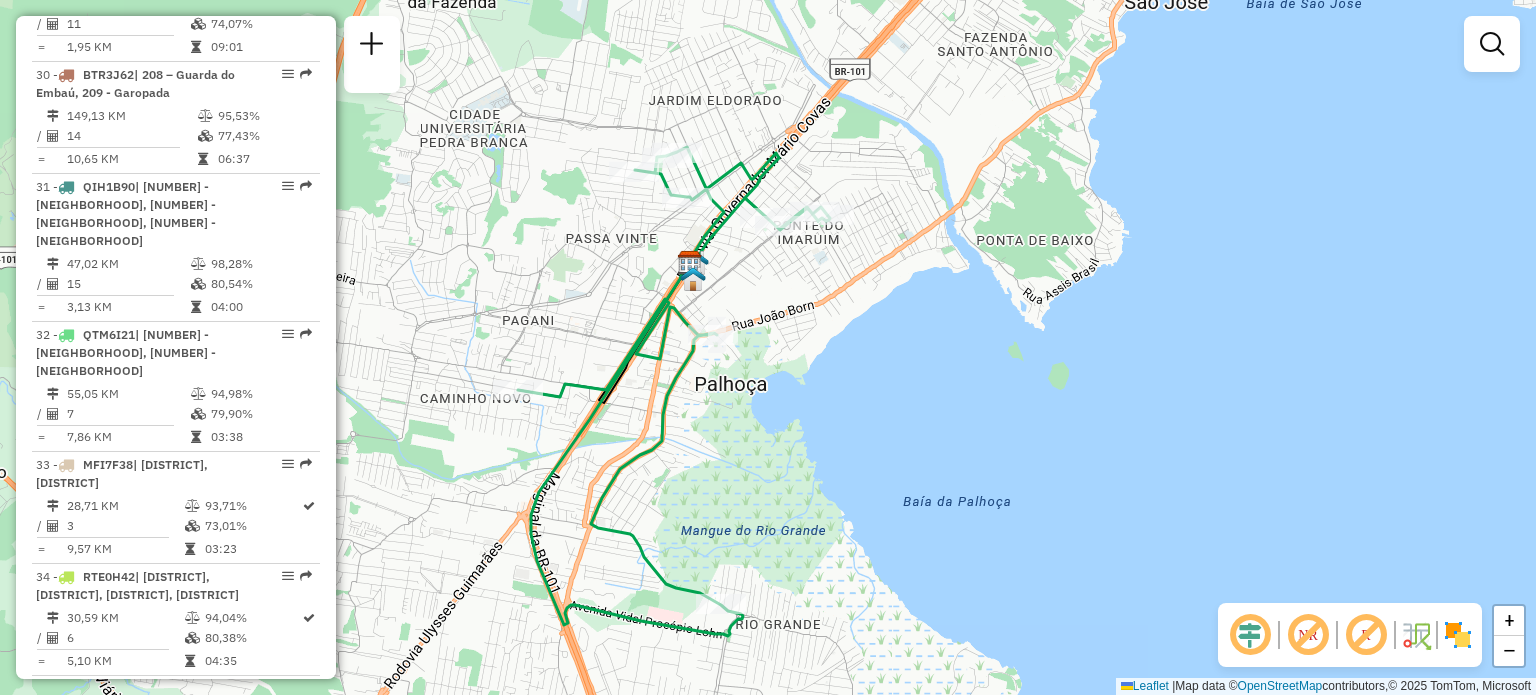 drag, startPoint x: 812, startPoint y: 323, endPoint x: 860, endPoint y: 271, distance: 70.76723 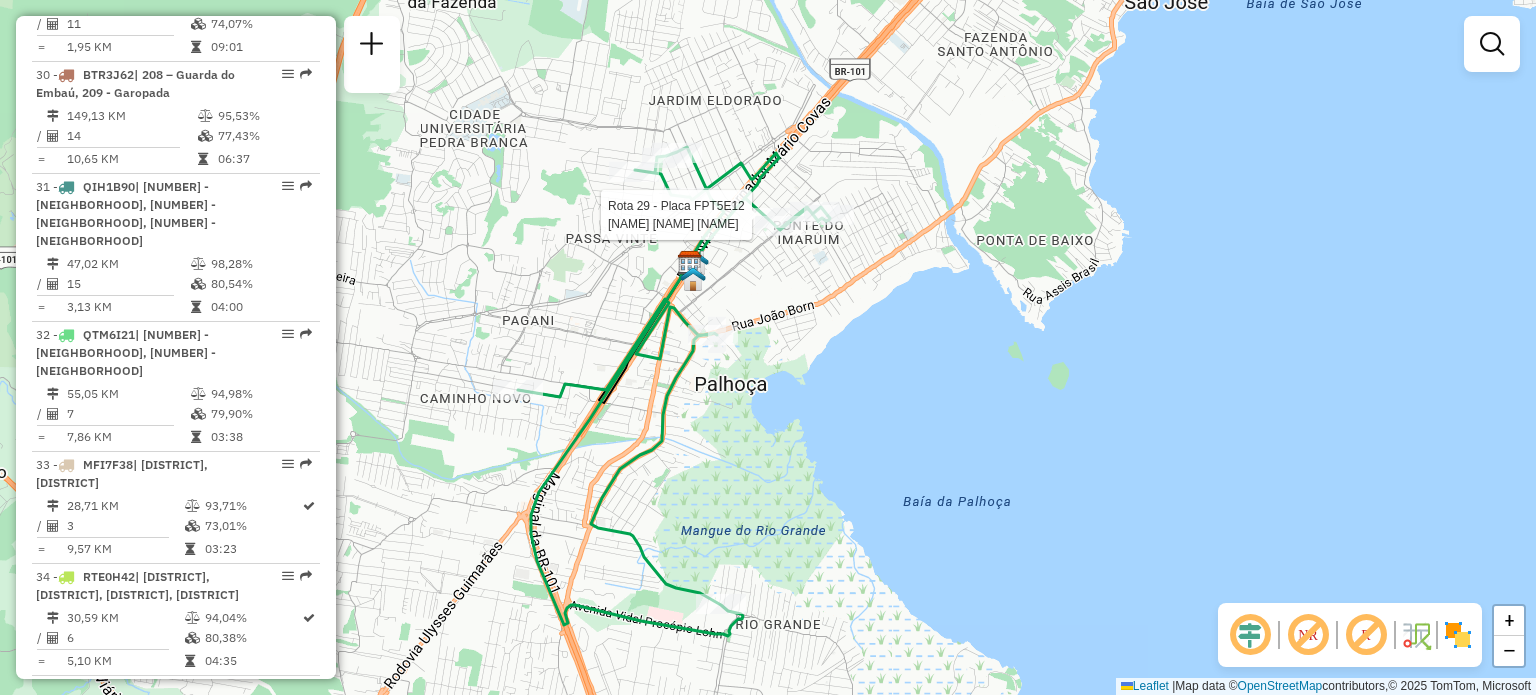 select on "**********" 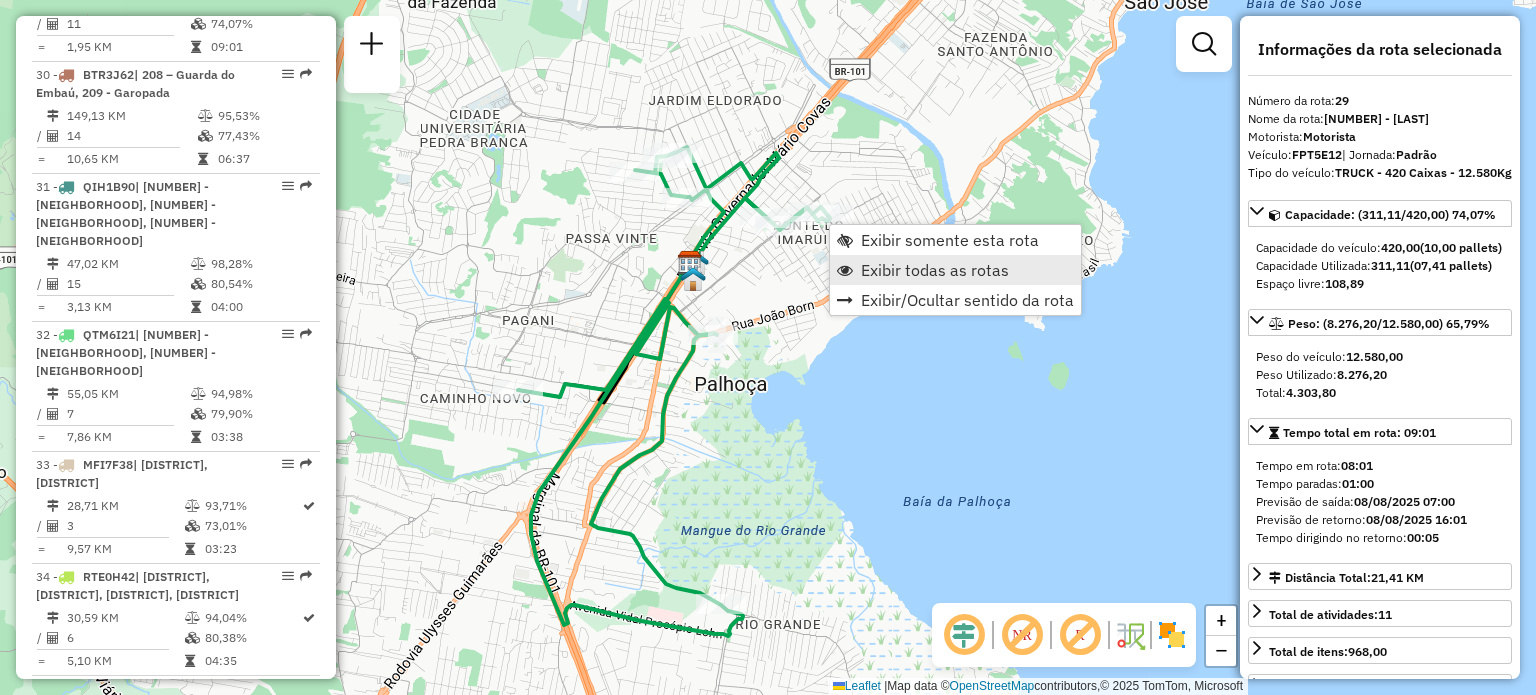 click on "Exibir todas as rotas" at bounding box center [935, 270] 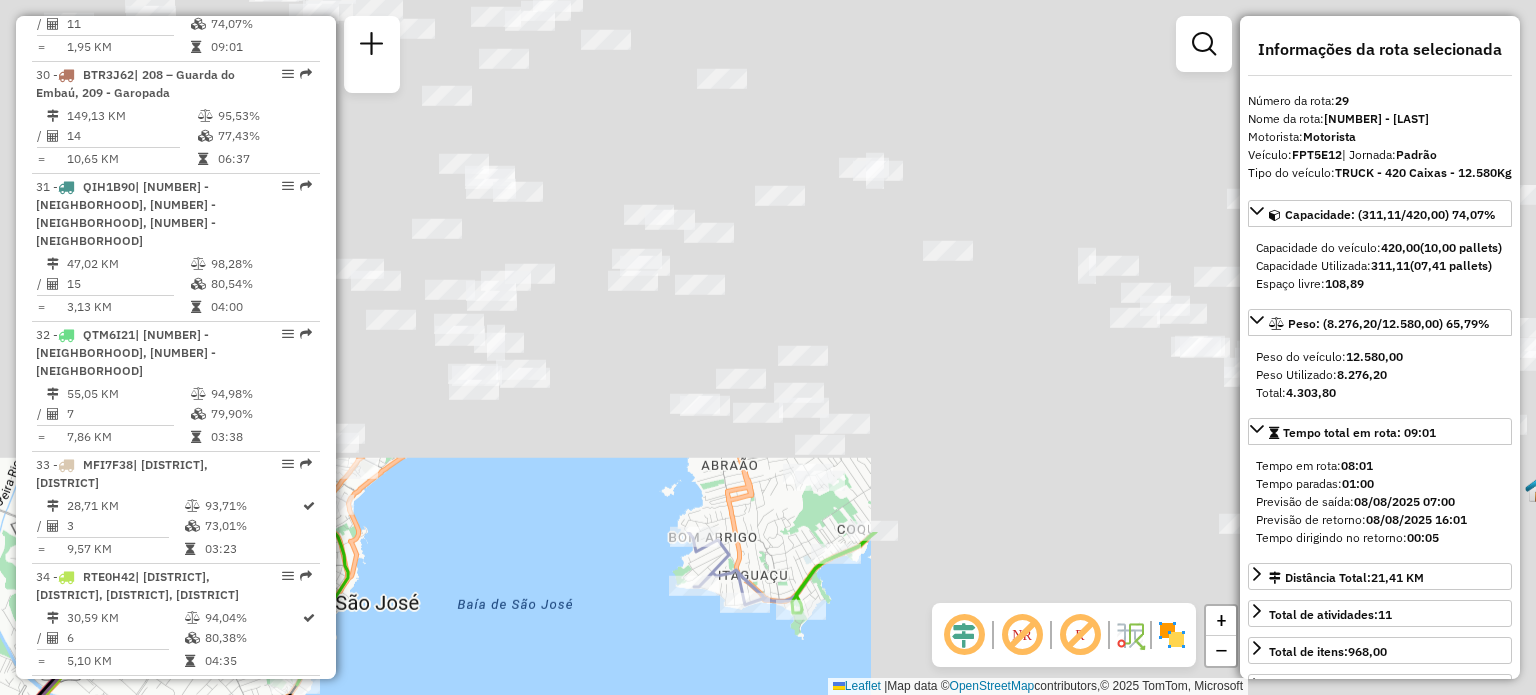 drag, startPoint x: 900, startPoint y: 347, endPoint x: 312, endPoint y: 742, distance: 708.35657 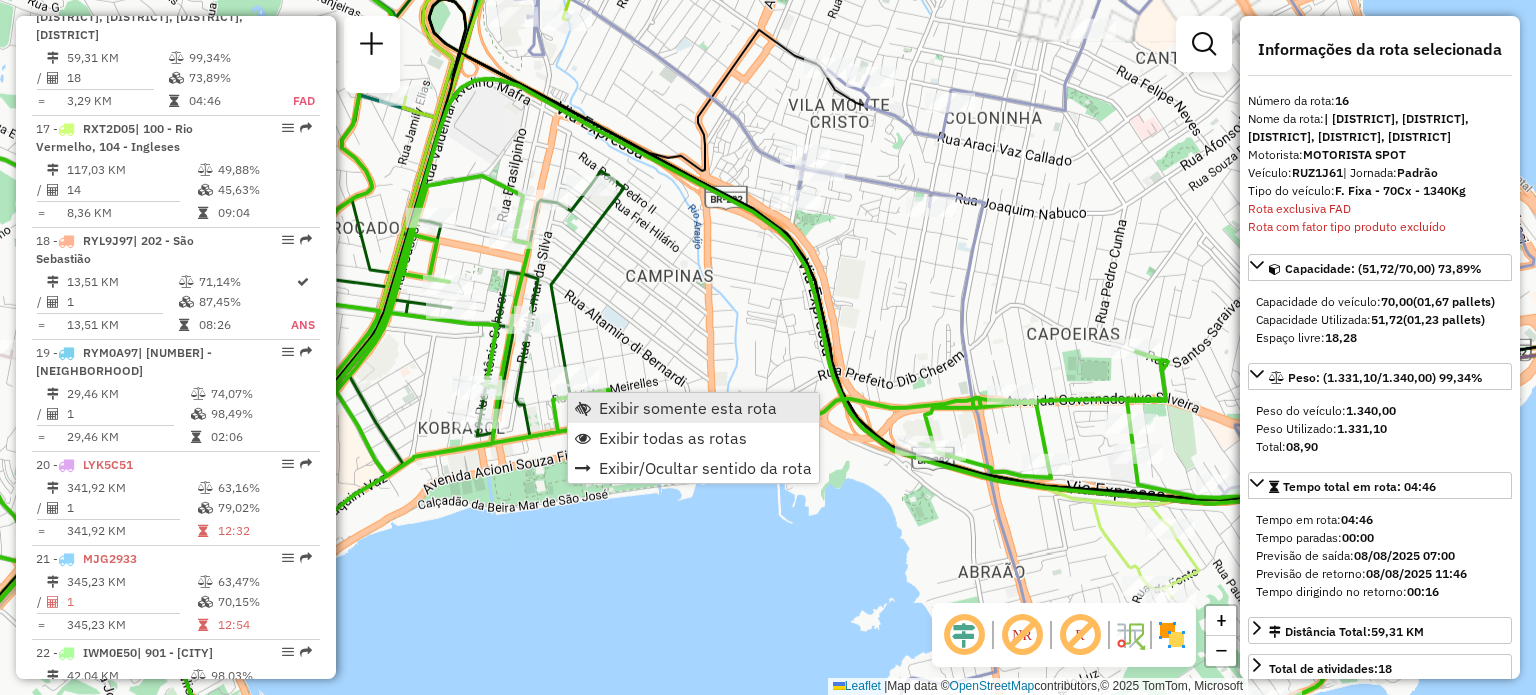 scroll, scrollTop: 2500, scrollLeft: 0, axis: vertical 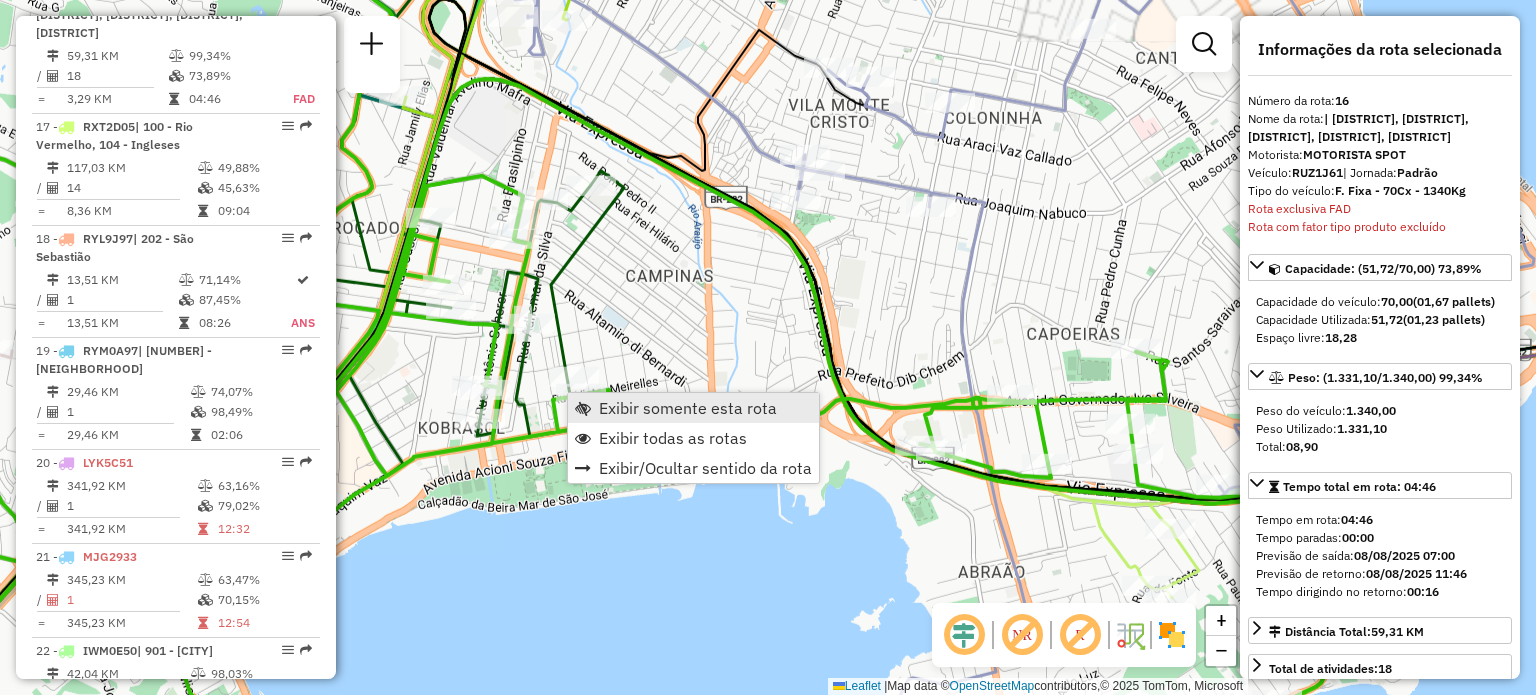 click on "Exibir somente esta rota" at bounding box center [688, 408] 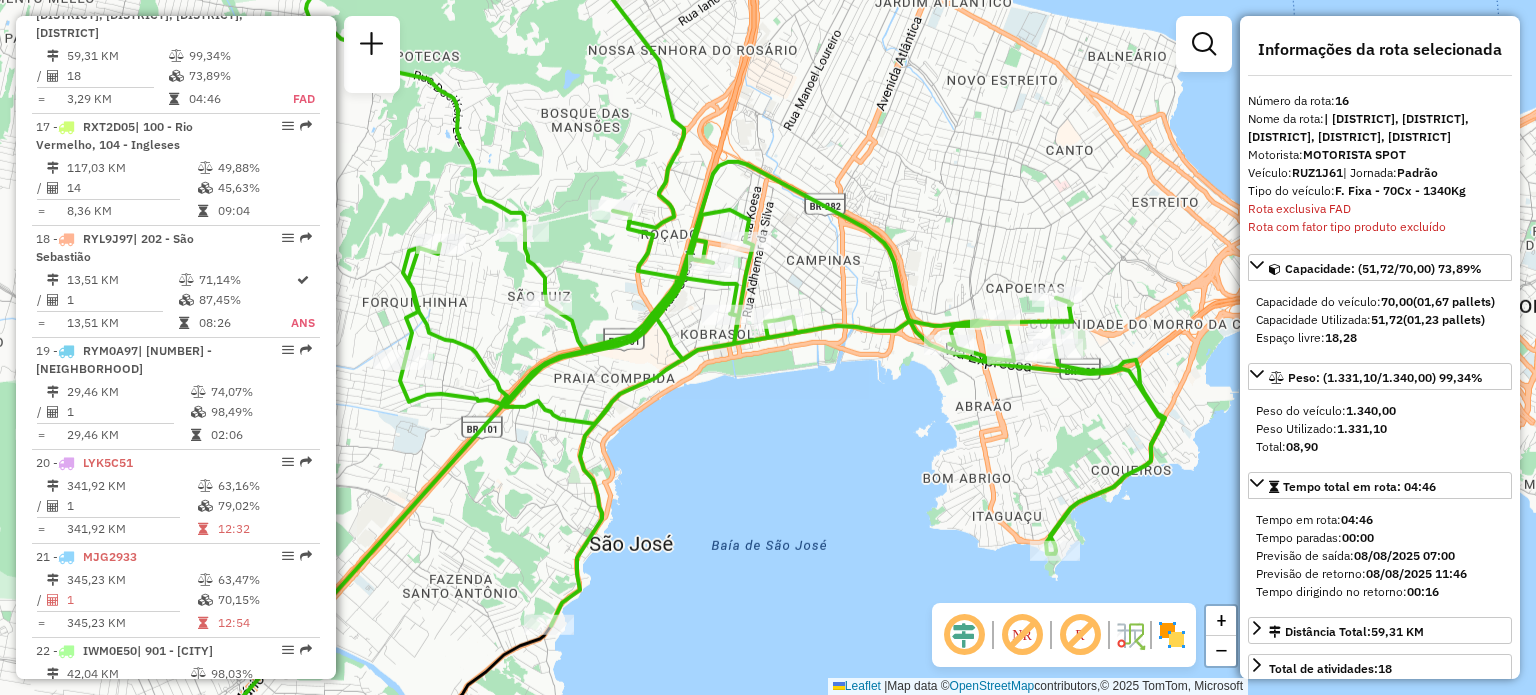 drag, startPoint x: 895, startPoint y: 278, endPoint x: 815, endPoint y: 276, distance: 80.024994 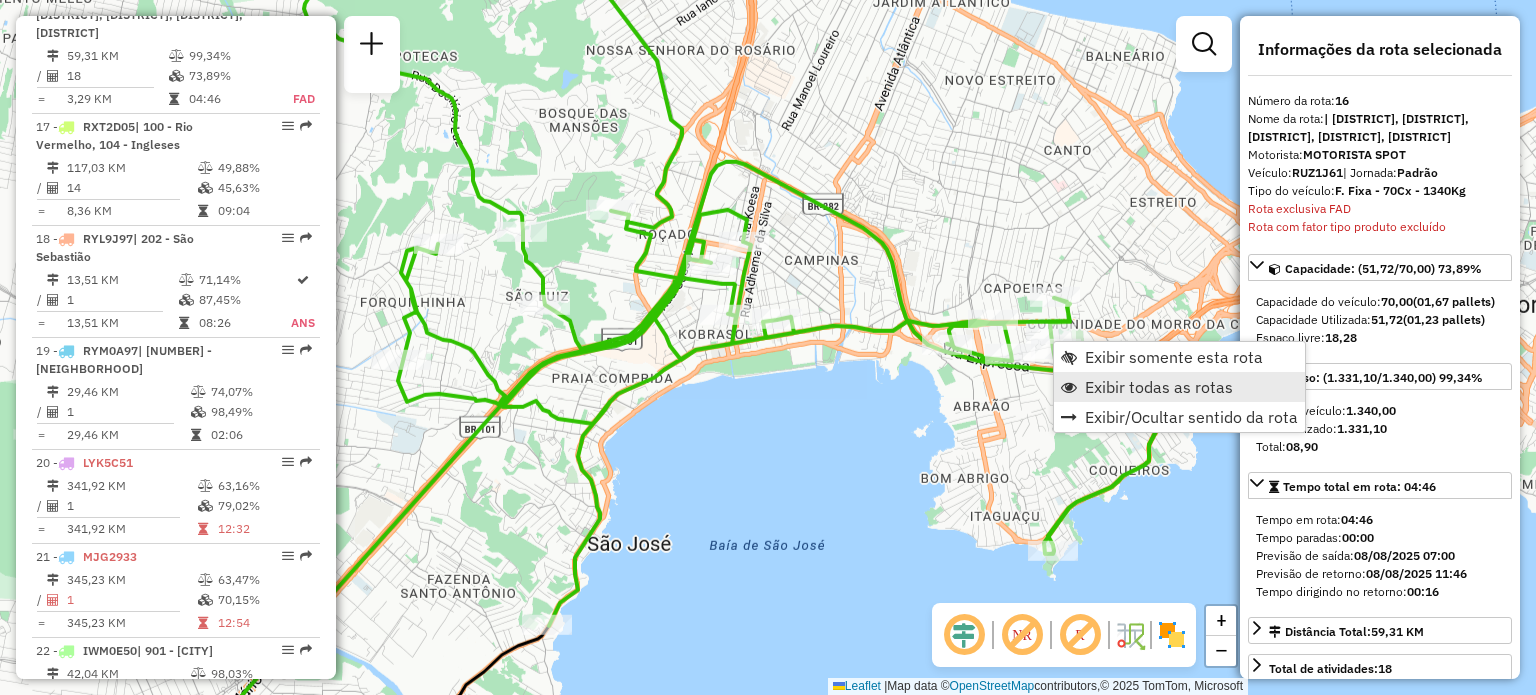 click on "Exibir todas as rotas" at bounding box center (1179, 387) 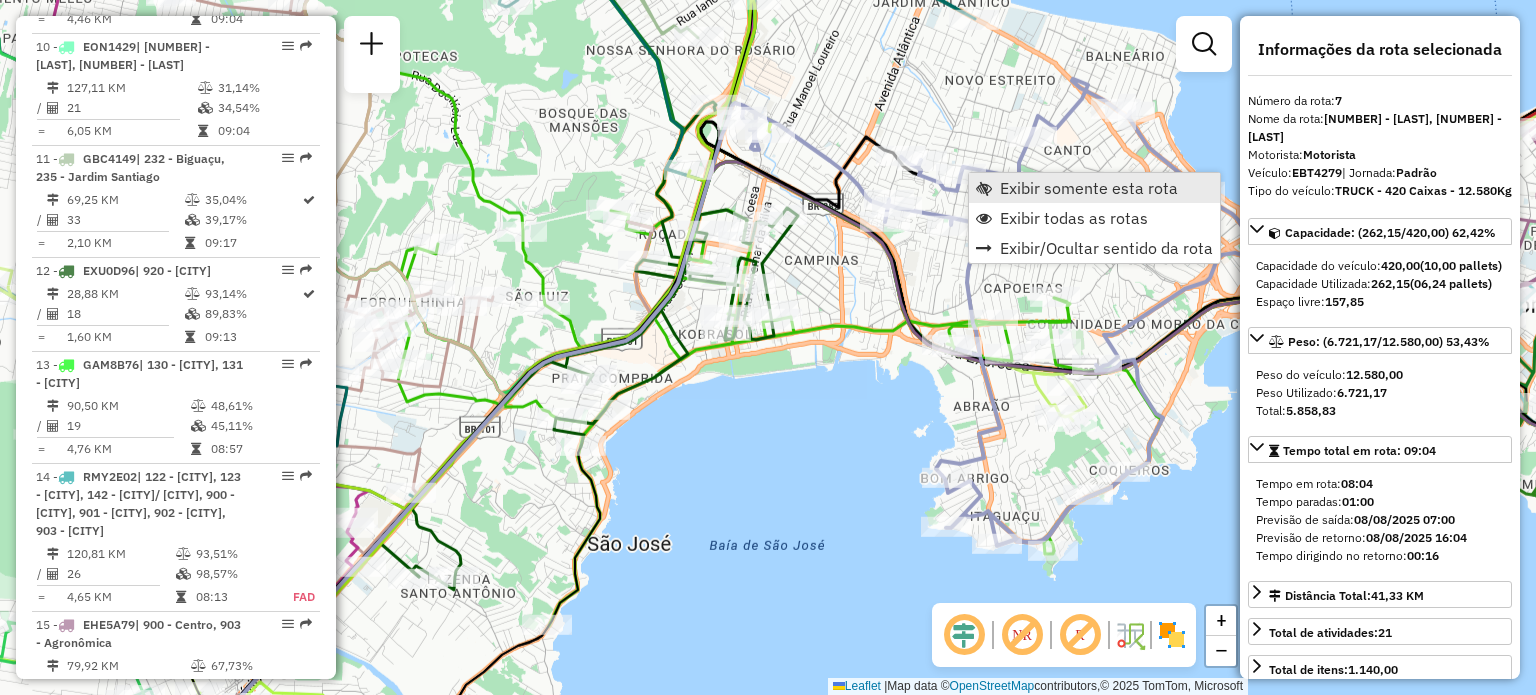 scroll, scrollTop: 1440, scrollLeft: 0, axis: vertical 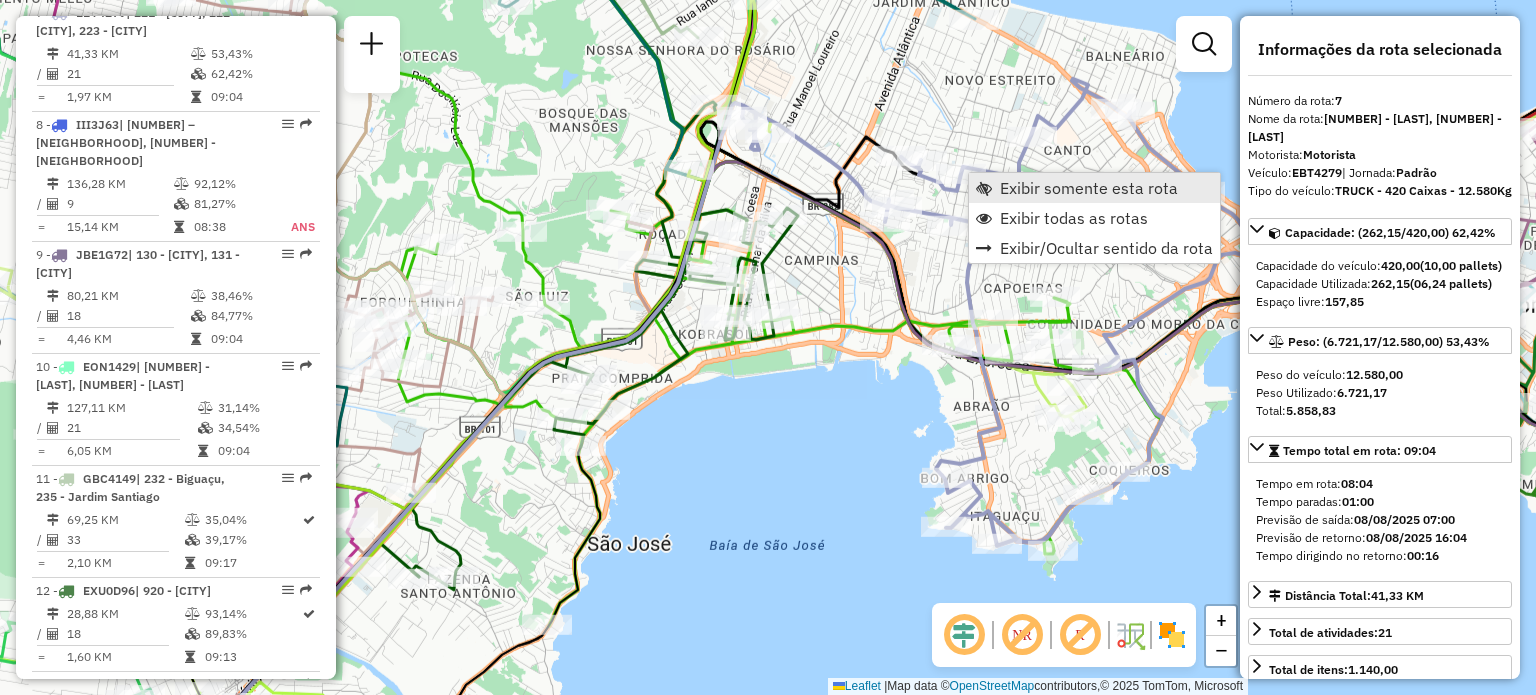 click at bounding box center (984, 188) 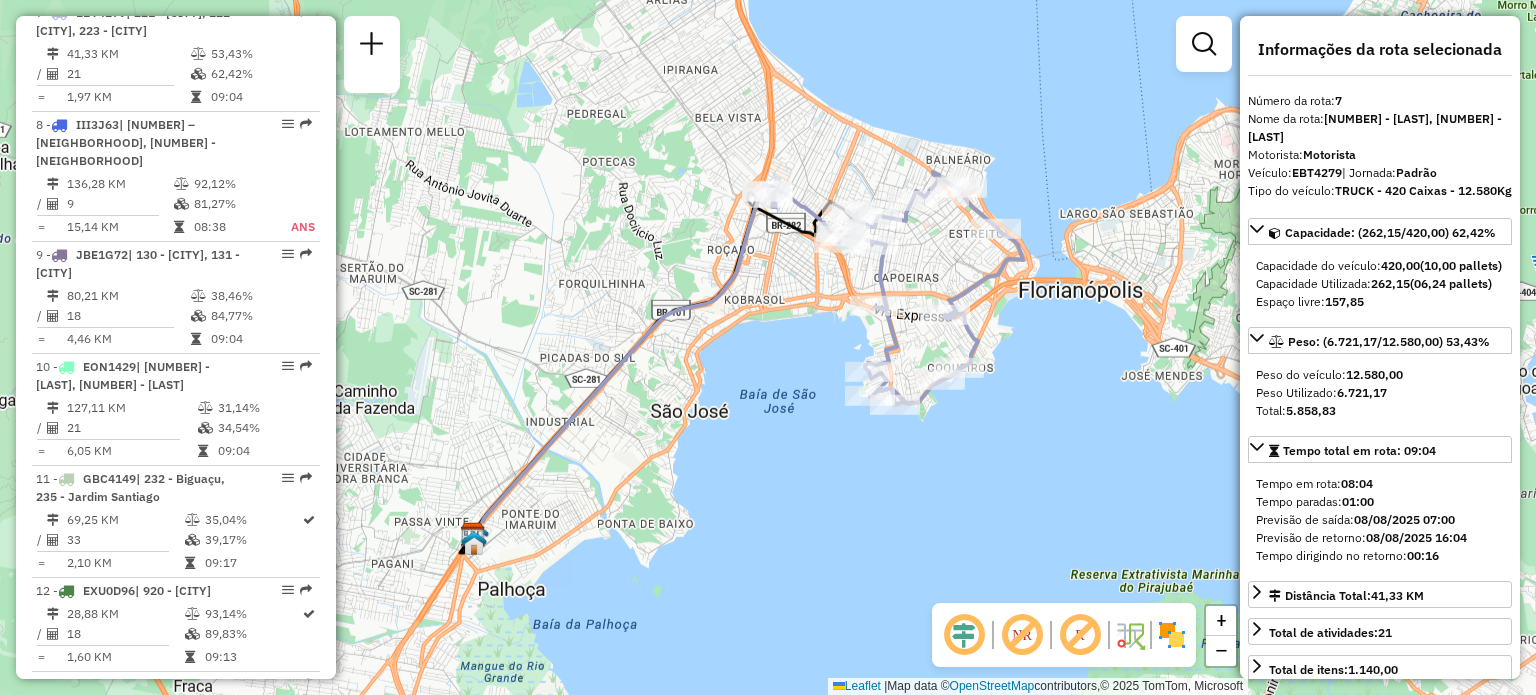 drag, startPoint x: 1030, startPoint y: 269, endPoint x: 996, endPoint y: 288, distance: 38.948685 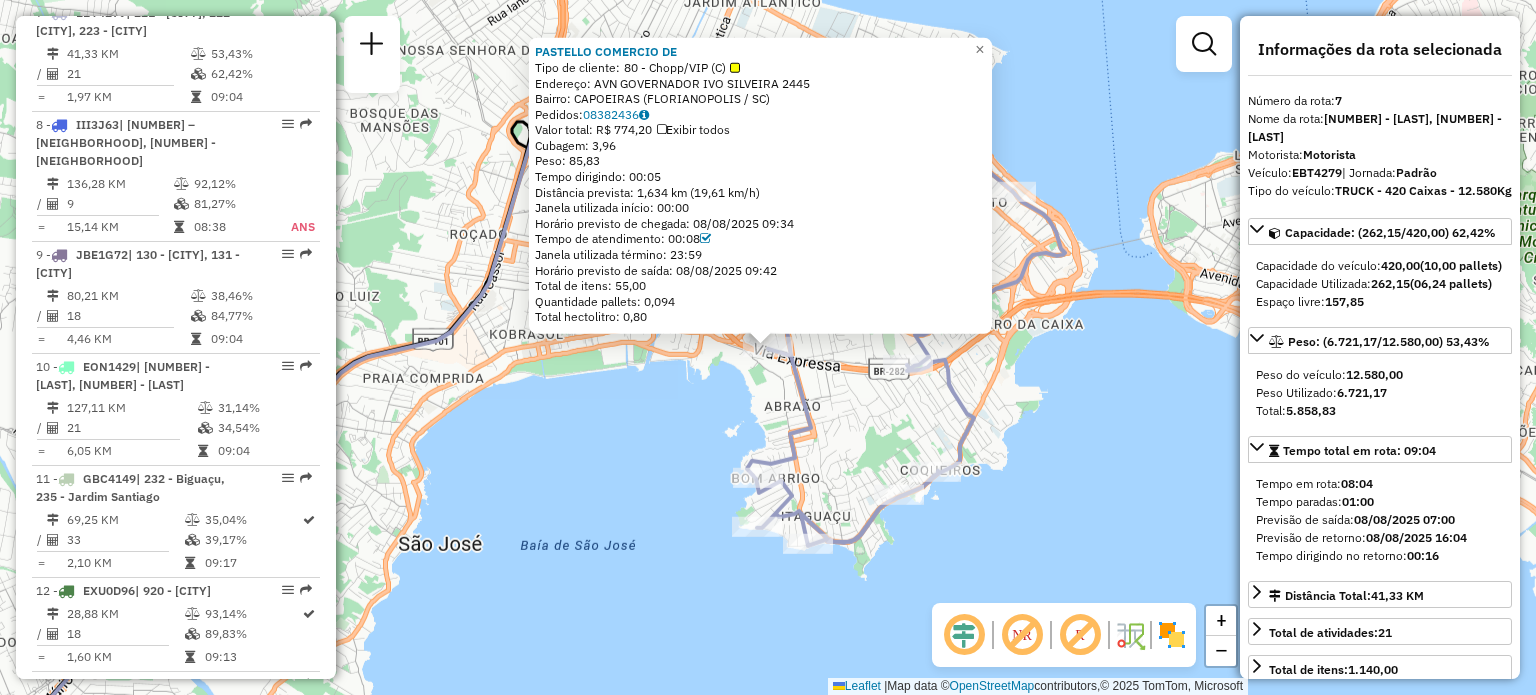 click on "Tipo de cliente: 80 - Chopp/VIP (C) Endereço: AVN GOVERNADOR IVO SILVEIRA Bairro: [DISTRICT] ([CITY] / [STATE]) Pedidos: Valor total: R$ 774,20 Exibir todos Cubagem: 3,96 Peso: 85,83 Tempo dirigindo: 00:05 Distância prevista: 1,634 km (19,61 km/h) Janela utilizada início: 00:00 Horário previsto de chegada: 08/08/2025 09:34 Tempo de atendimento: 00:08 Janela utilizada término: 23:59 Horário previsto de saída: 08/08/2025 09:42 Total de itens: 55,00 Quantidade pallets: 0,094 Total hectolitro: 0,80 × Janela de atendimento Grade de atendimento Capacidade Transportadoras Veículos Cliente Pedidos Rotas Selecione os dias de semana para filtrar as janelas de atendimento Seg Ter Qua Qui Sex Sáb Dom Informe o período da janela de atendimento: De: Até: Filtrar exatamente a janela do cliente Considerar janela de atendimento padrão Selecione os dias de semana para filtrar as grades de atendimento Seg +" 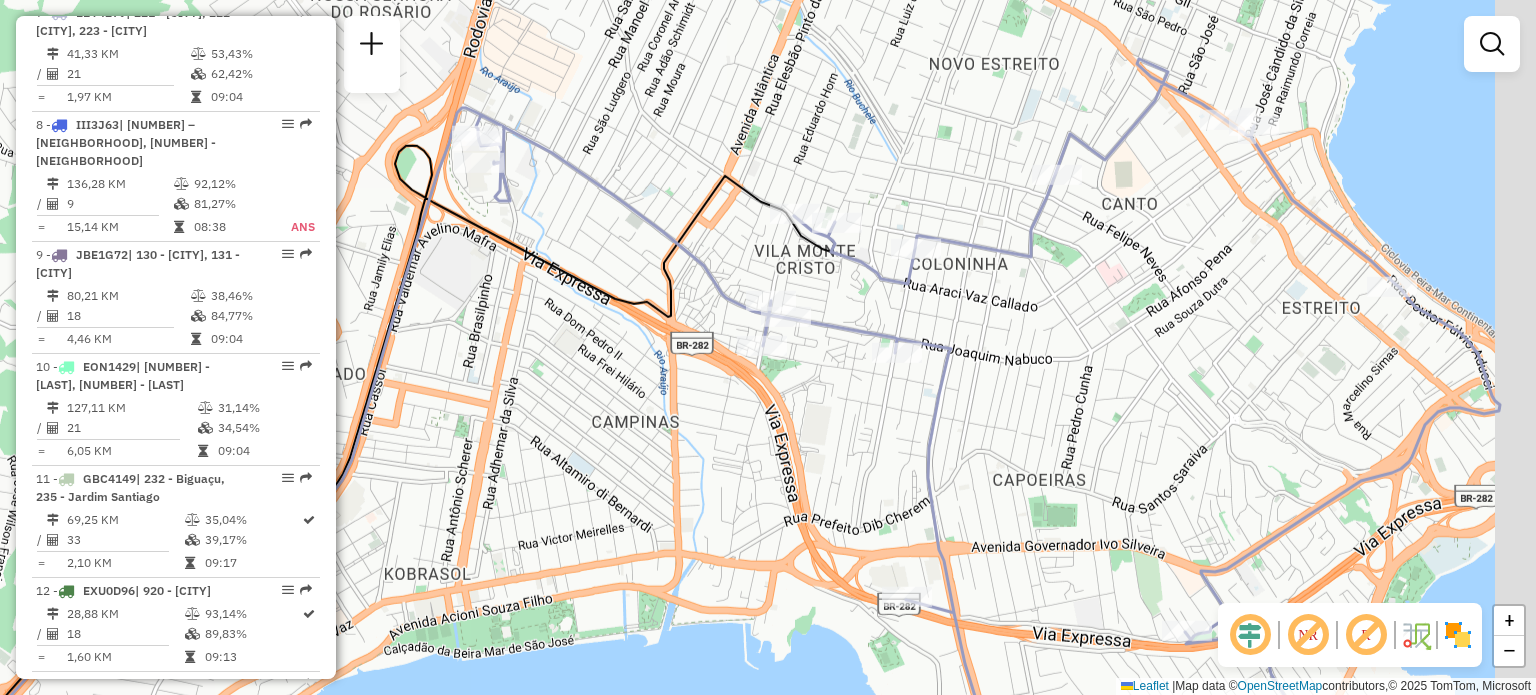 drag, startPoint x: 873, startPoint y: 281, endPoint x: 777, endPoint y: 289, distance: 96.332756 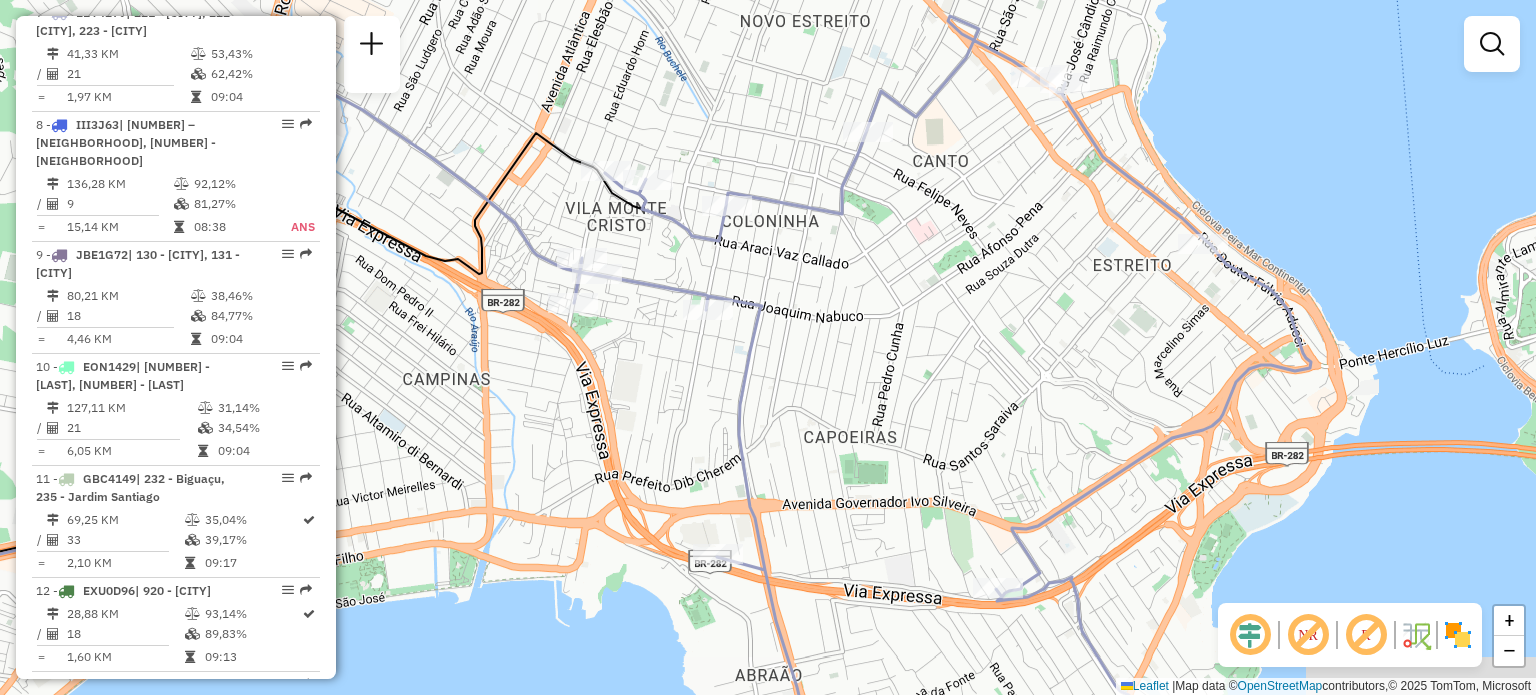 drag, startPoint x: 1031, startPoint y: 365, endPoint x: 852, endPoint y: 287, distance: 195.25624 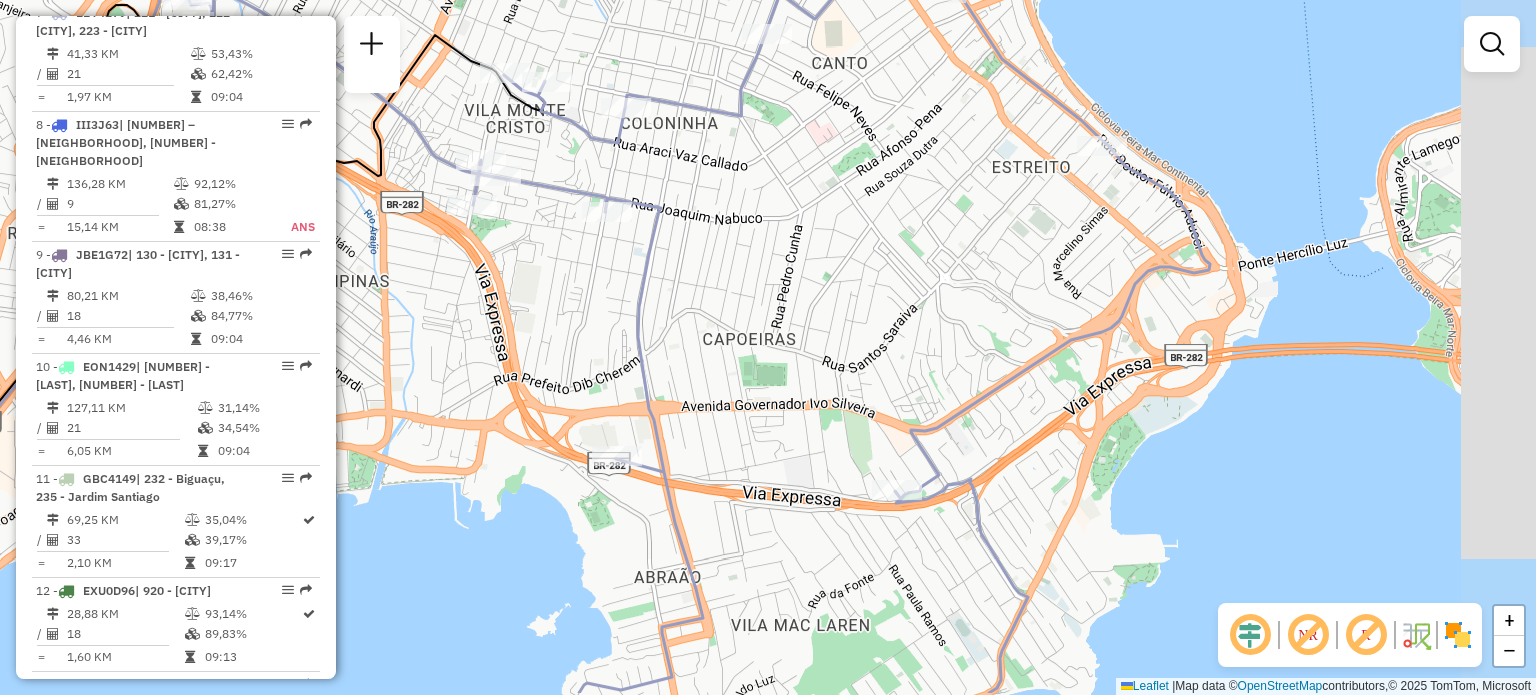 drag, startPoint x: 979, startPoint y: 370, endPoint x: 911, endPoint y: 298, distance: 99.03535 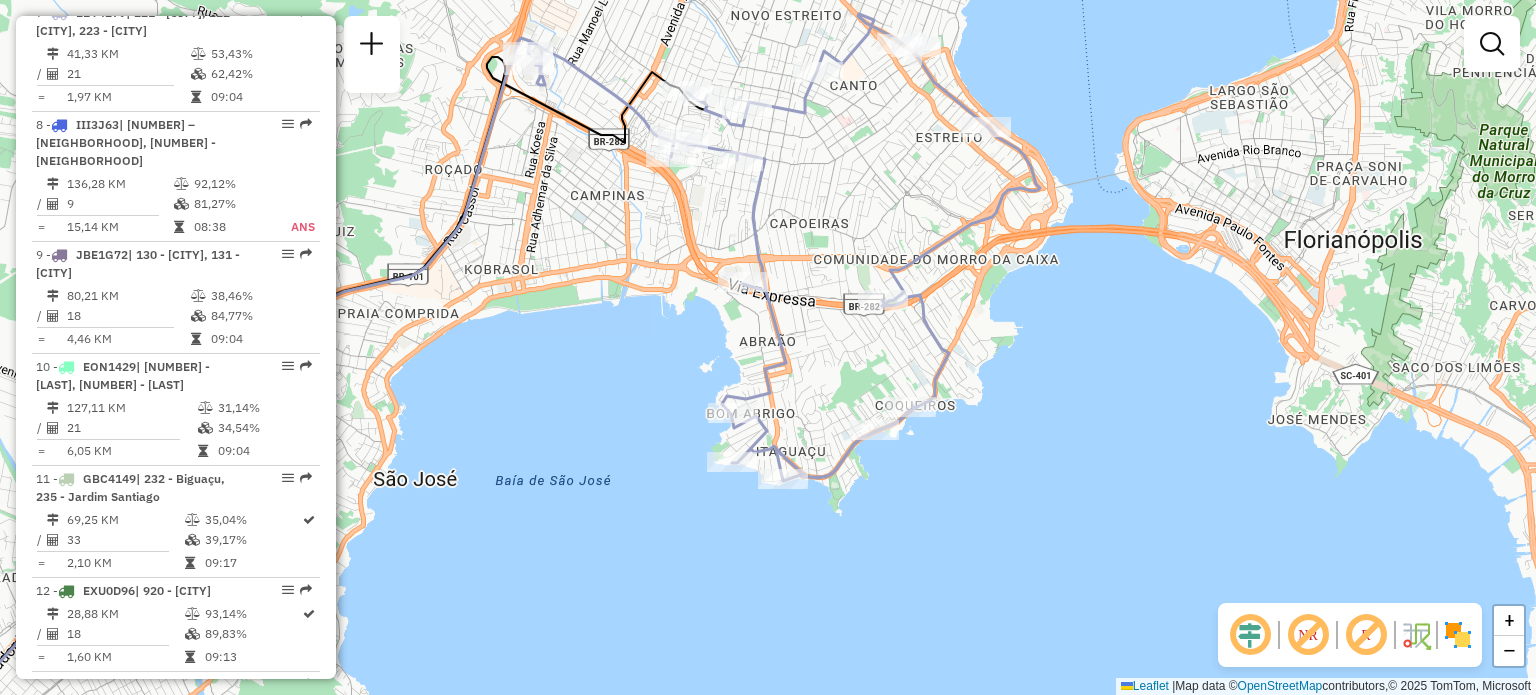 drag, startPoint x: 889, startPoint y: 279, endPoint x: 872, endPoint y: 188, distance: 92.574295 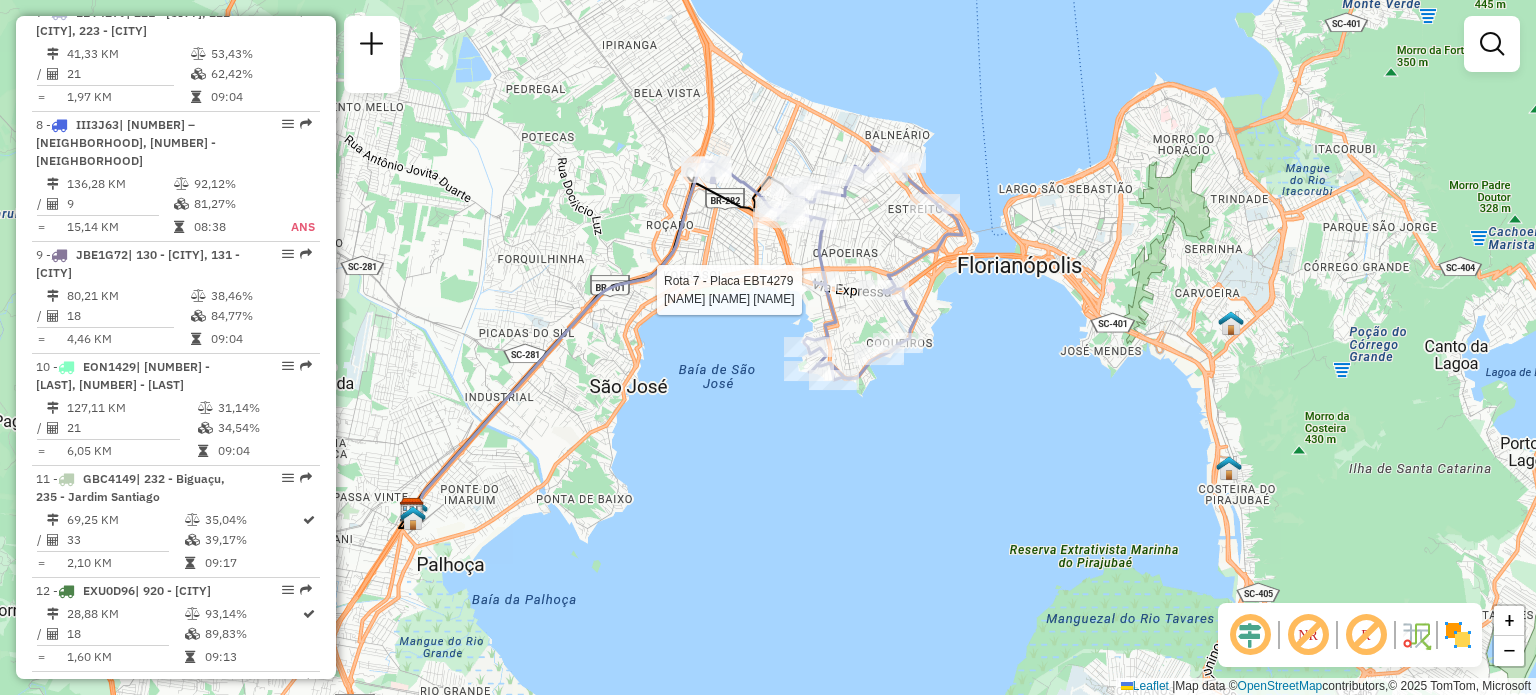 select on "**********" 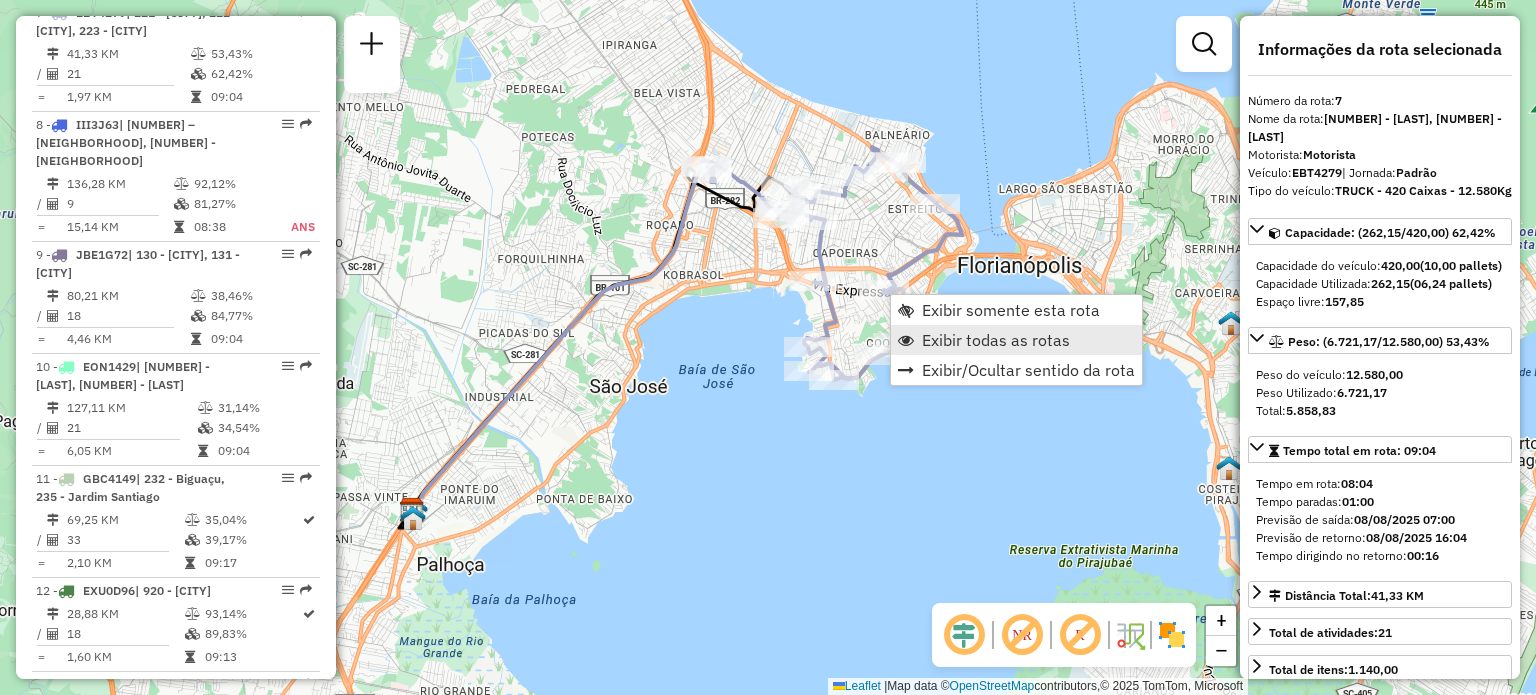 click on "Exibir todas as rotas" at bounding box center [996, 340] 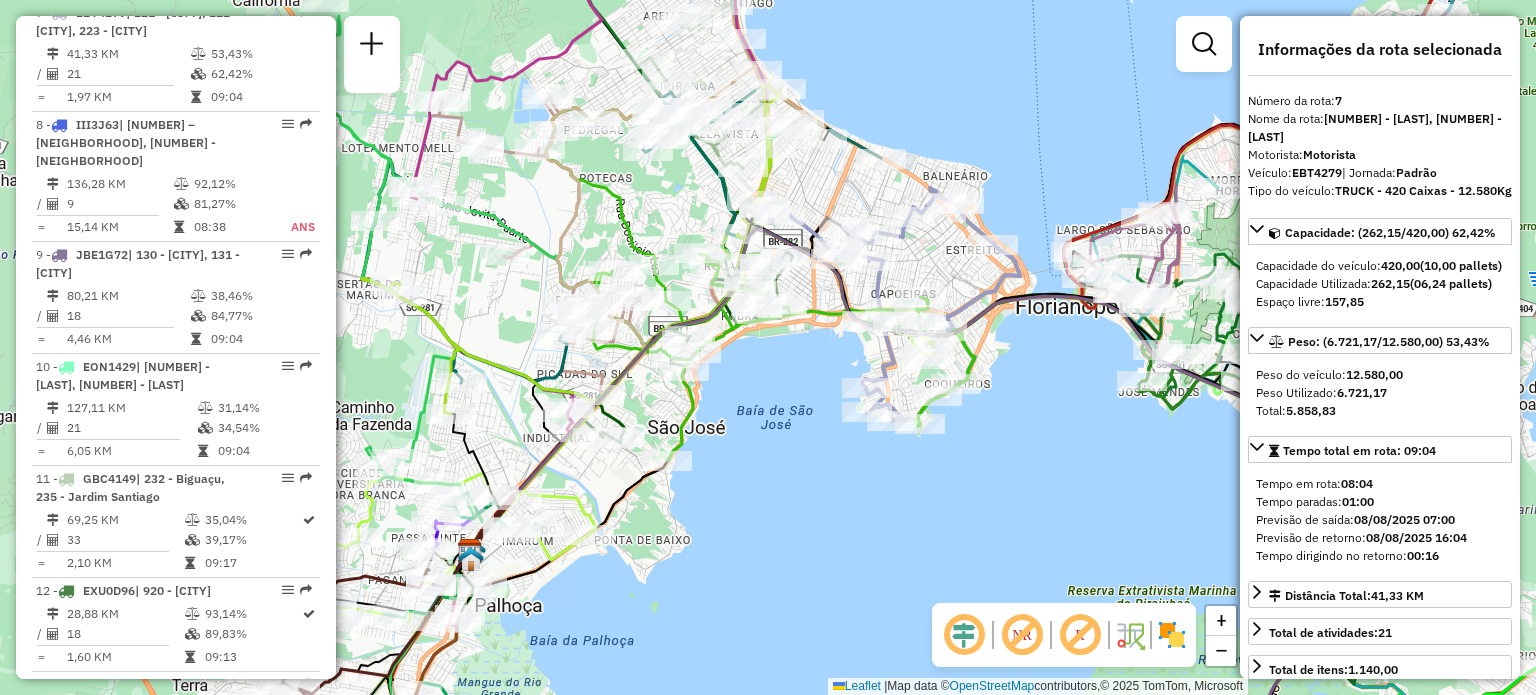 drag, startPoint x: 738, startPoint y: 460, endPoint x: 796, endPoint y: 501, distance: 71.02816 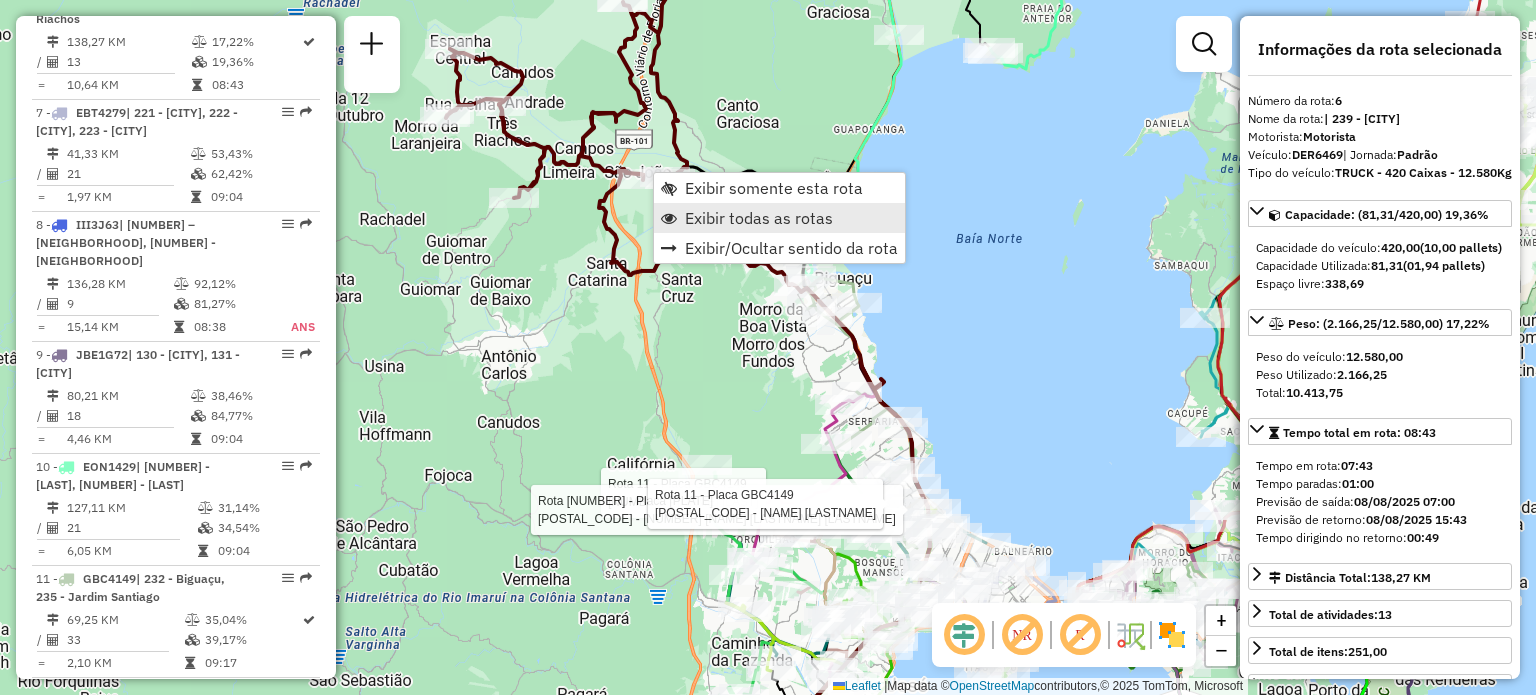 scroll, scrollTop: 1328, scrollLeft: 0, axis: vertical 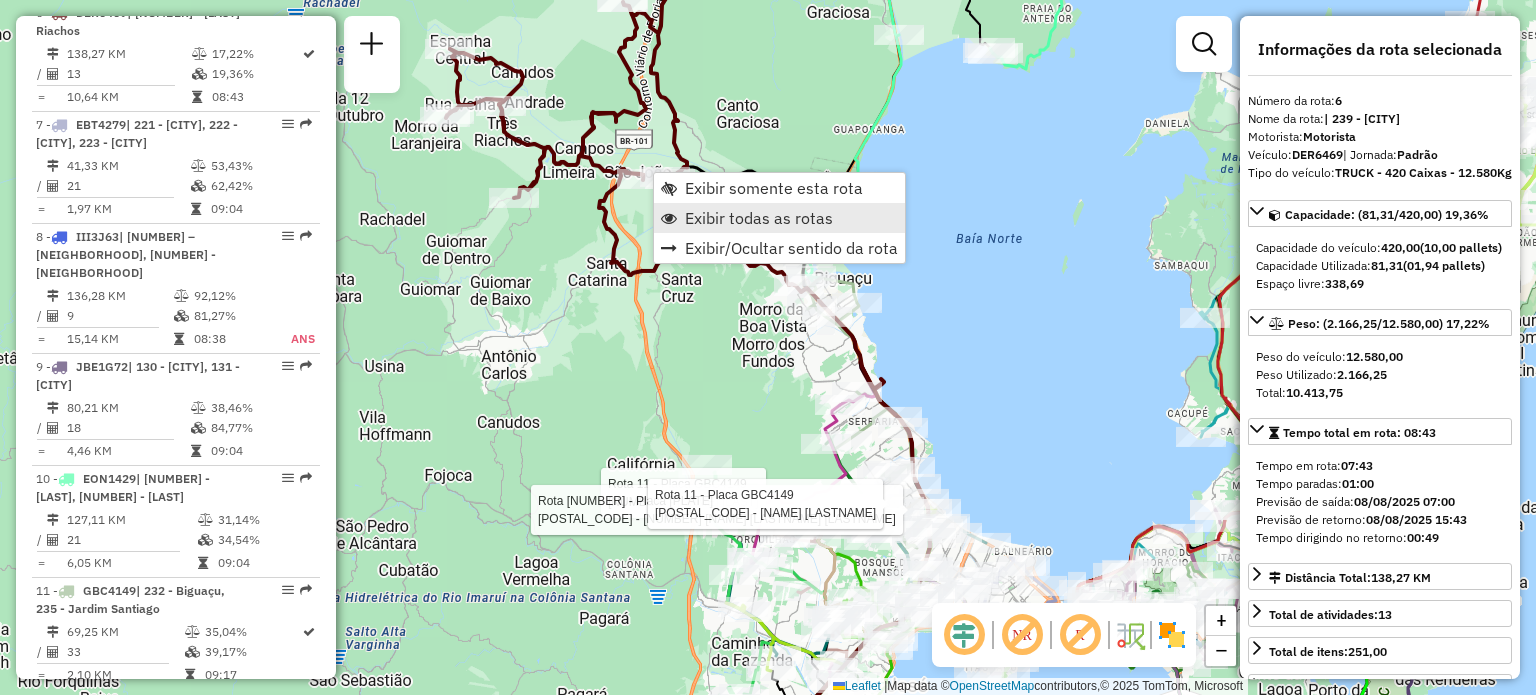 click on "Exibir todas as rotas" at bounding box center (759, 218) 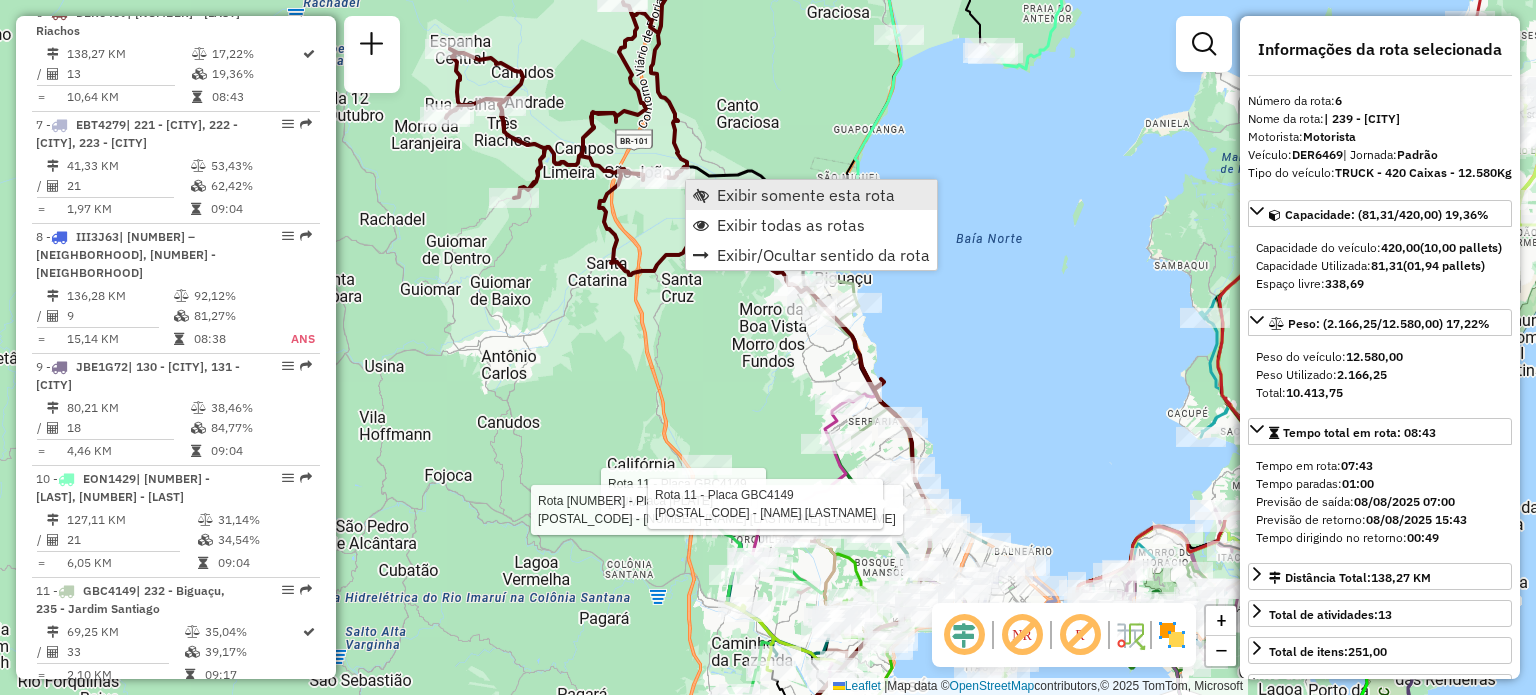 click at bounding box center (701, 195) 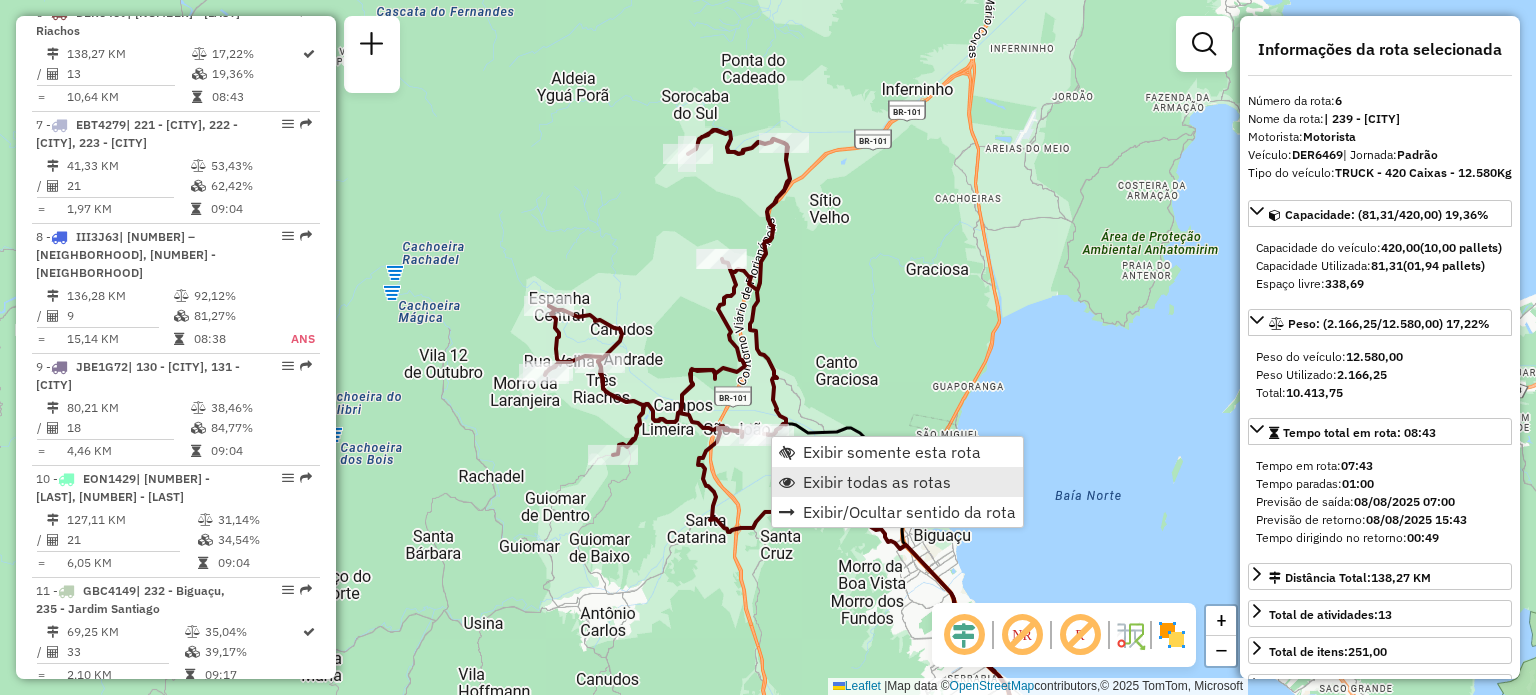 click on "Exibir todas as rotas" at bounding box center [877, 482] 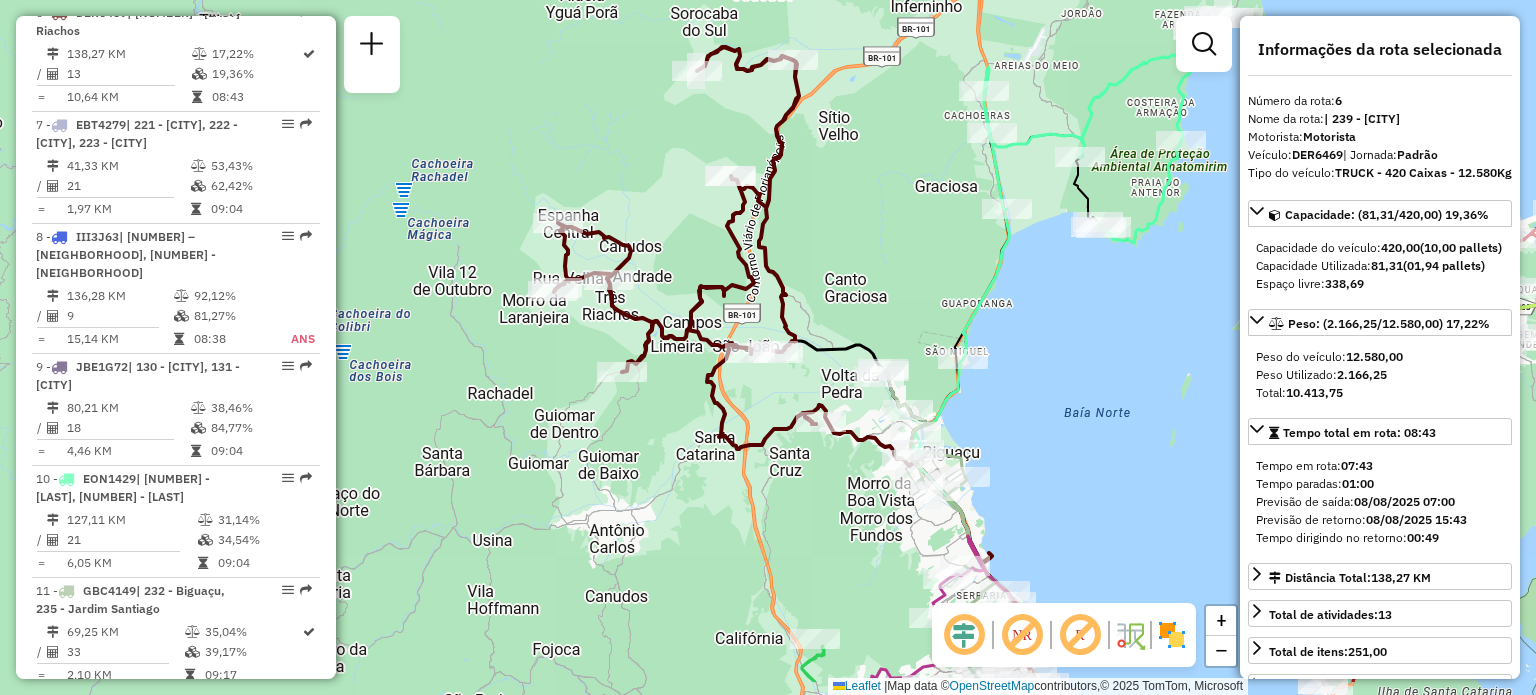 drag, startPoint x: 948, startPoint y: 364, endPoint x: 932, endPoint y: 179, distance: 185.6906 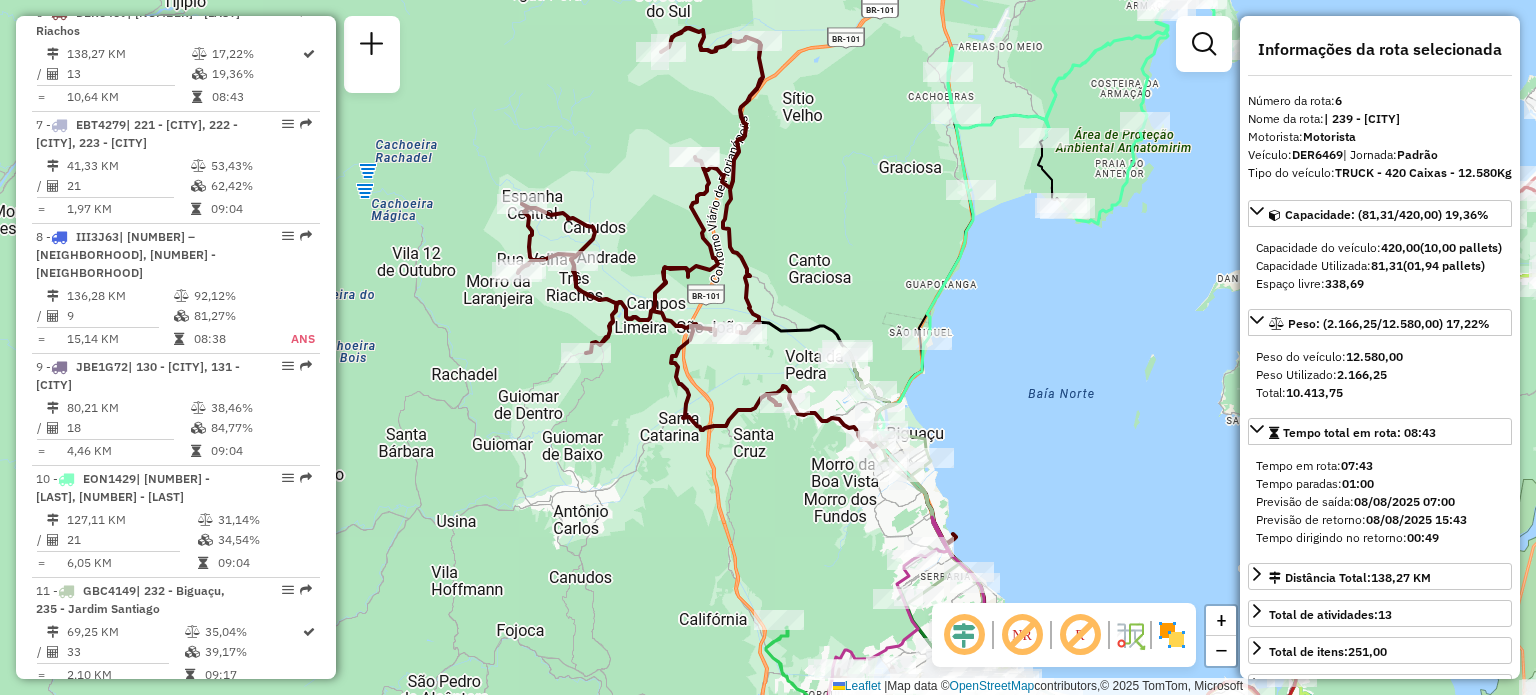 drag, startPoint x: 773, startPoint y: 327, endPoint x: 744, endPoint y: 359, distance: 43.185646 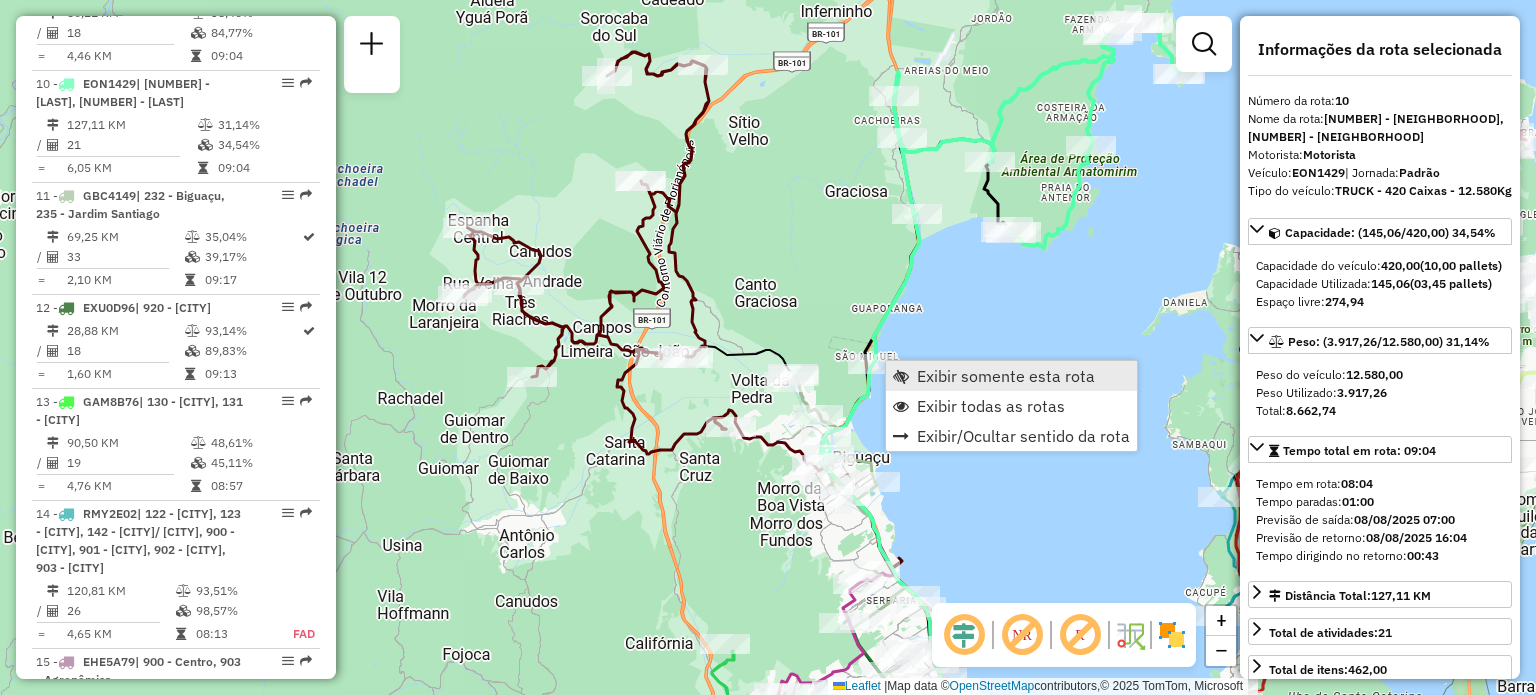 scroll, scrollTop: 1794, scrollLeft: 0, axis: vertical 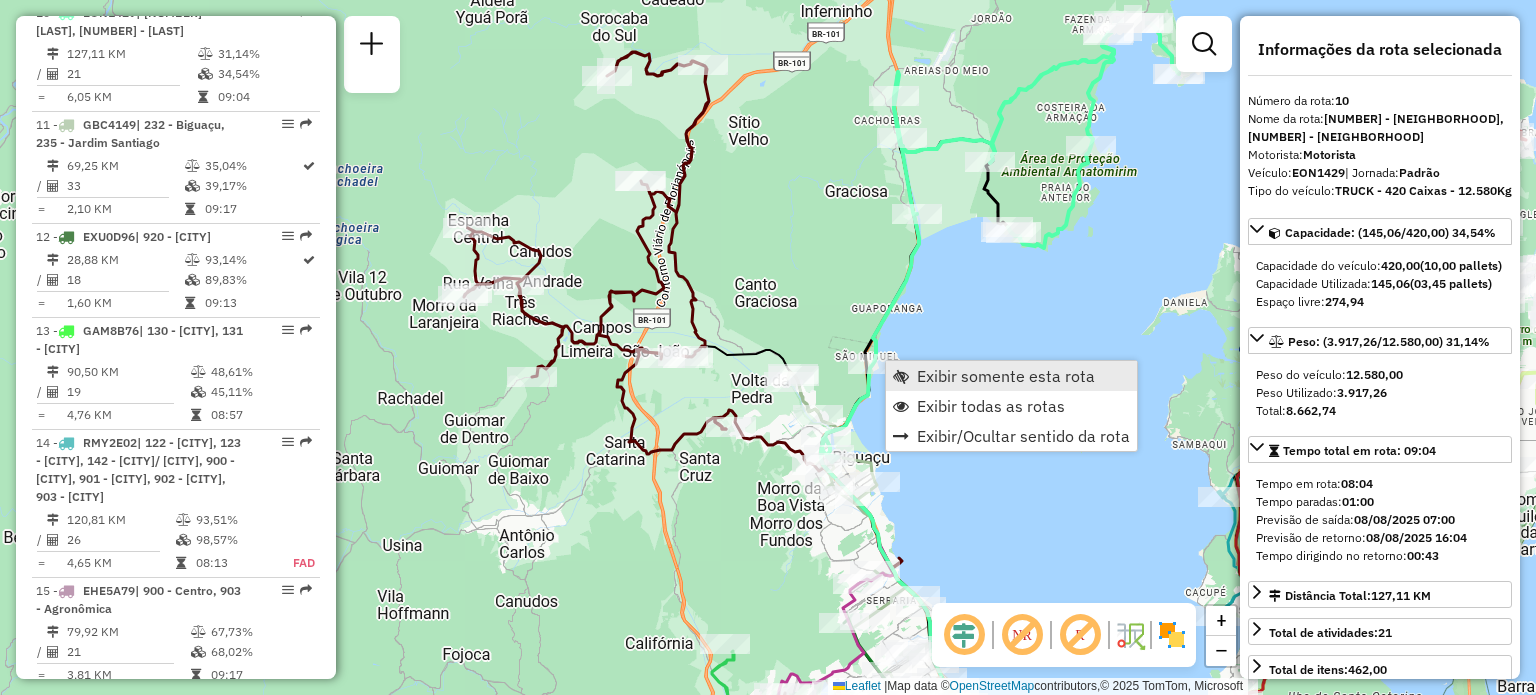 click on "Exibir somente esta rota" at bounding box center (1006, 376) 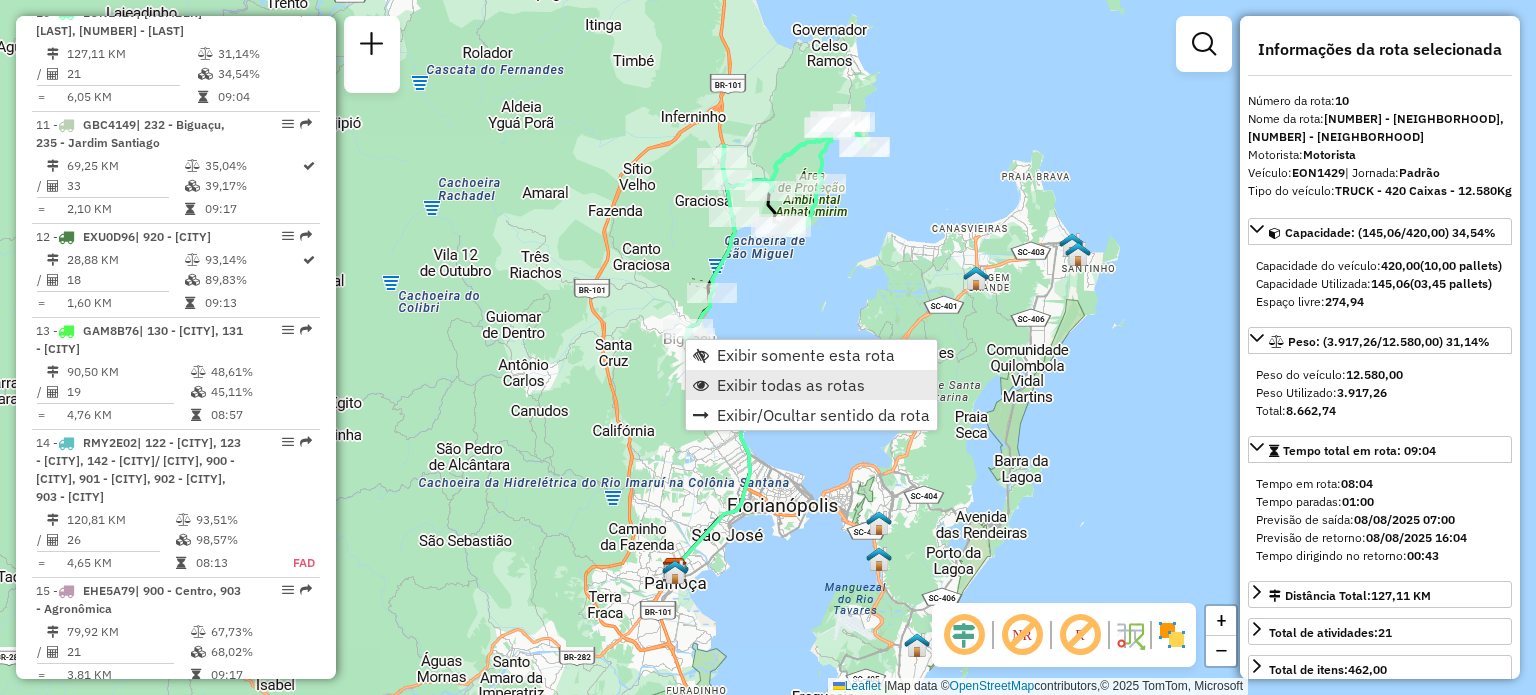 click on "Exibir todas as rotas" at bounding box center (791, 385) 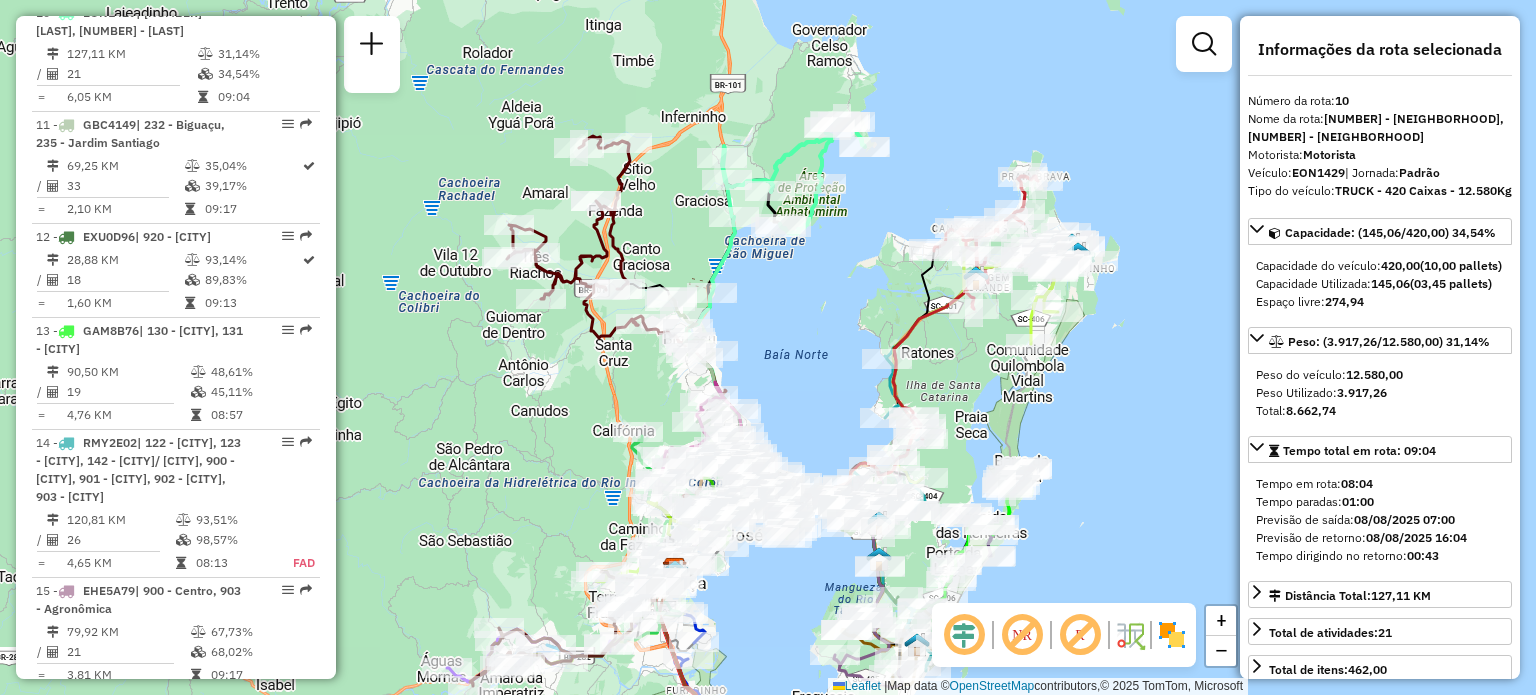 drag, startPoint x: 832, startPoint y: 321, endPoint x: 836, endPoint y: 235, distance: 86.09297 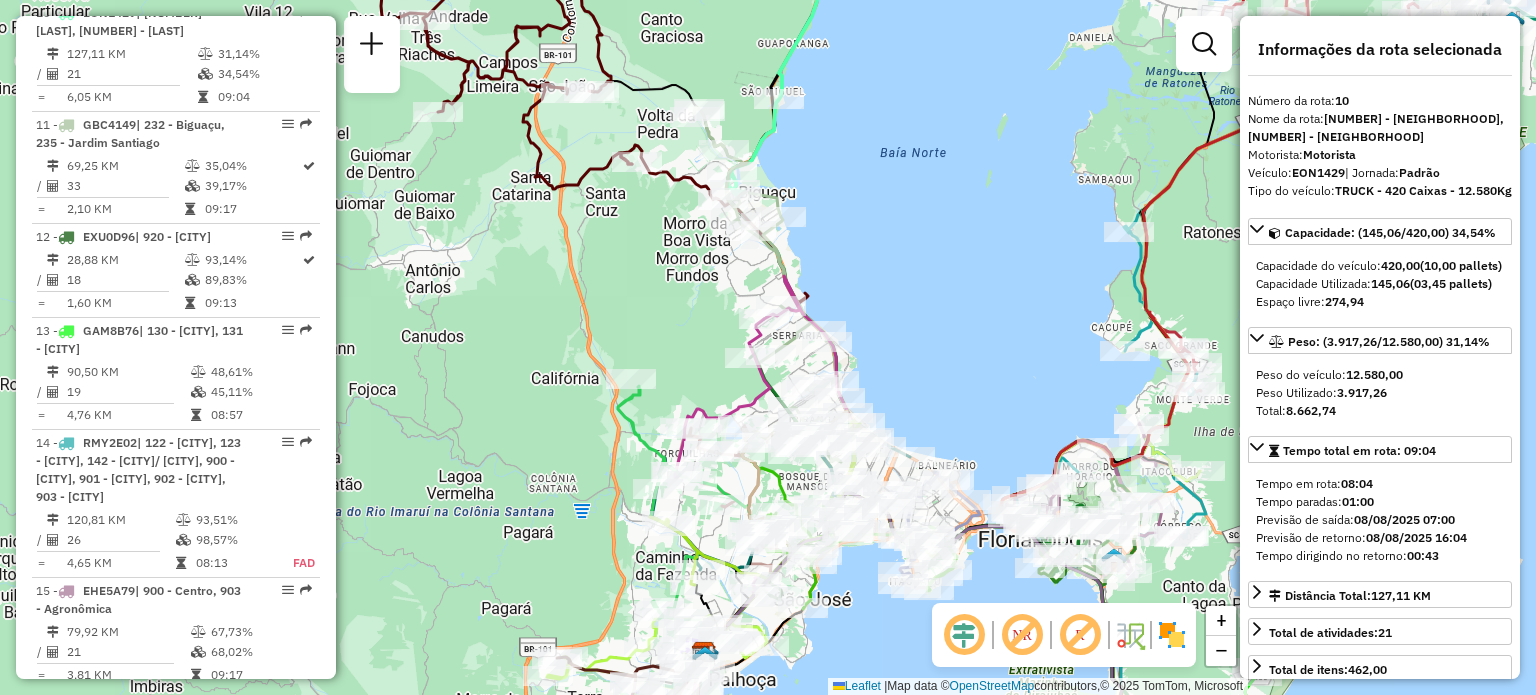 drag, startPoint x: 700, startPoint y: 332, endPoint x: 700, endPoint y: 295, distance: 37 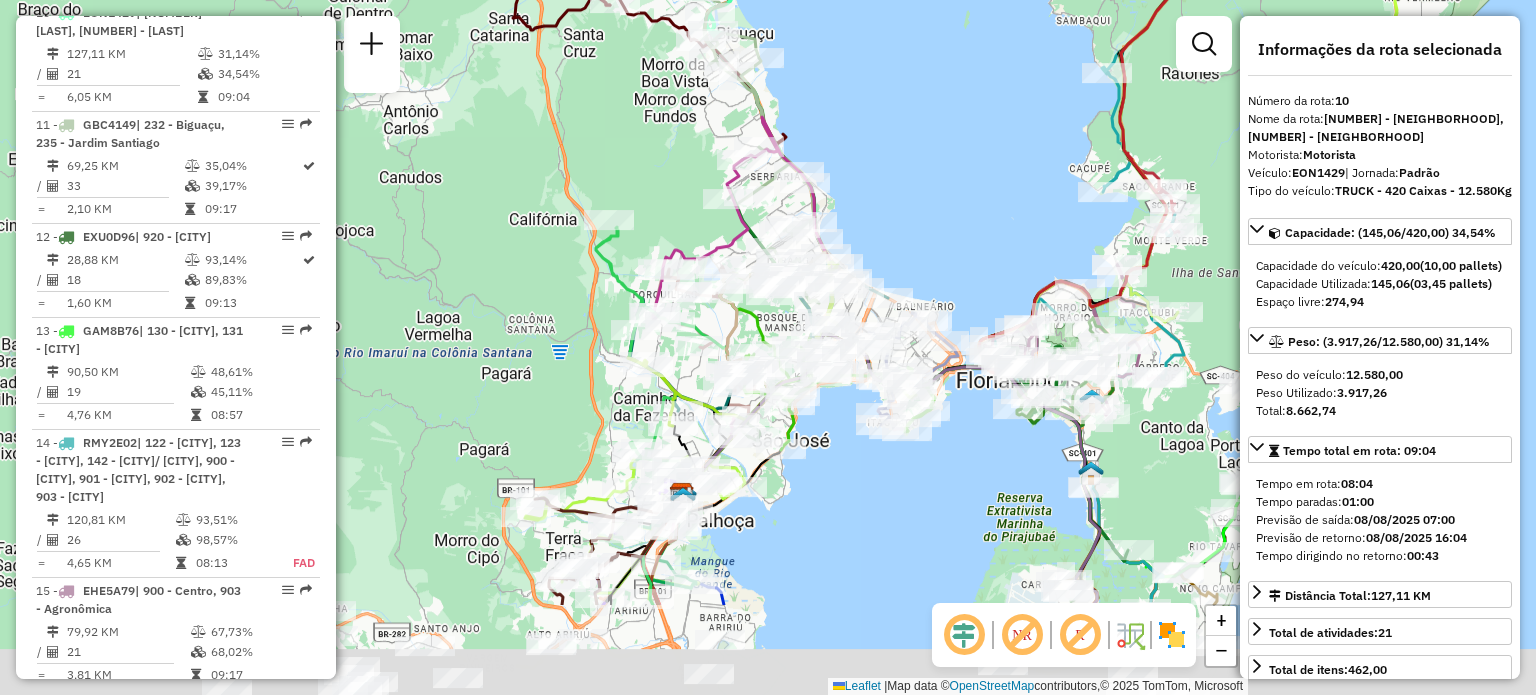 drag, startPoint x: 962, startPoint y: 273, endPoint x: 940, endPoint y: 114, distance: 160.5148 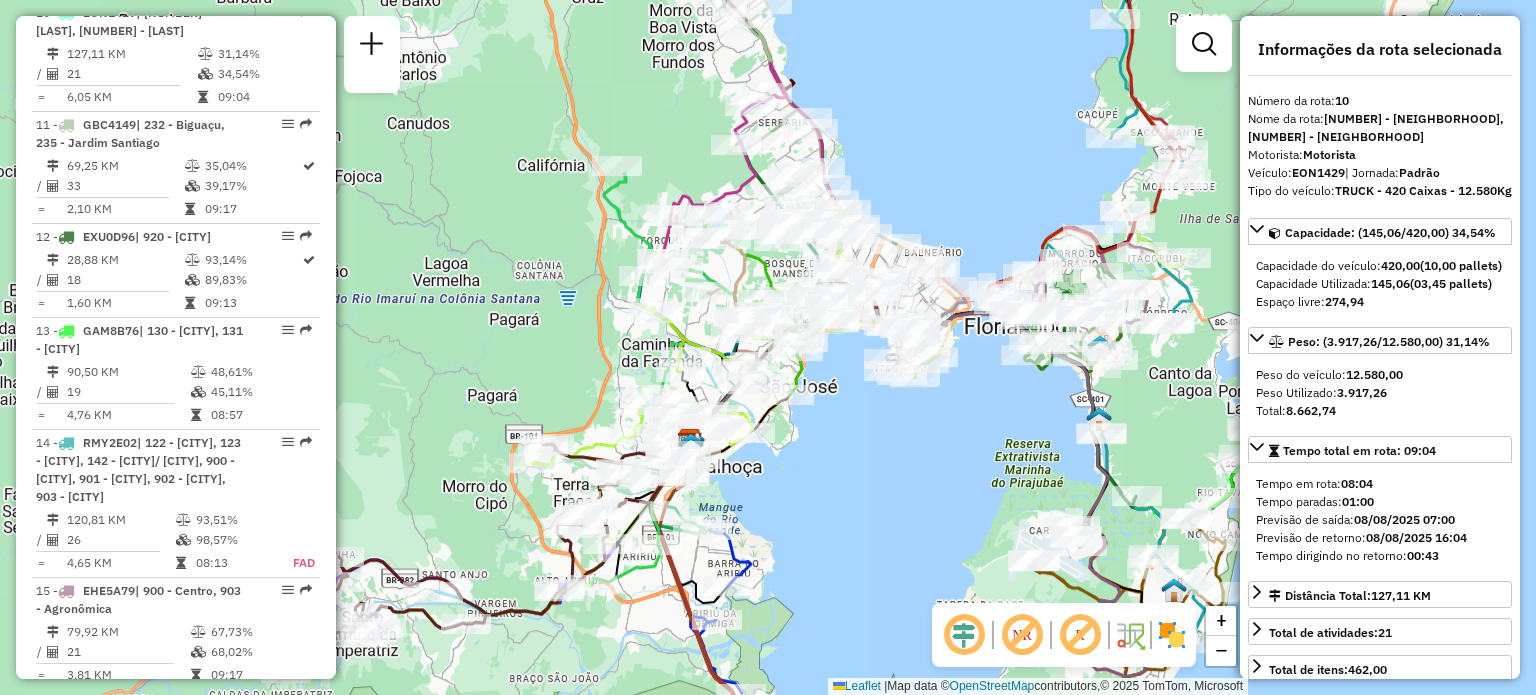 drag, startPoint x: 901, startPoint y: 492, endPoint x: 896, endPoint y: 406, distance: 86.145226 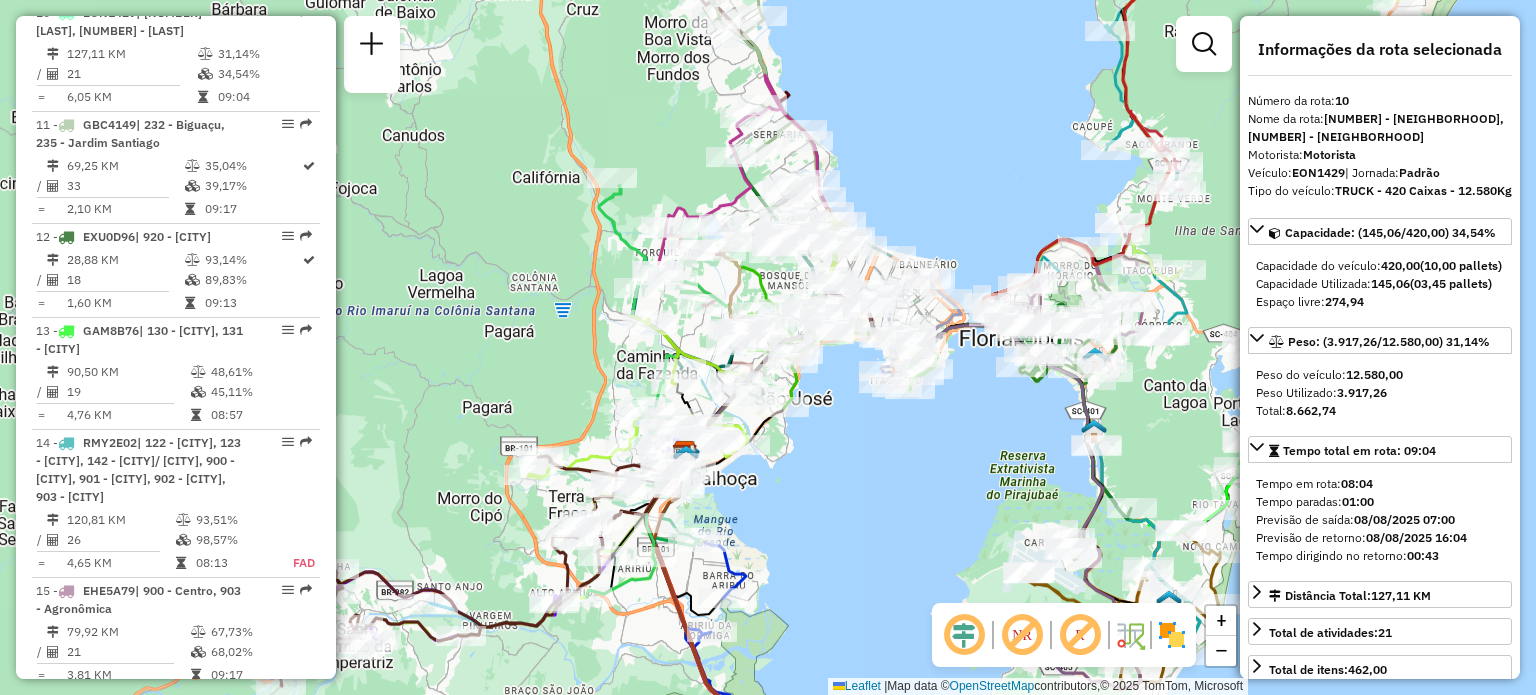 drag, startPoint x: 740, startPoint y: 422, endPoint x: 734, endPoint y: 520, distance: 98.1835 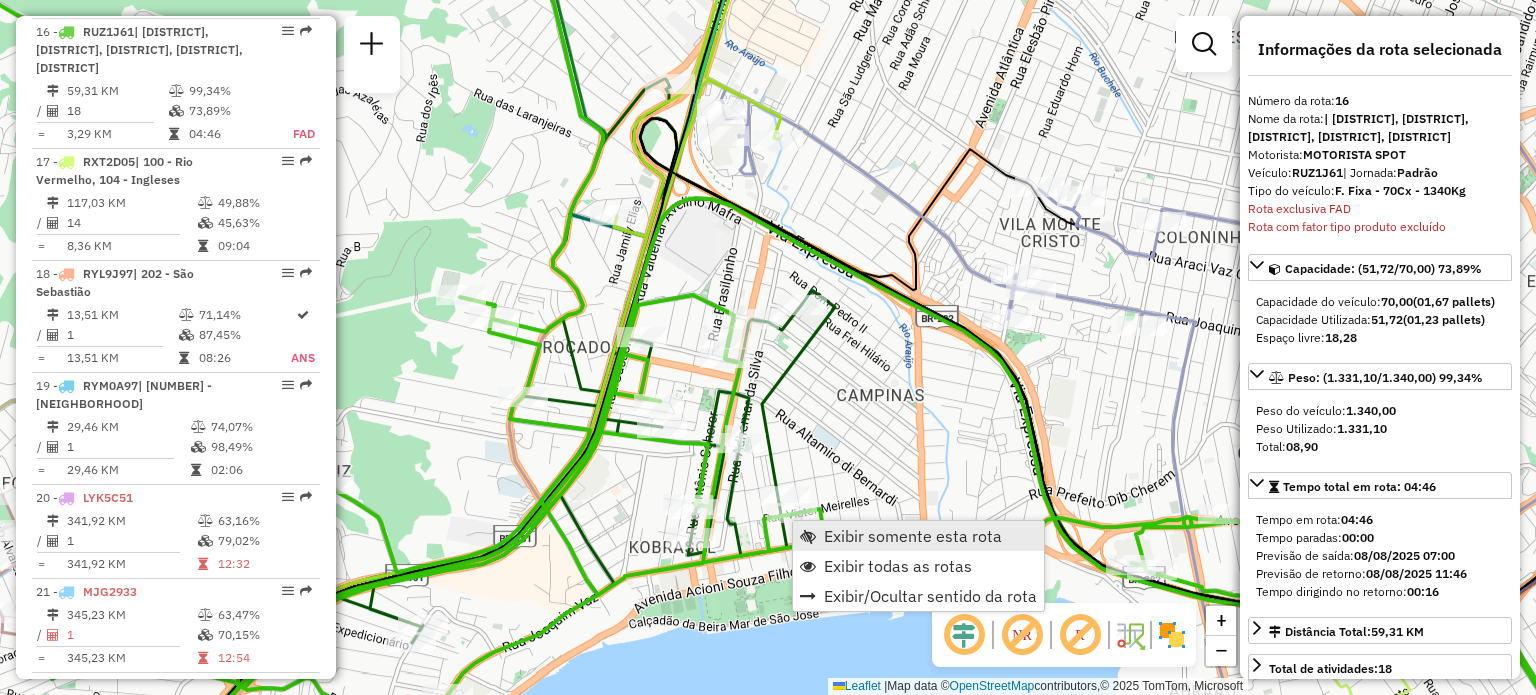 scroll, scrollTop: 2500, scrollLeft: 0, axis: vertical 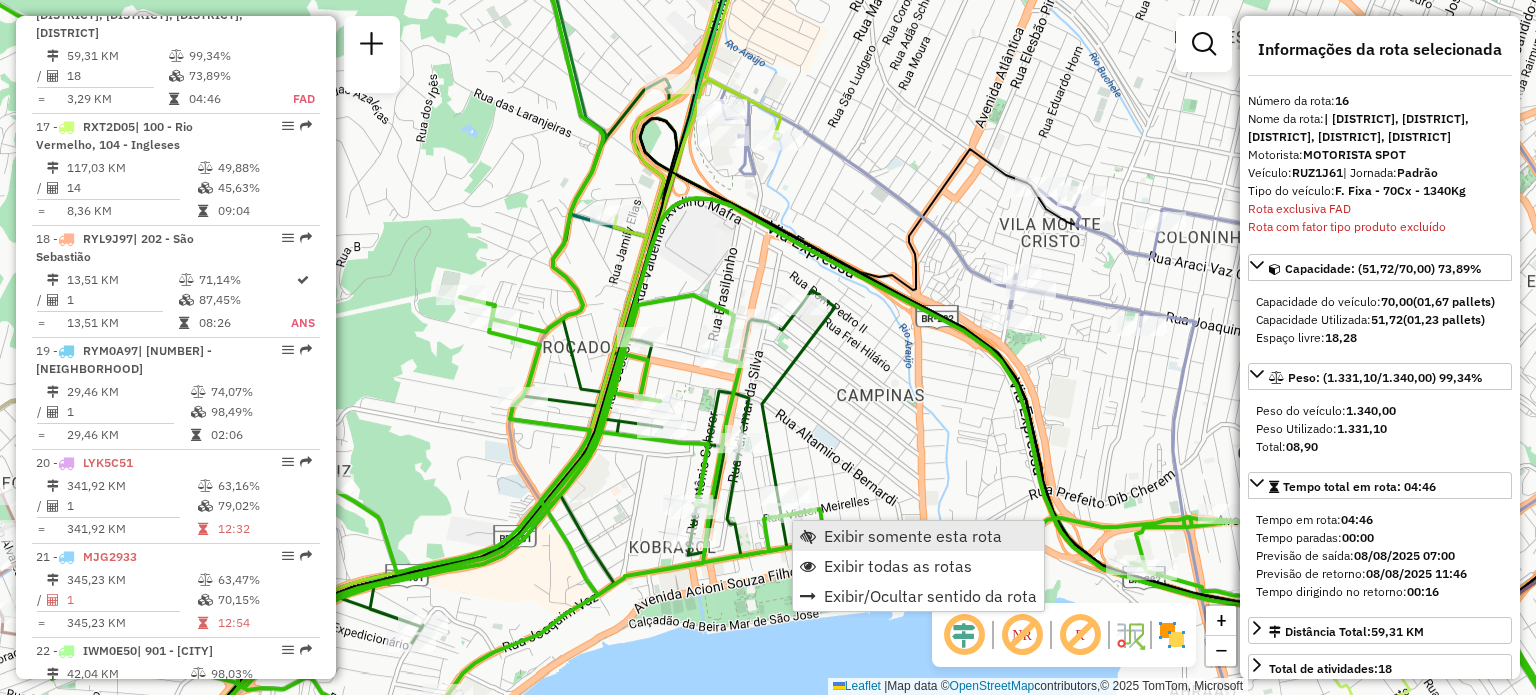 click on "Exibir somente esta rota" at bounding box center (918, 536) 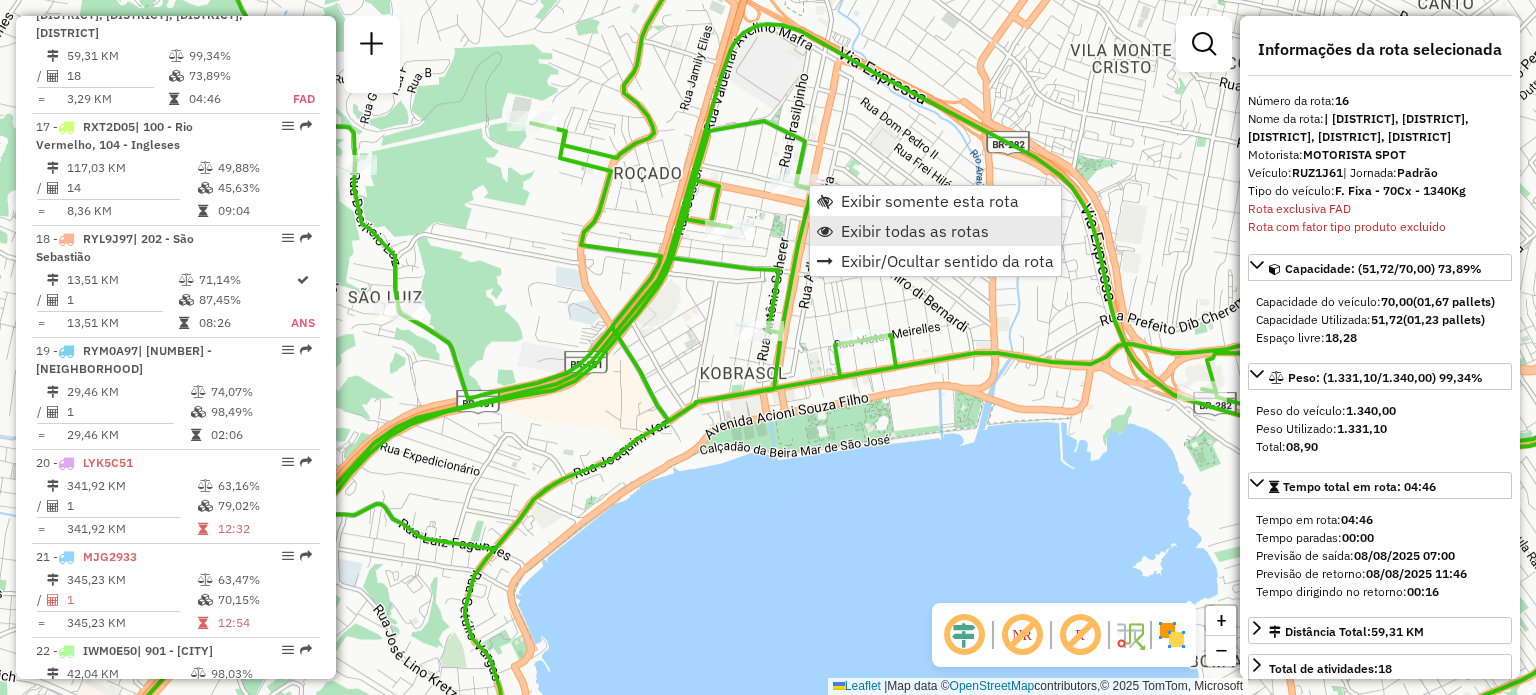 click on "Exibir todas as rotas" at bounding box center [915, 231] 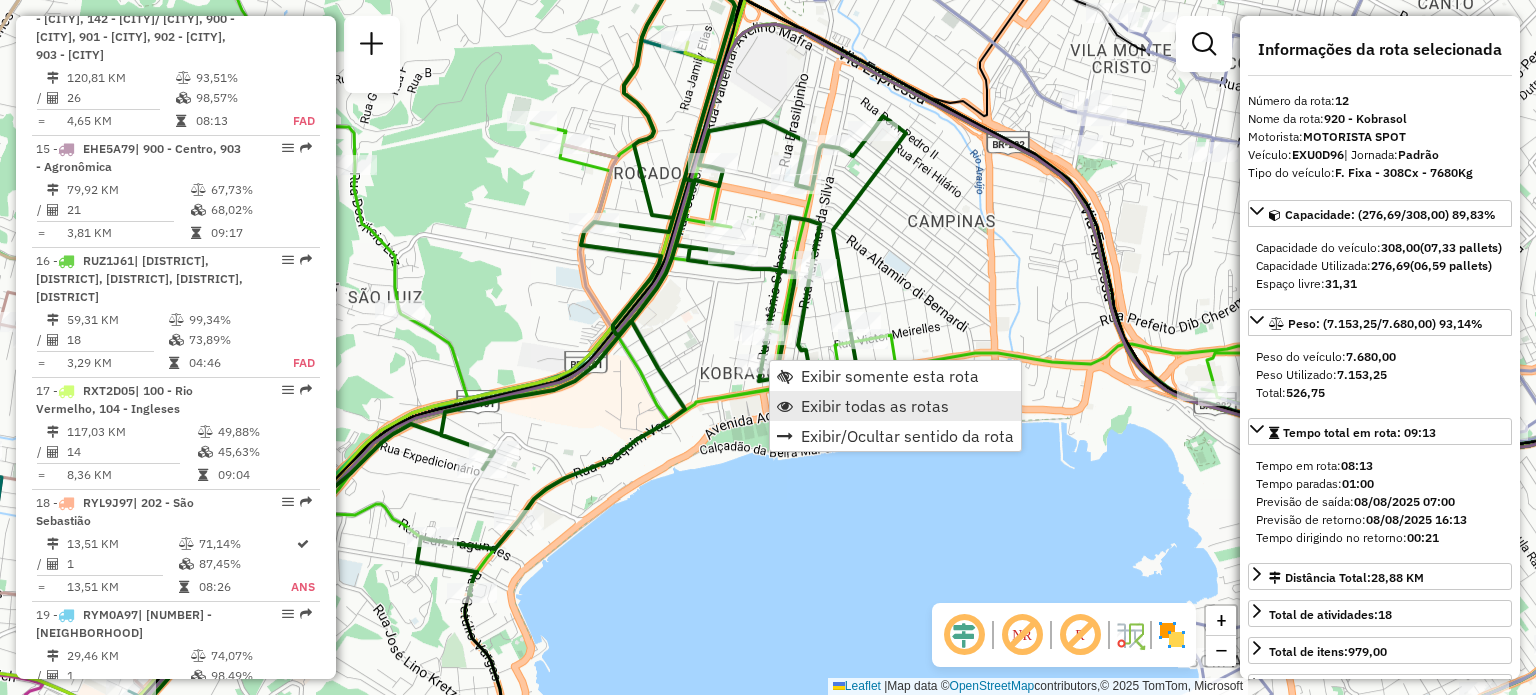 scroll, scrollTop: 2018, scrollLeft: 0, axis: vertical 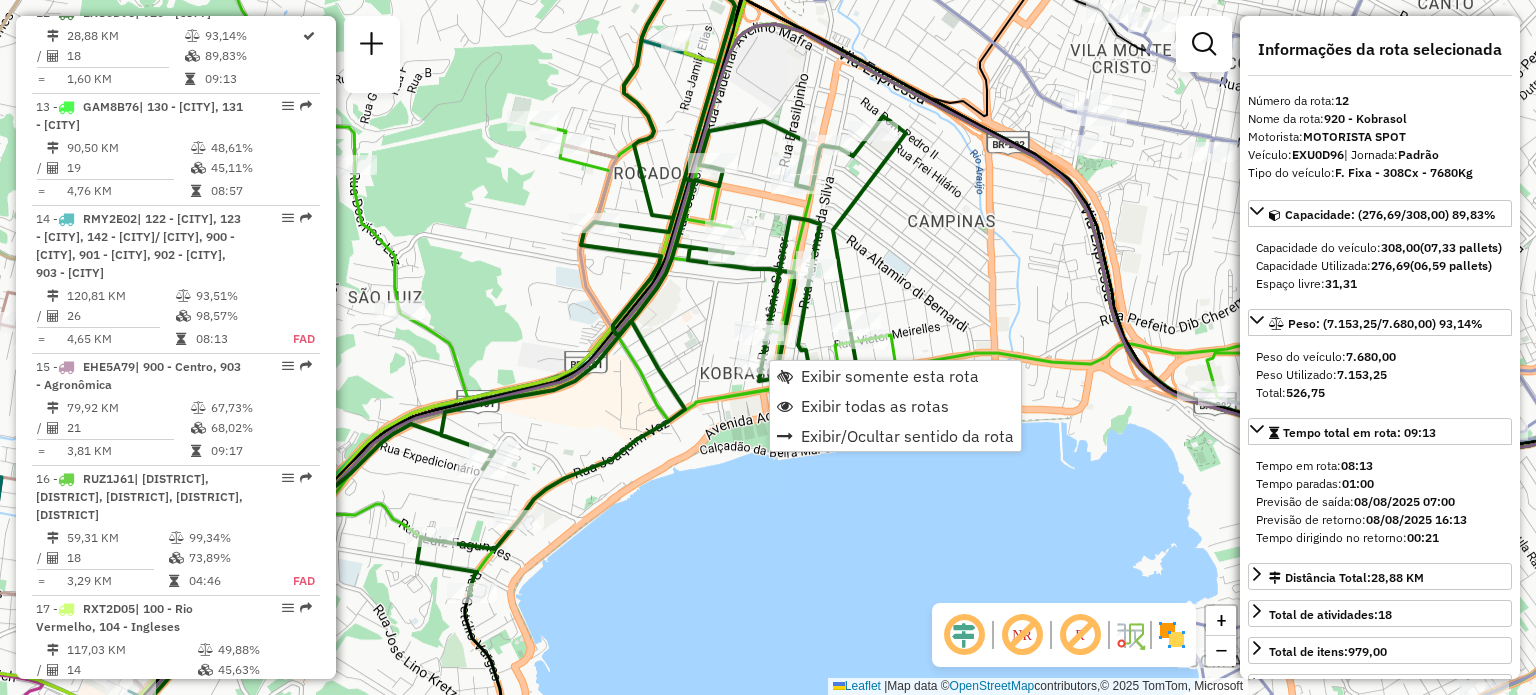 click on "Janela de atendimento Grade de atendimento Capacidade Transportadoras Veículos Cliente Pedidos  Rotas Selecione os dias de semana para filtrar as janelas de atendimento  Seg   Ter   Qua   Qui   Sex   Sáb   Dom  Informe o período da janela de atendimento: De: Até:  Filtrar exatamente a janela do cliente  Considerar janela de atendimento padrão  Selecione os dias de semana para filtrar as grades de atendimento  Seg   Ter   Qua   Qui   Sex   Sáb   Dom   Considerar clientes sem dia de atendimento cadastrado  Clientes fora do dia de atendimento selecionado Filtrar as atividades entre os valores definidos abaixo:  Peso mínimo:   Peso máximo:   Cubagem mínima:   Cubagem máxima:   De:   Até:  Filtrar as atividades entre o tempo de atendimento definido abaixo:  De:   Até:   Considerar capacidade total dos clientes não roteirizados Transportadora: Selecione um ou mais itens Tipo de veículo: Selecione um ou mais itens Veículo: Selecione um ou mais itens Motorista: Selecione um ou mais itens Nome: Rótulo:" 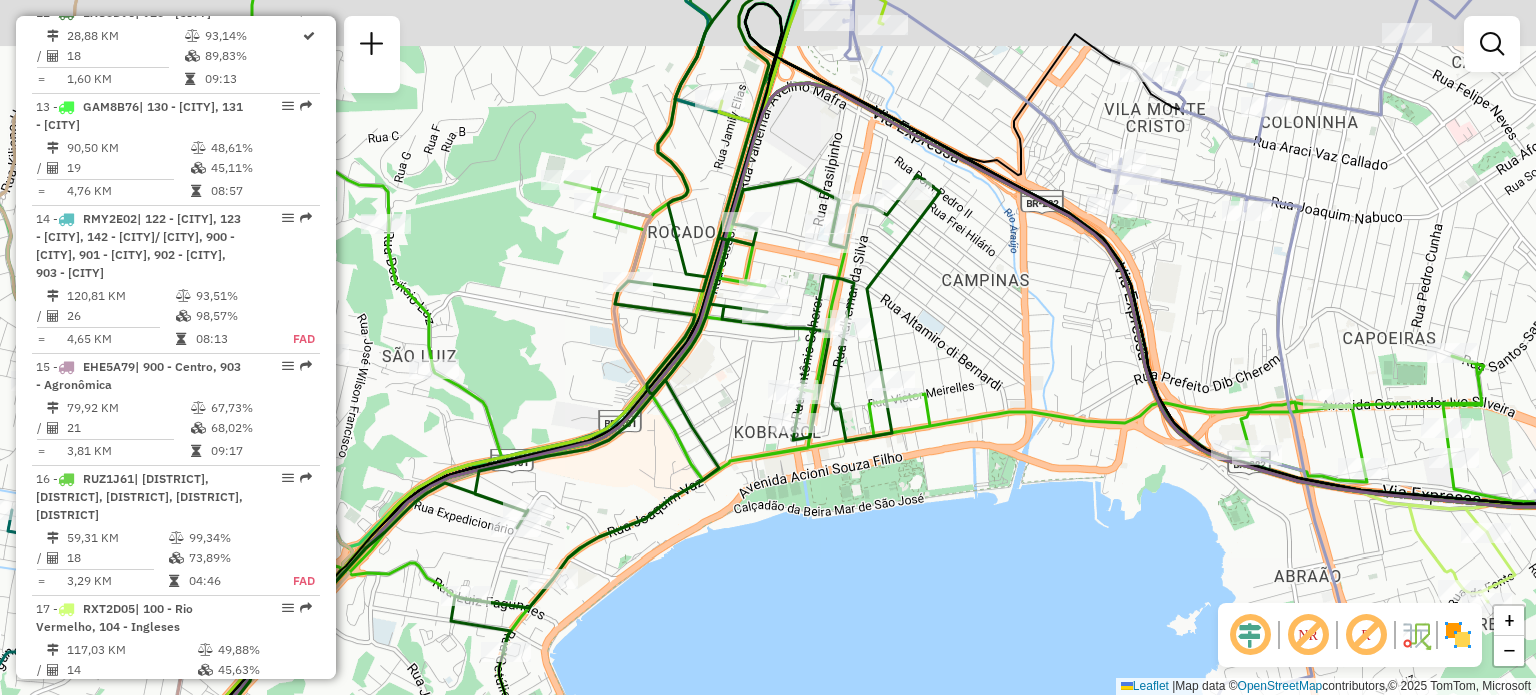 drag, startPoint x: 956, startPoint y: 243, endPoint x: 1076, endPoint y: 406, distance: 202.408 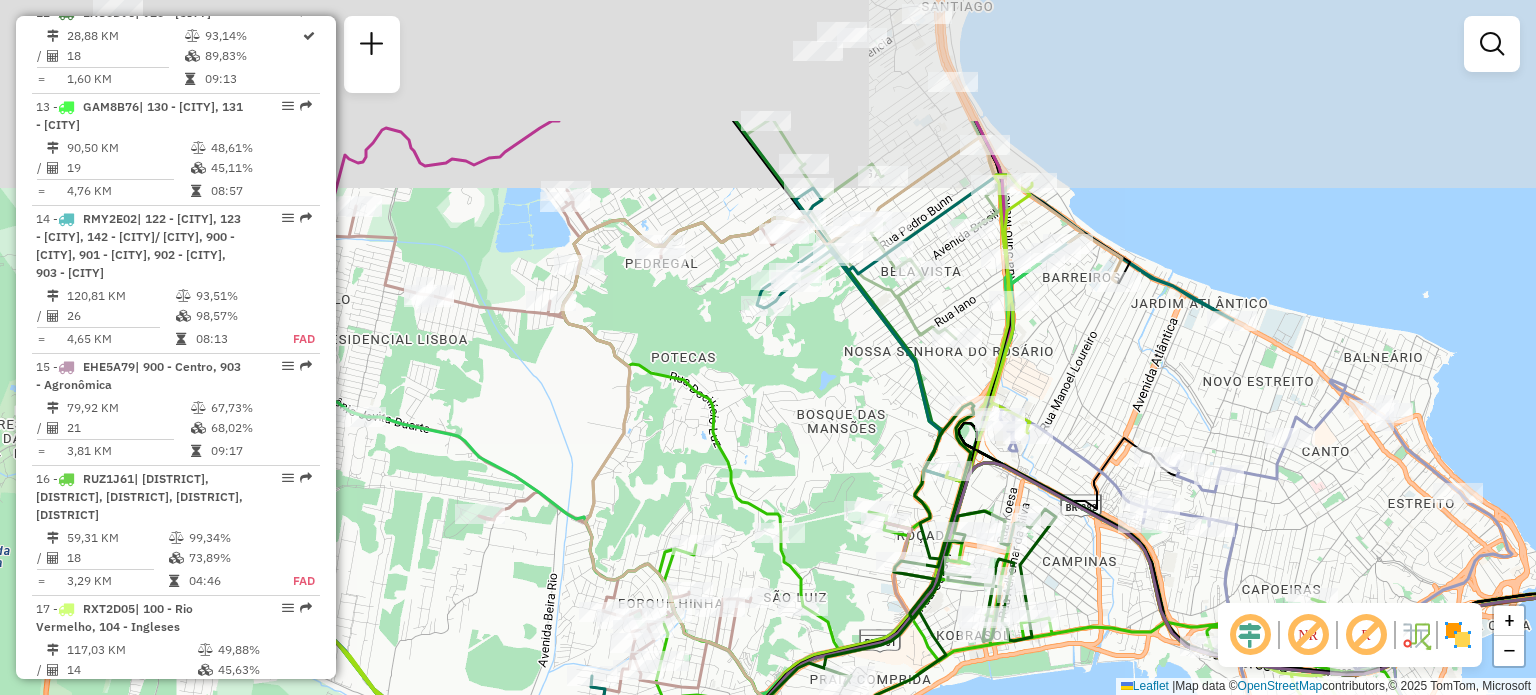 drag, startPoint x: 891, startPoint y: 198, endPoint x: 889, endPoint y: 455, distance: 257.00778 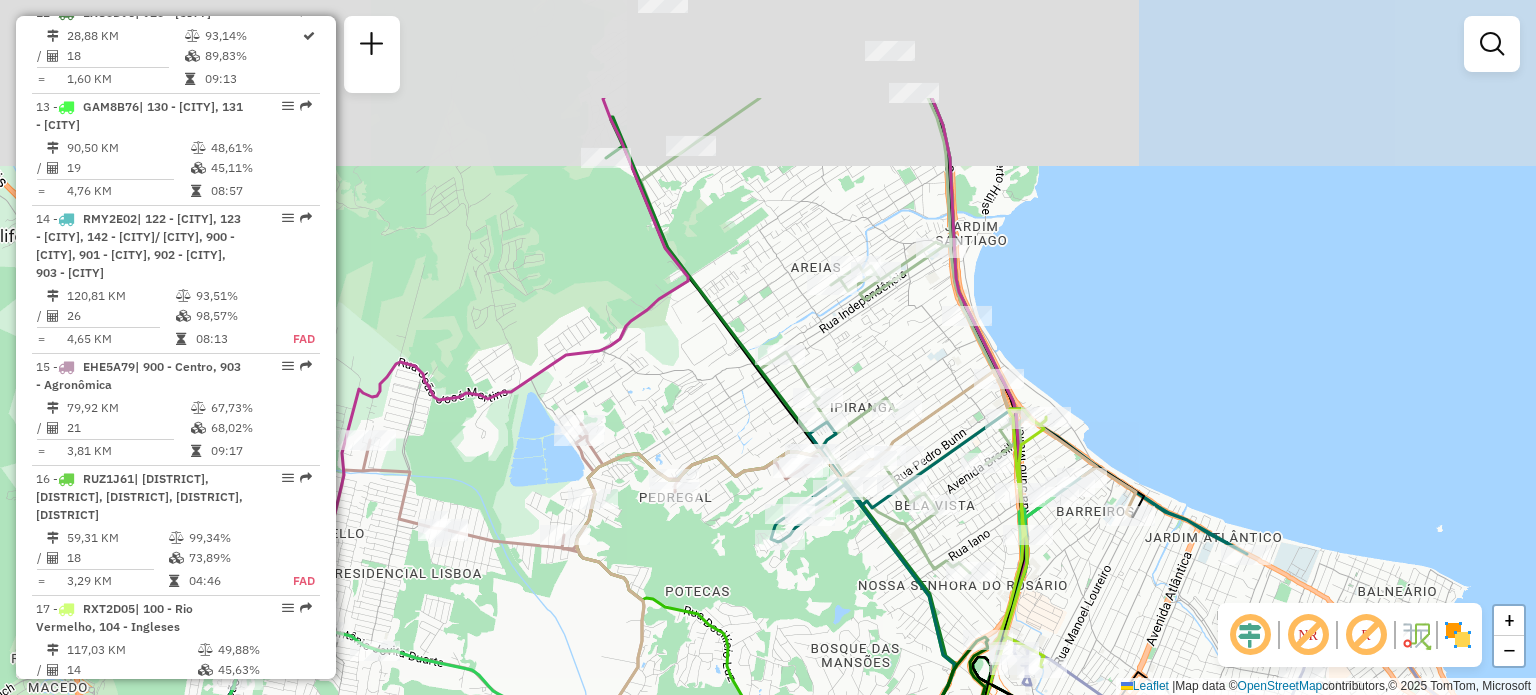 drag, startPoint x: 864, startPoint y: 168, endPoint x: 900, endPoint y: 375, distance: 210.10712 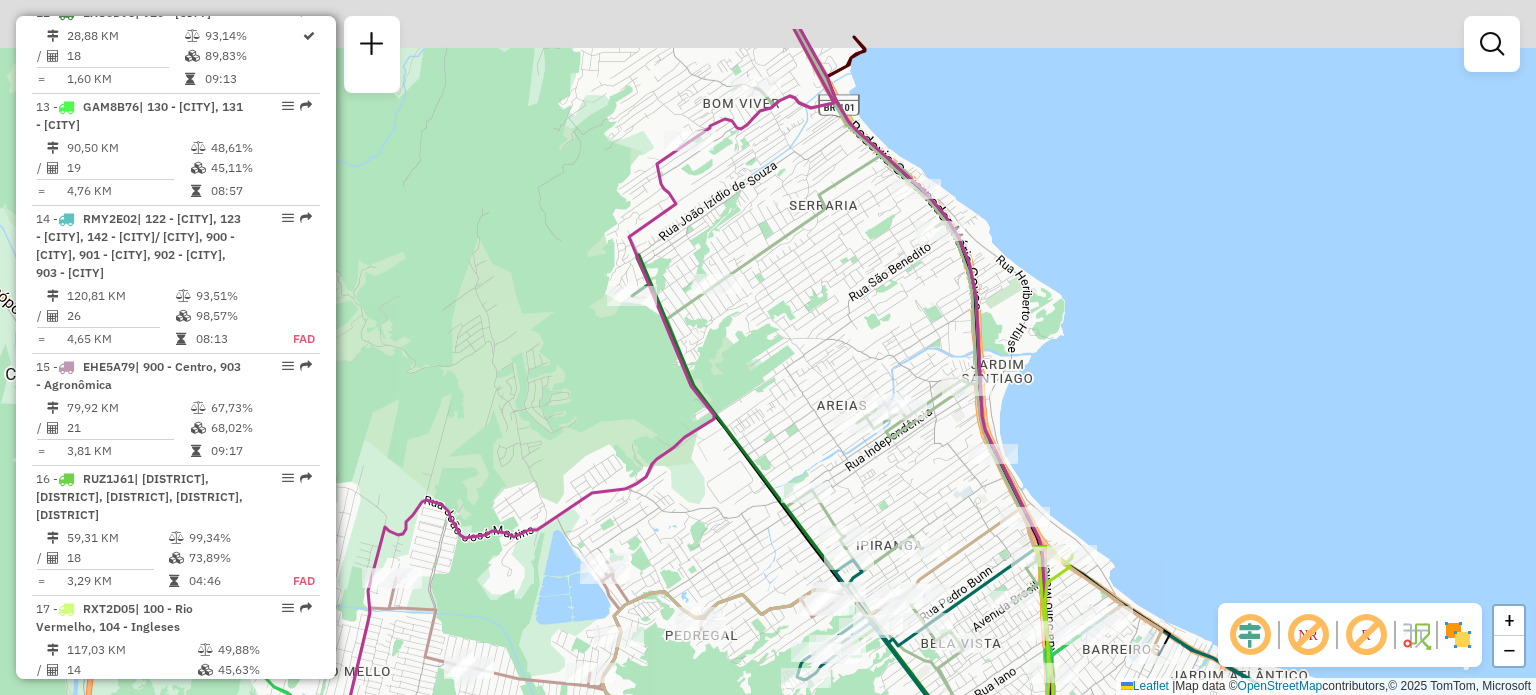 drag, startPoint x: 865, startPoint y: 217, endPoint x: 953, endPoint y: 422, distance: 223.08966 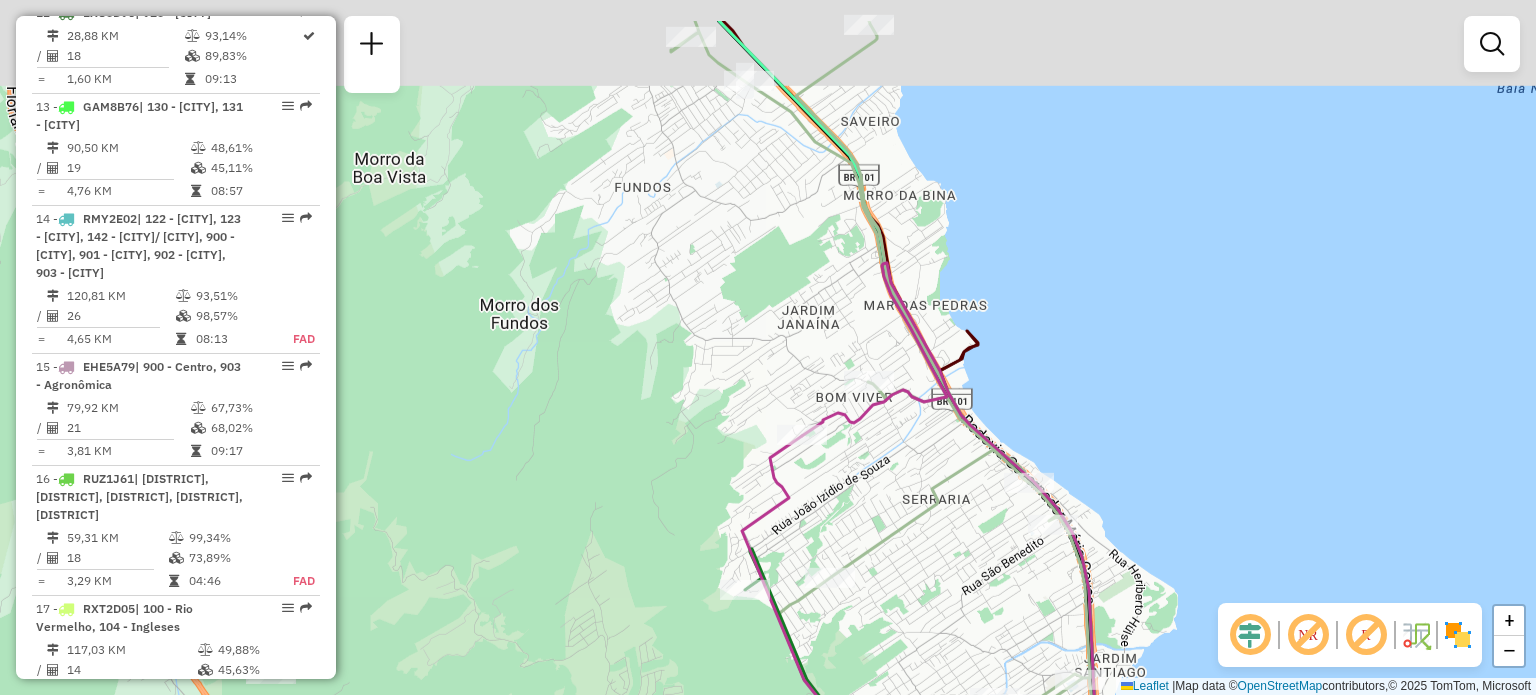 drag, startPoint x: 786, startPoint y: 208, endPoint x: 901, endPoint y: 467, distance: 283.38312 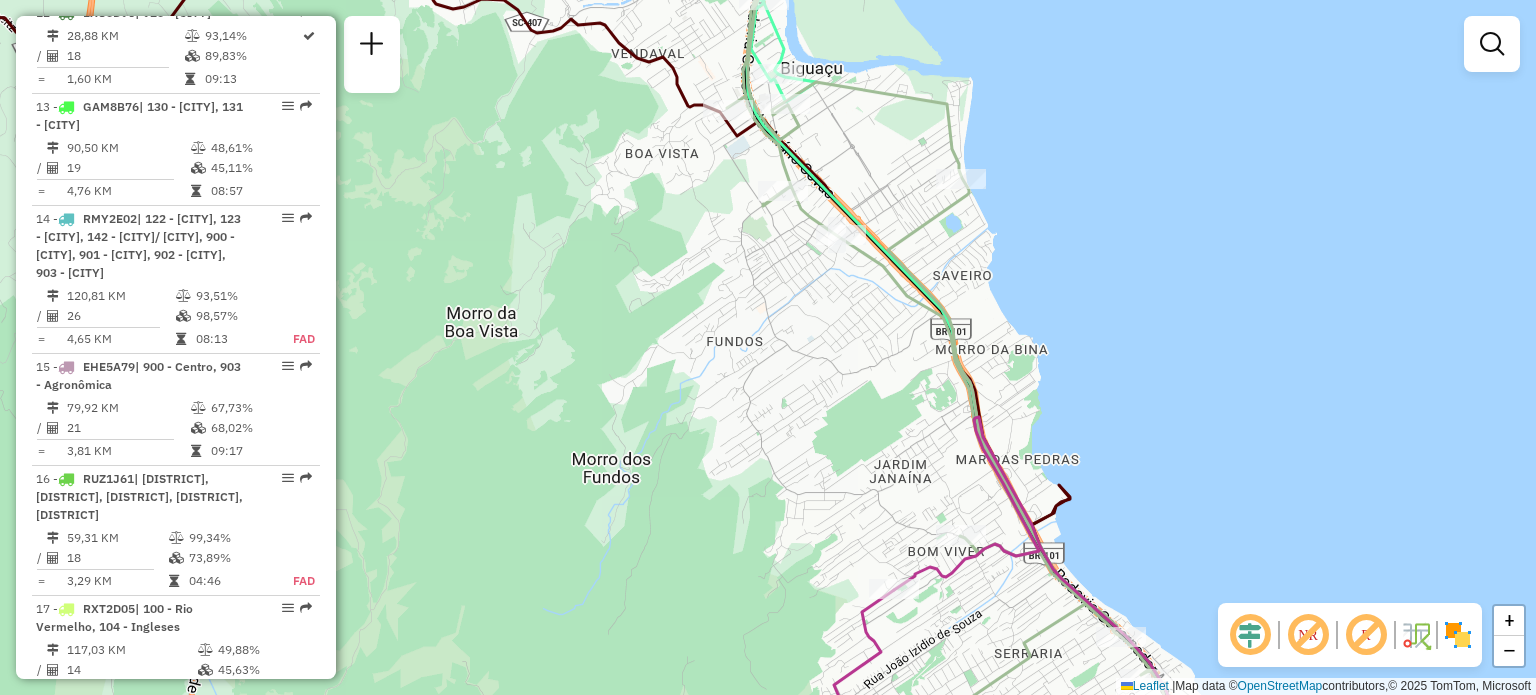 drag, startPoint x: 896, startPoint y: 421, endPoint x: 810, endPoint y: 132, distance: 301.52448 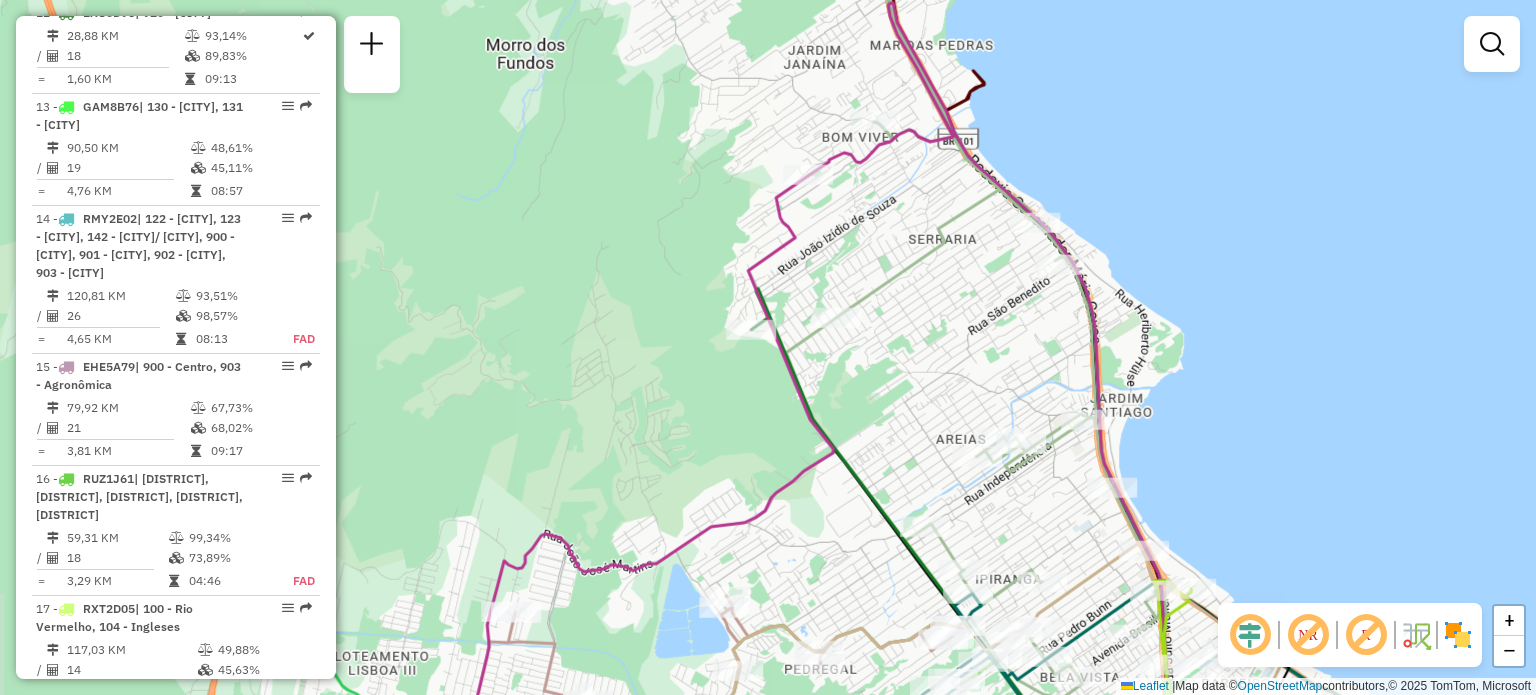drag, startPoint x: 918, startPoint y: 479, endPoint x: 919, endPoint y: 395, distance: 84.00595 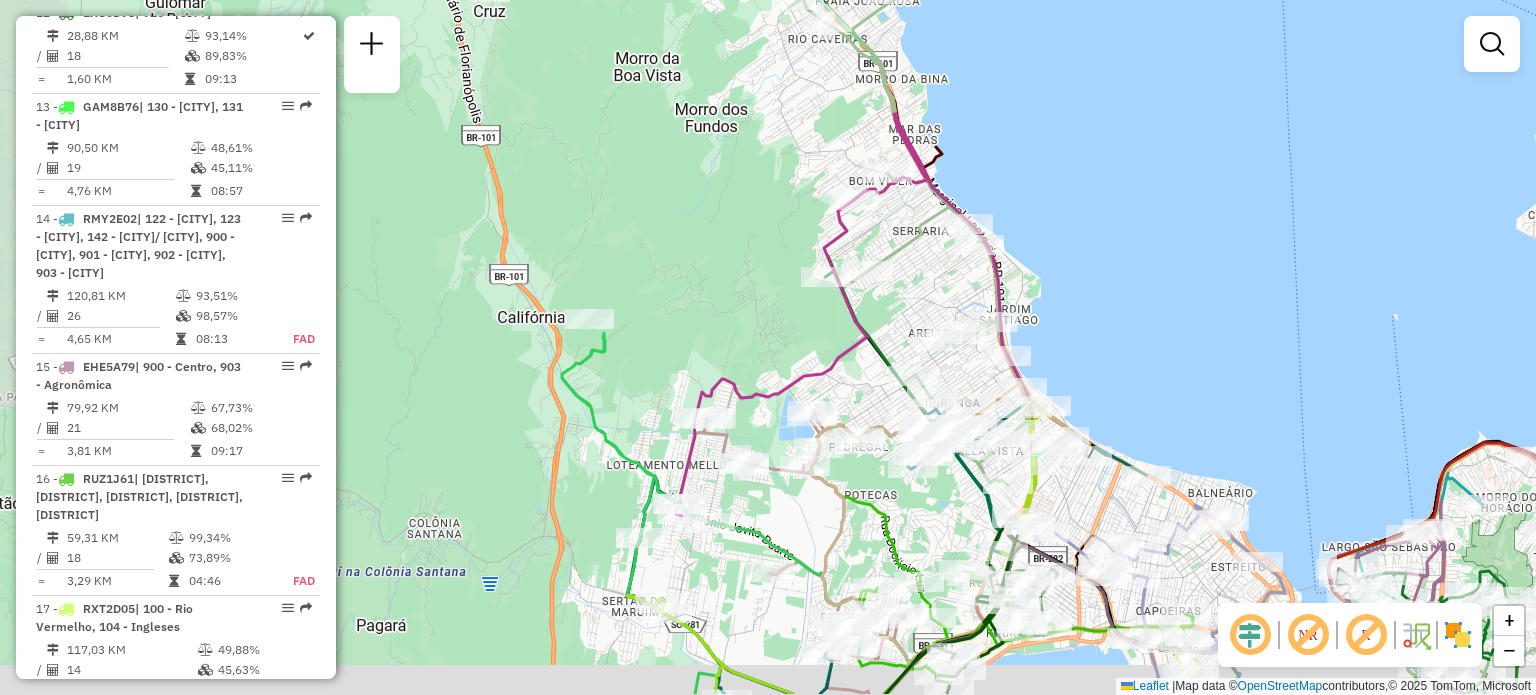 drag, startPoint x: 848, startPoint y: 484, endPoint x: 857, endPoint y: 200, distance: 284.14258 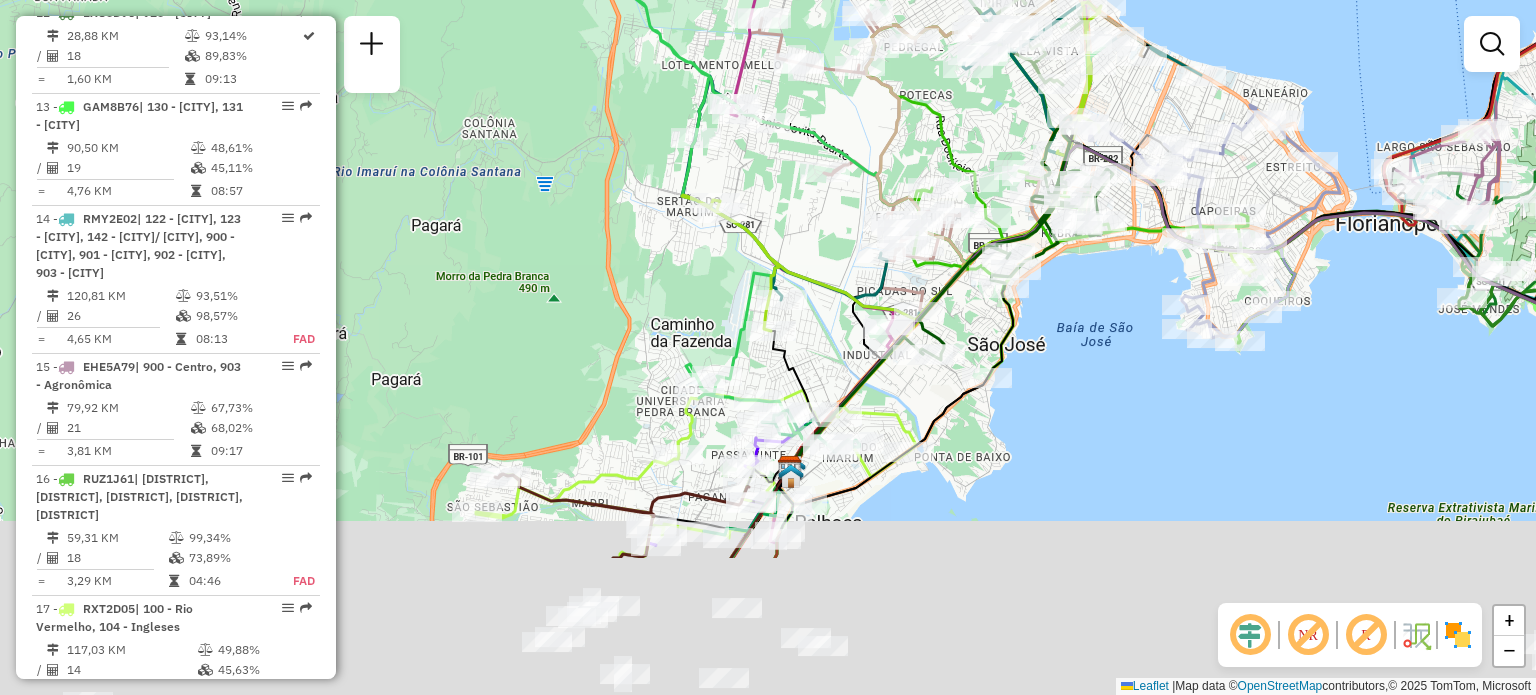 drag, startPoint x: 1024, startPoint y: 523, endPoint x: 1060, endPoint y: 291, distance: 234.77649 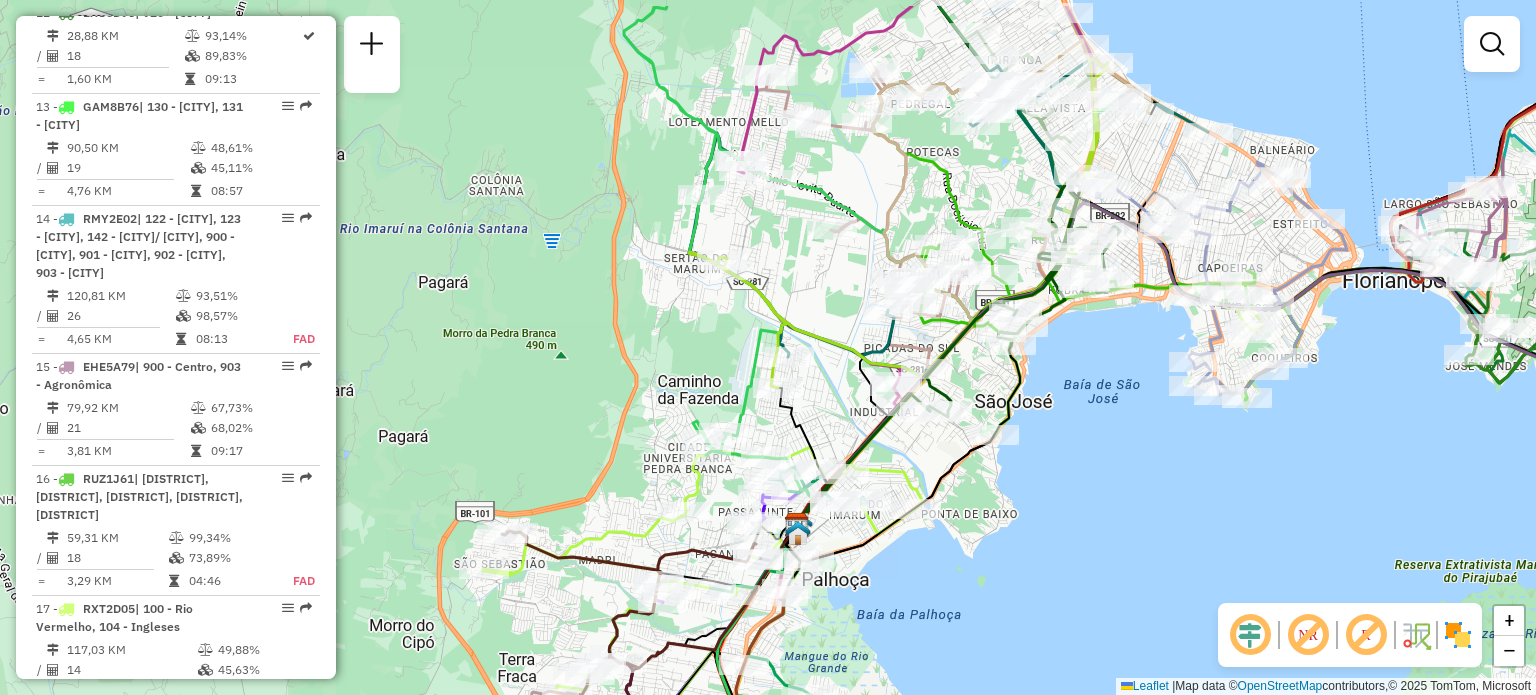 drag, startPoint x: 798, startPoint y: 199, endPoint x: 805, endPoint y: 275, distance: 76.321686 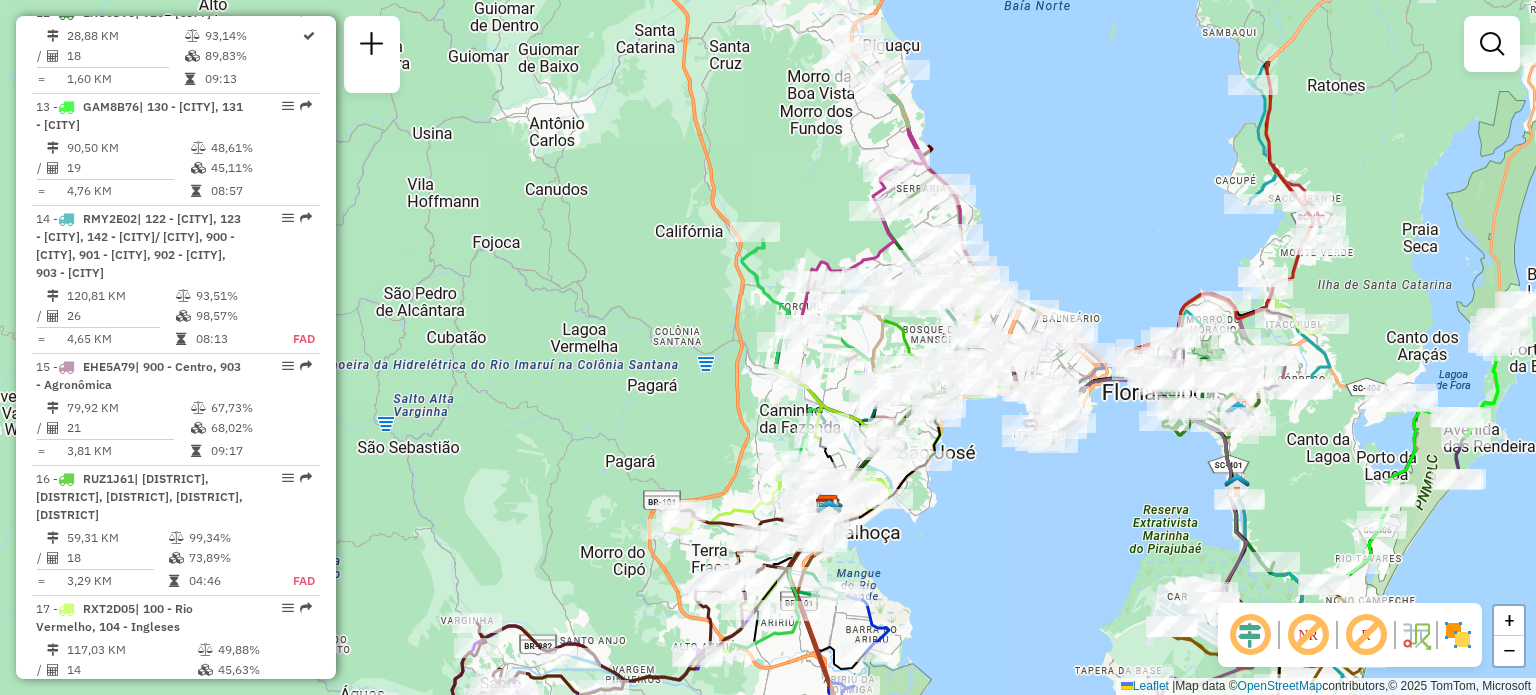 drag, startPoint x: 823, startPoint y: 82, endPoint x: 956, endPoint y: 612, distance: 546.433 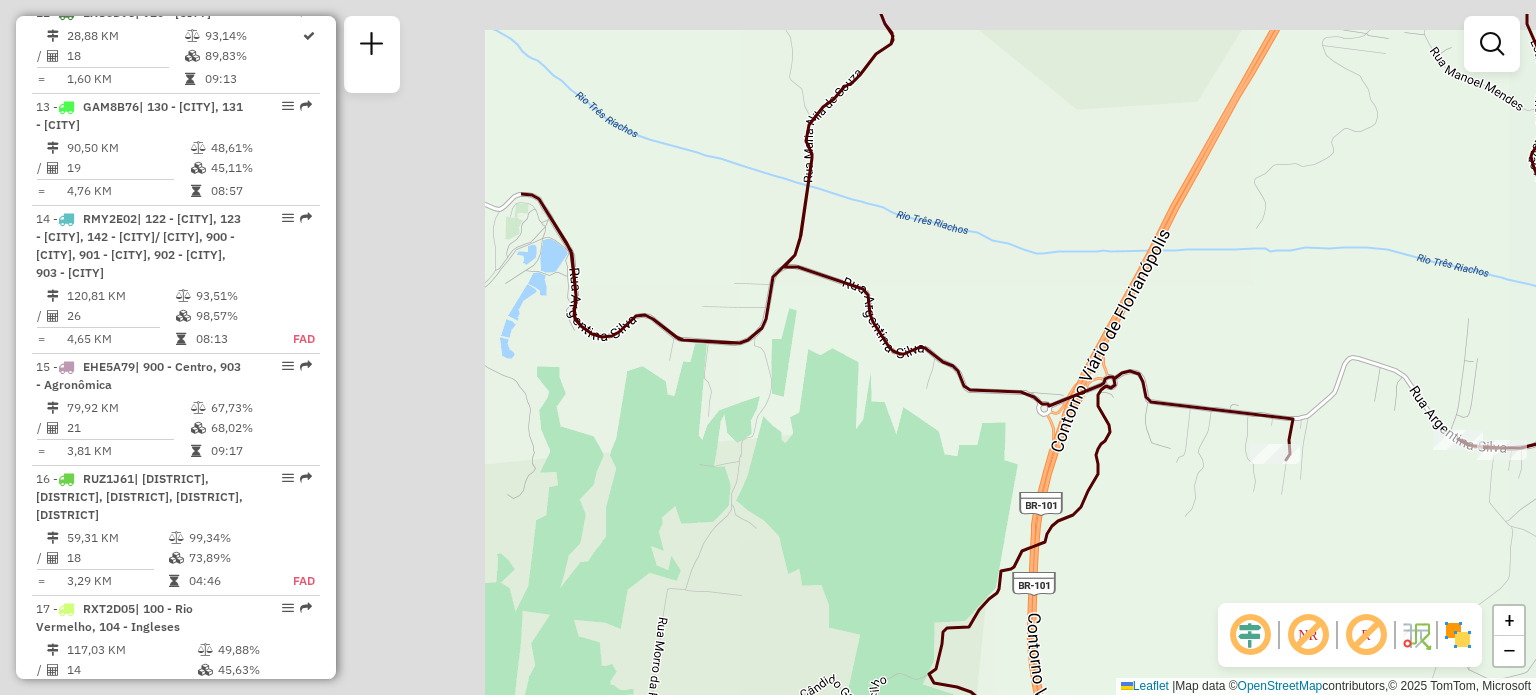 drag, startPoint x: 564, startPoint y: 291, endPoint x: 1244, endPoint y: 373, distance: 684.9263 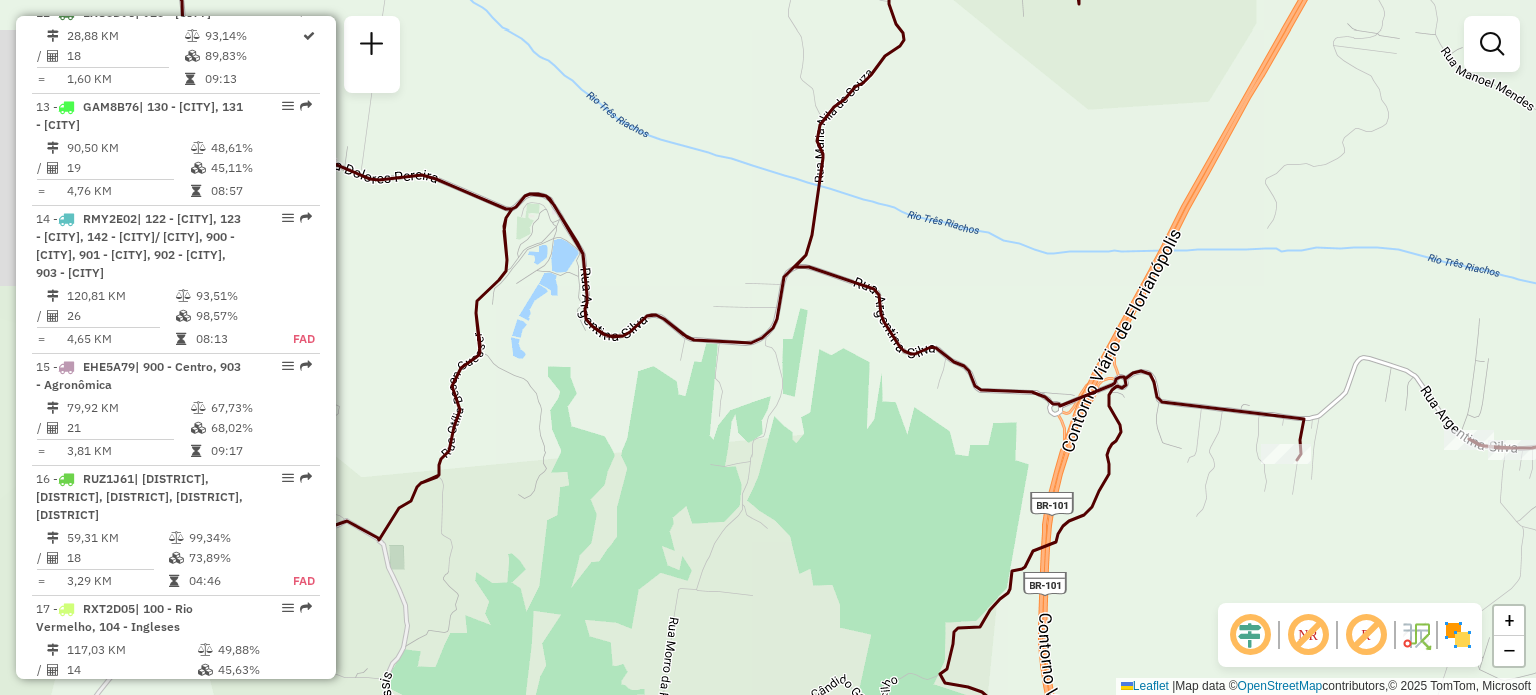 drag, startPoint x: 1001, startPoint y: 353, endPoint x: 952, endPoint y: 396, distance: 65.192024 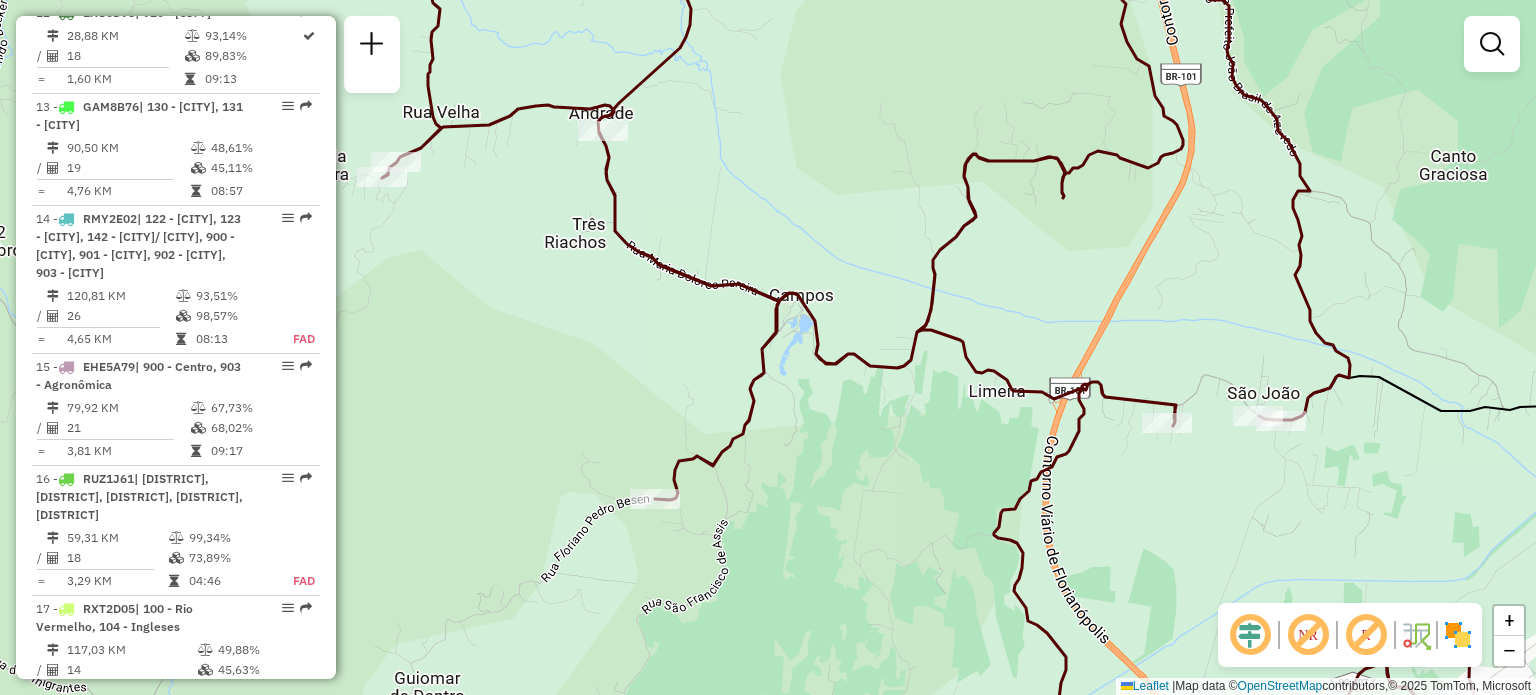 drag, startPoint x: 888, startPoint y: 415, endPoint x: 962, endPoint y: 391, distance: 77.7946 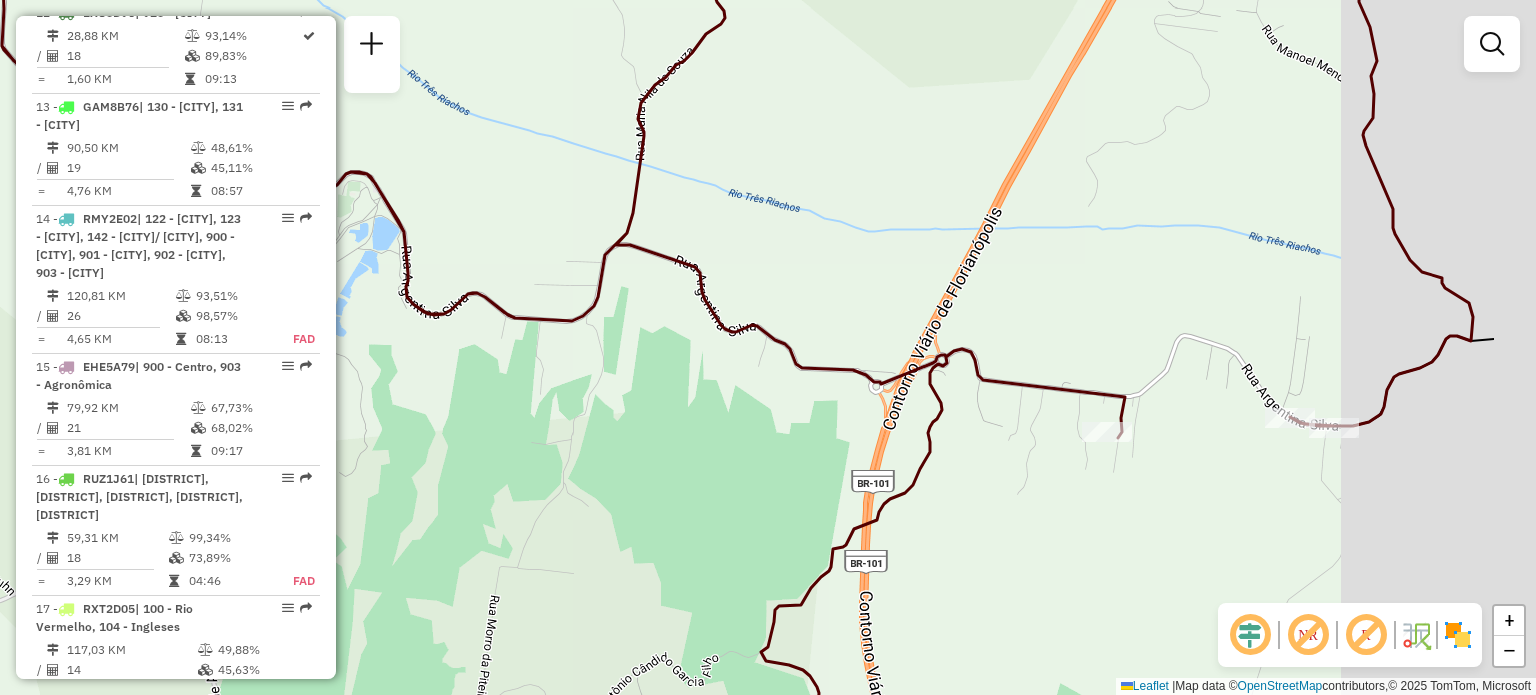 drag, startPoint x: 1146, startPoint y: 393, endPoint x: 580, endPoint y: 351, distance: 567.55615 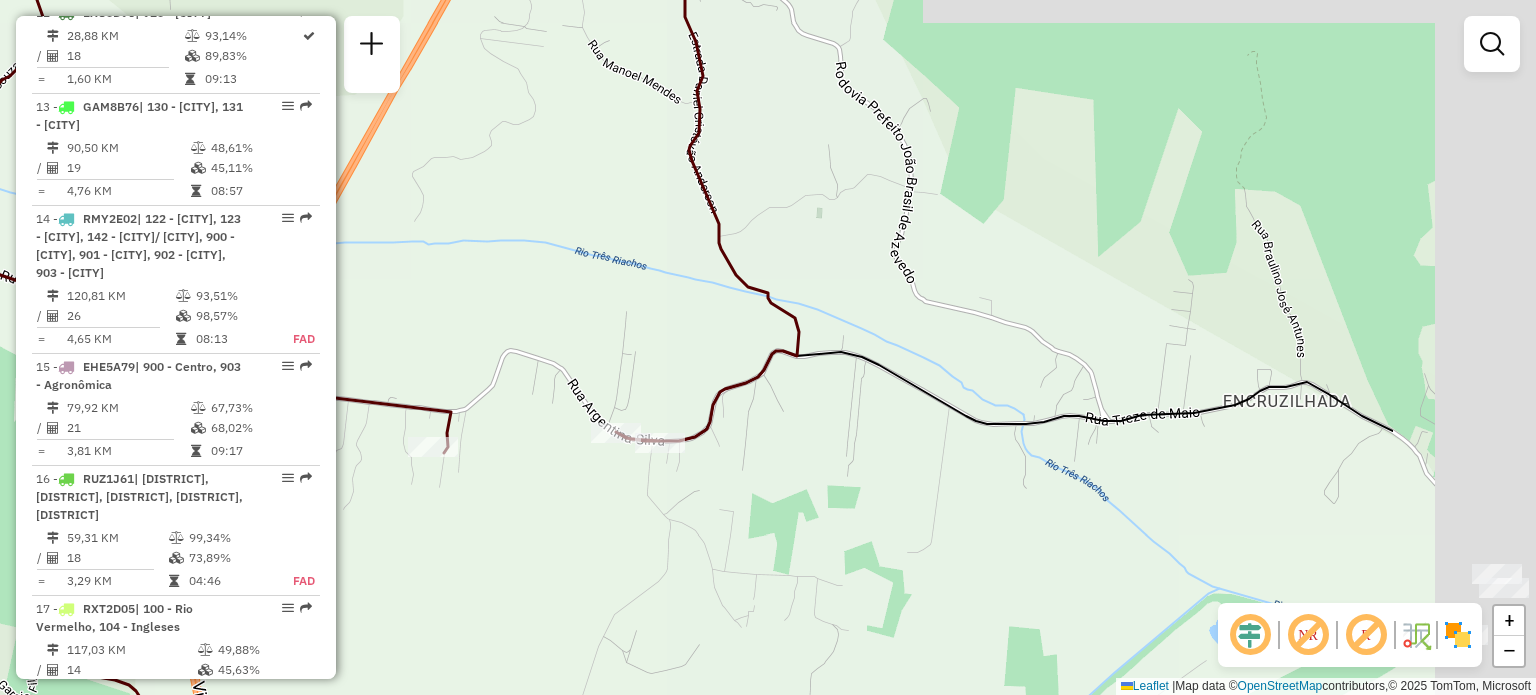 drag, startPoint x: 1034, startPoint y: 351, endPoint x: 672, endPoint y: 395, distance: 364.6642 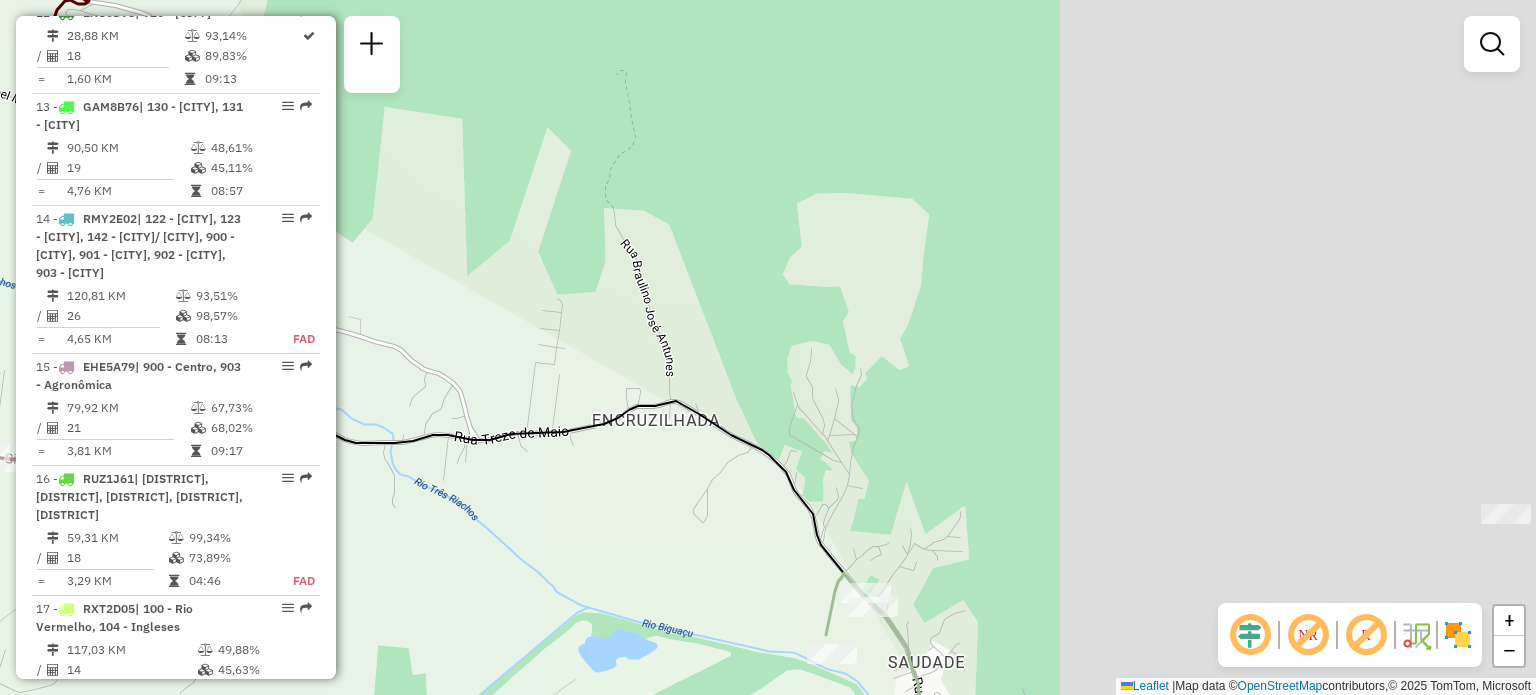 drag, startPoint x: 1256, startPoint y: 407, endPoint x: 692, endPoint y: 423, distance: 564.2269 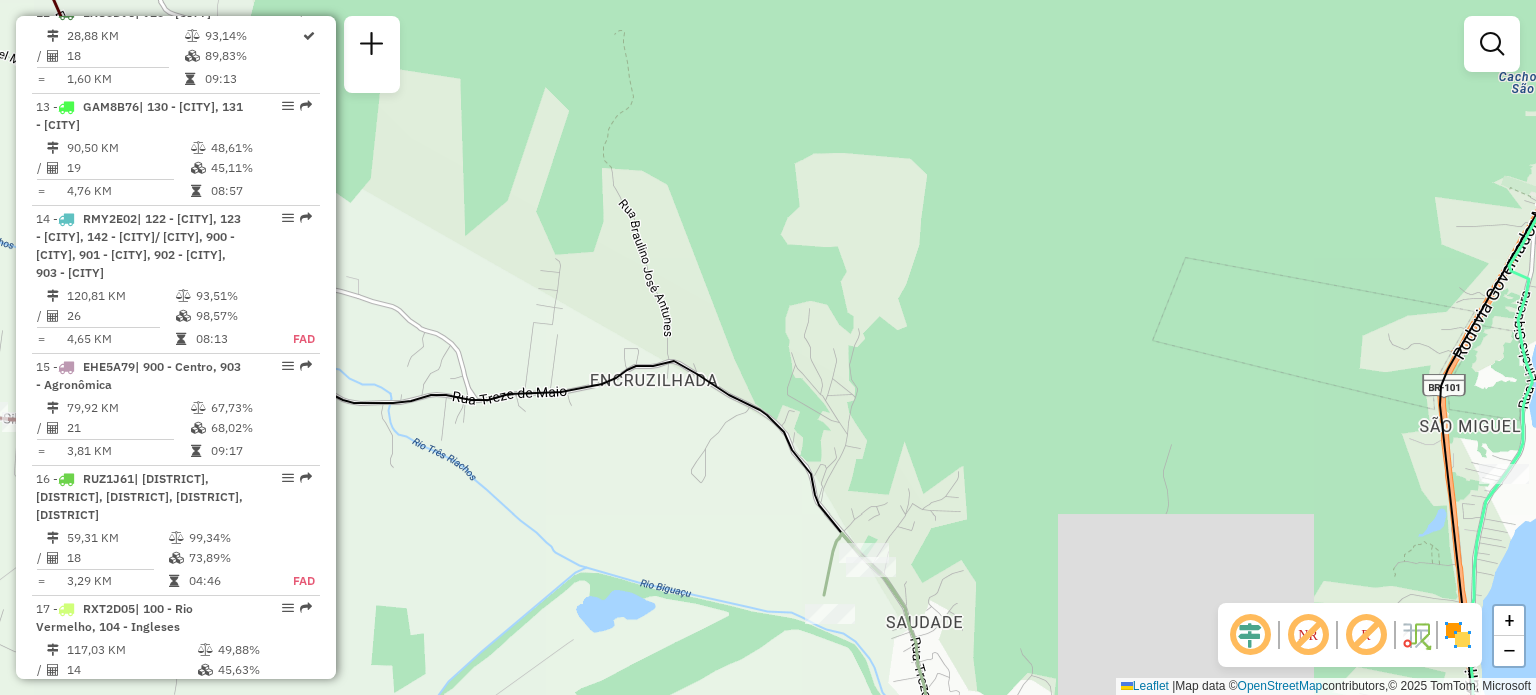 drag, startPoint x: 858, startPoint y: 571, endPoint x: 840, endPoint y: 377, distance: 194.83327 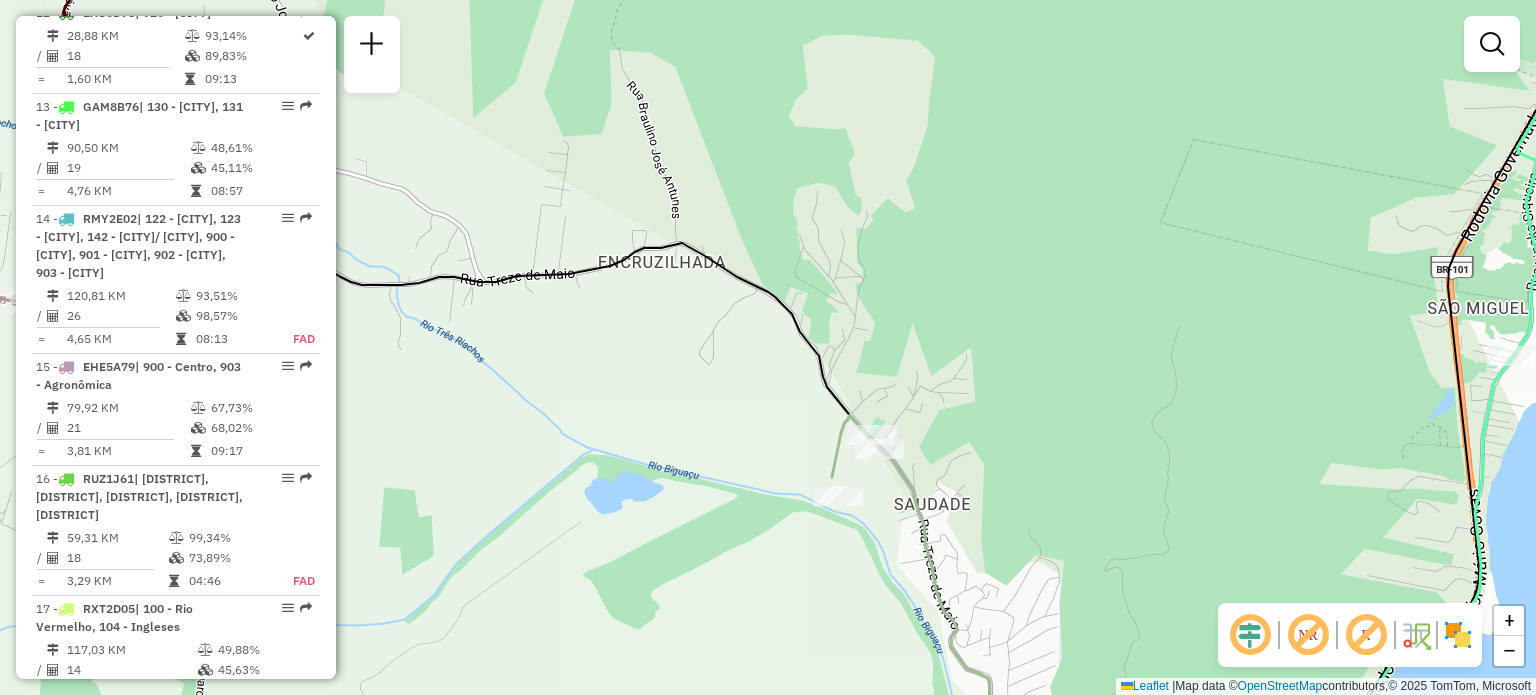 drag, startPoint x: 700, startPoint y: 267, endPoint x: 1092, endPoint y: 466, distance: 439.61914 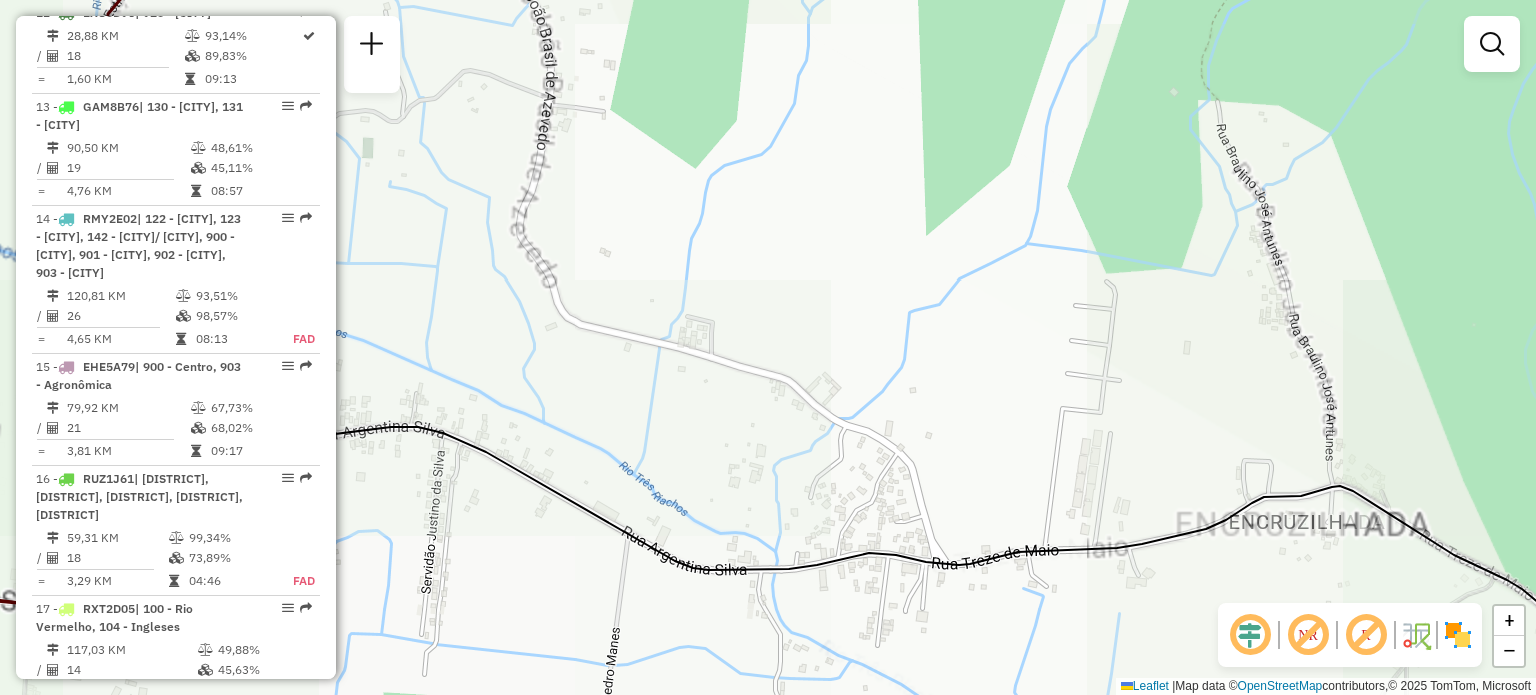 drag, startPoint x: 896, startPoint y: 550, endPoint x: 1036, endPoint y: 467, distance: 162.75441 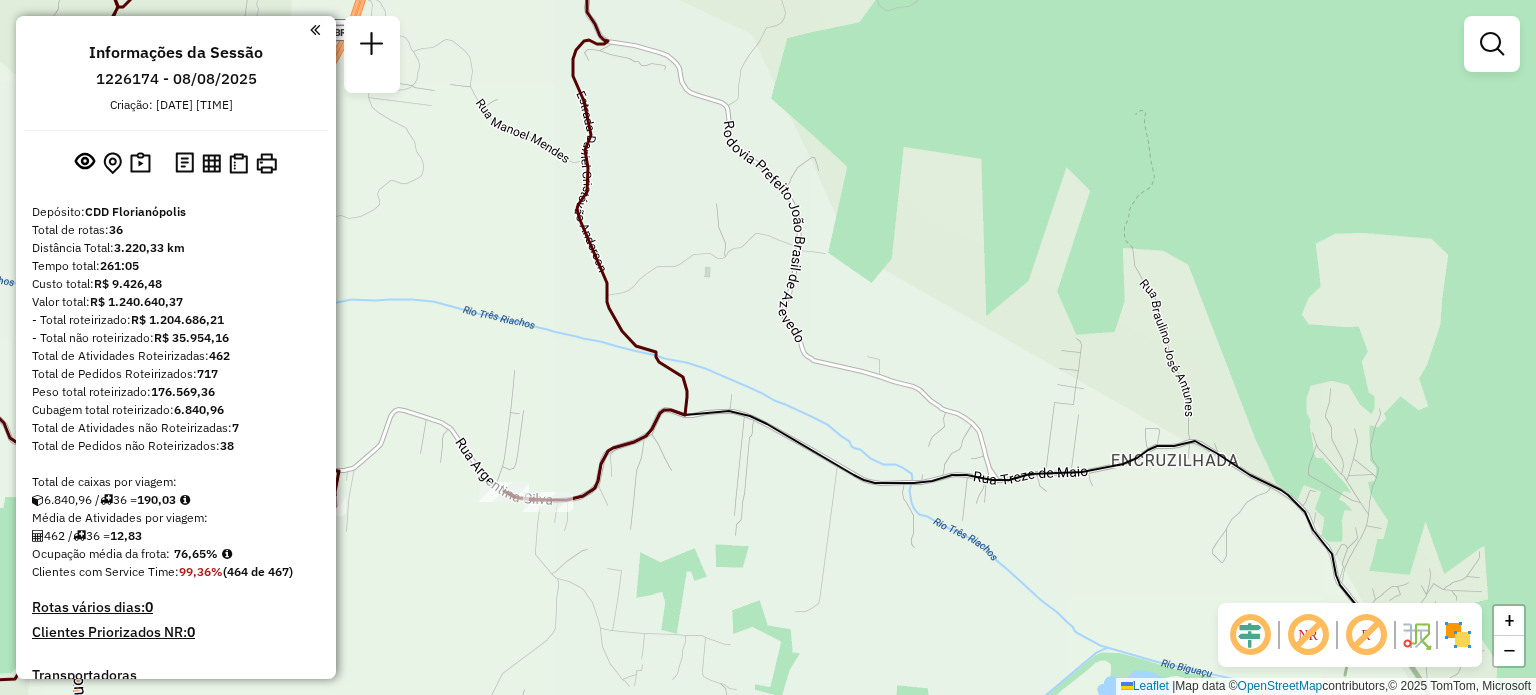 scroll, scrollTop: 0, scrollLeft: 0, axis: both 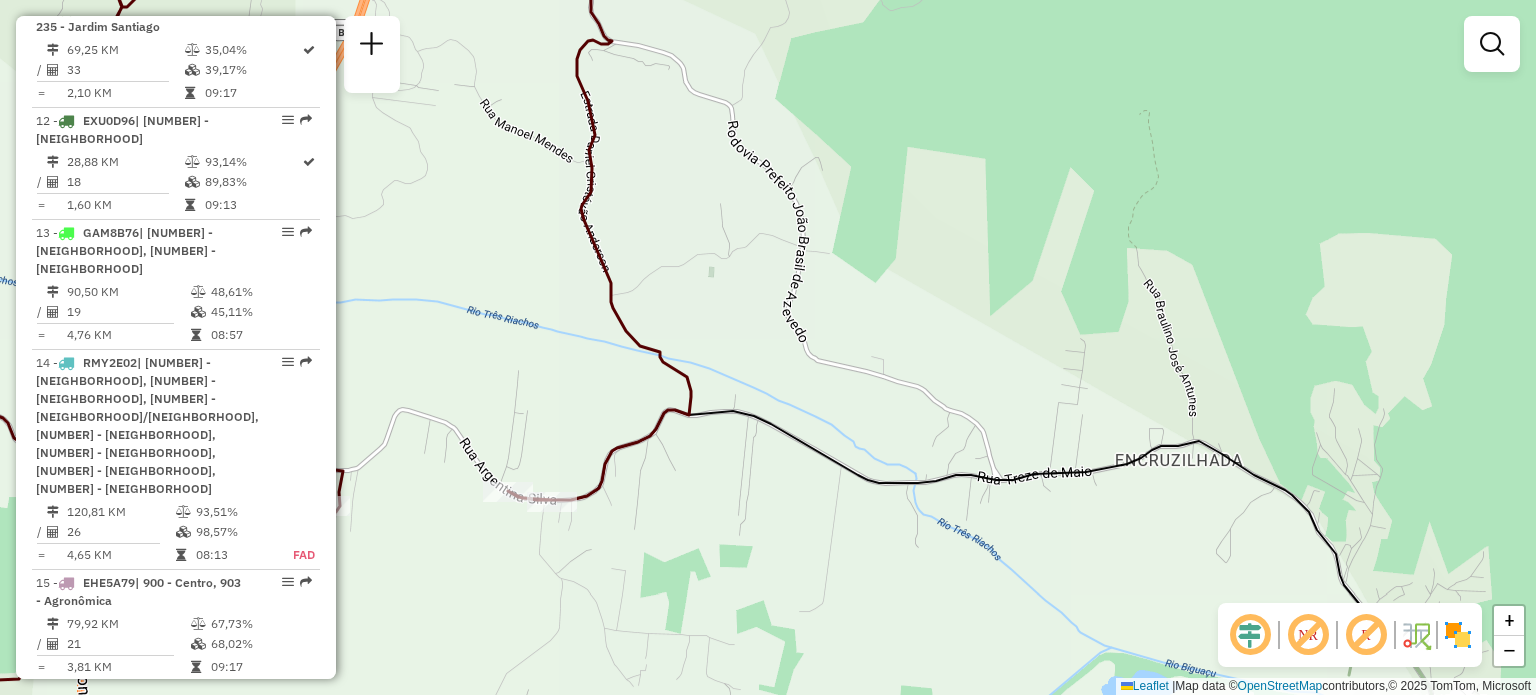 drag, startPoint x: 766, startPoint y: 353, endPoint x: 880, endPoint y: 394, distance: 121.14867 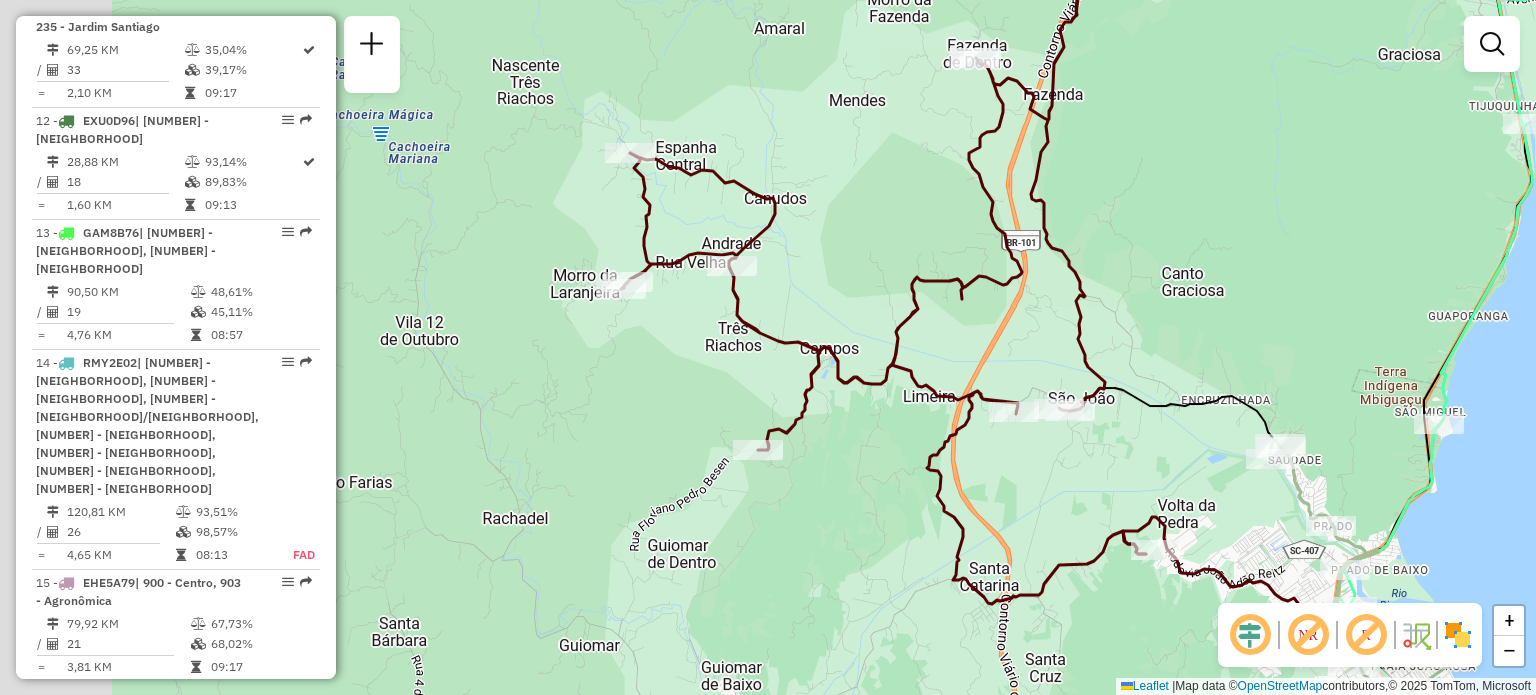 drag, startPoint x: 691, startPoint y: 381, endPoint x: 998, endPoint y: 353, distance: 308.27423 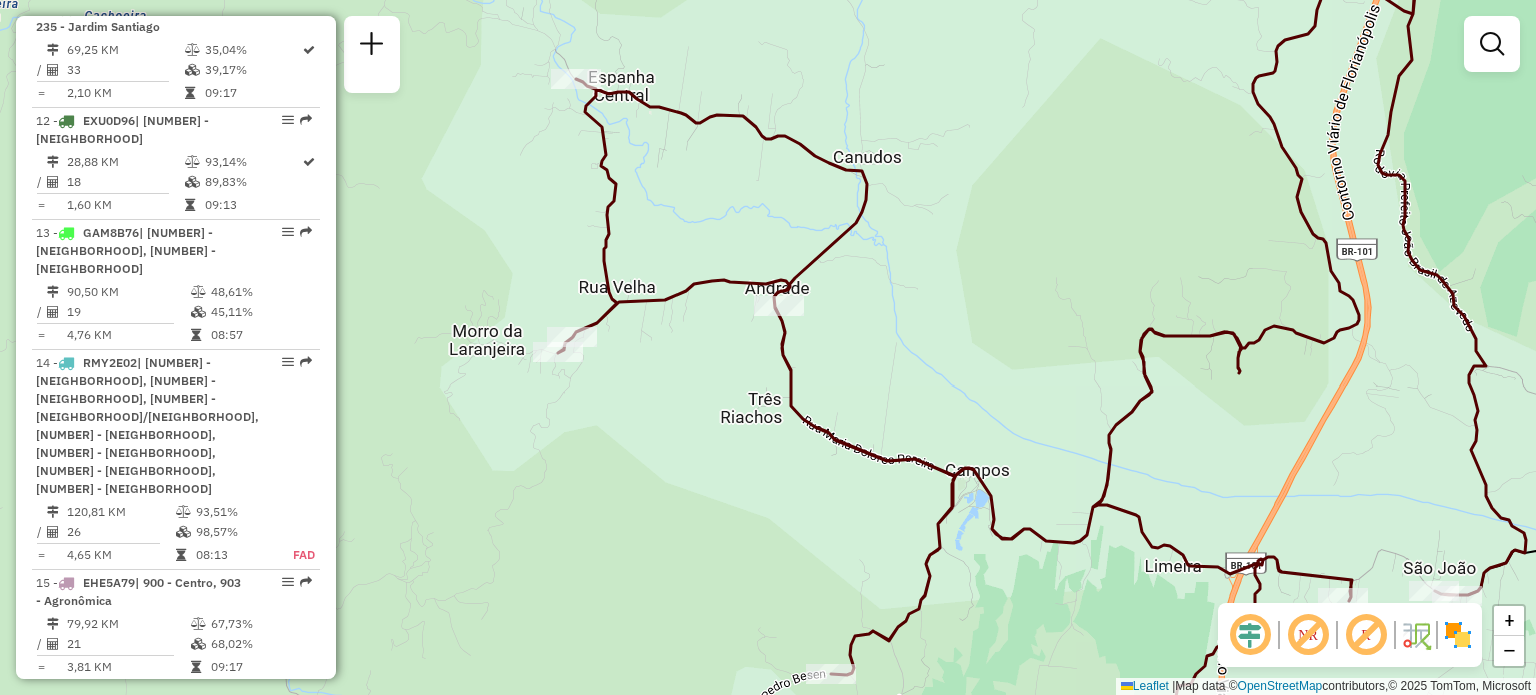 drag, startPoint x: 1017, startPoint y: 371, endPoint x: 829, endPoint y: 504, distance: 230.28896 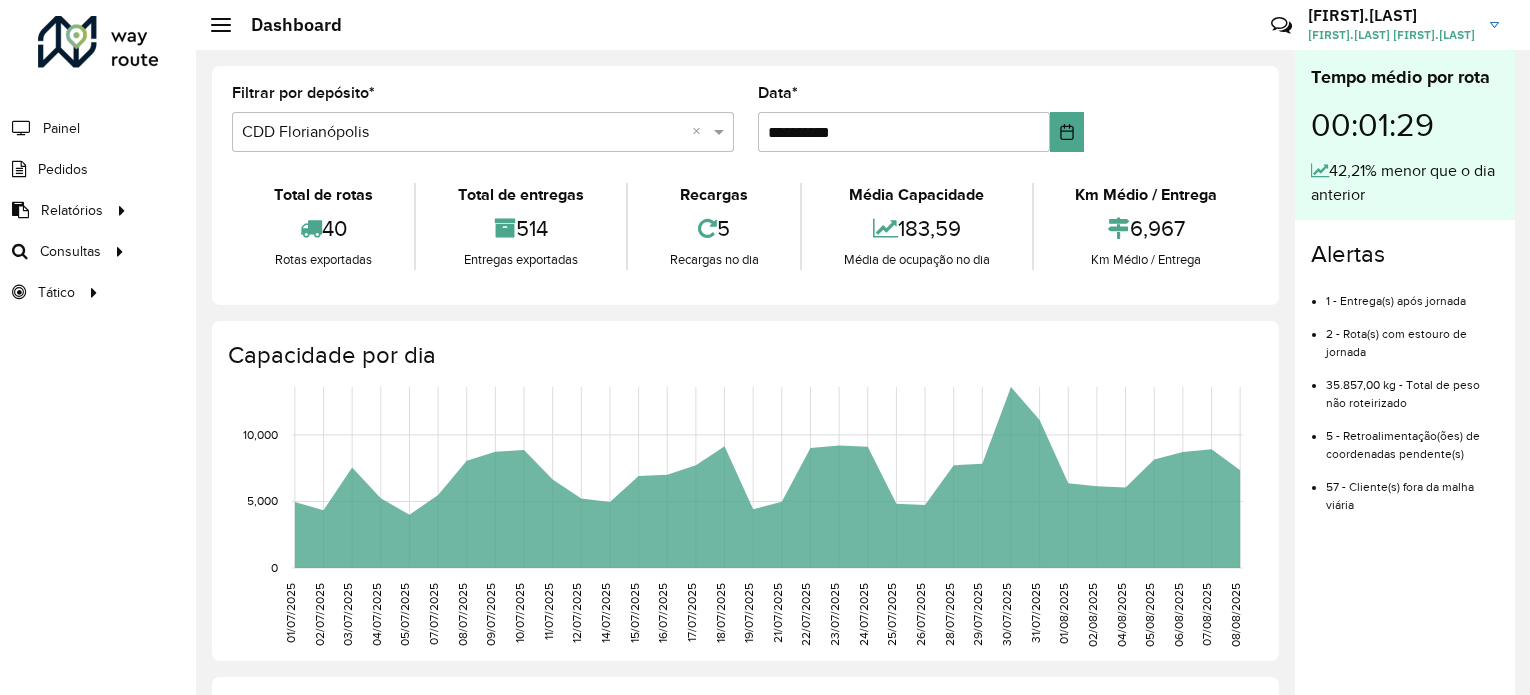 scroll, scrollTop: 0, scrollLeft: 0, axis: both 